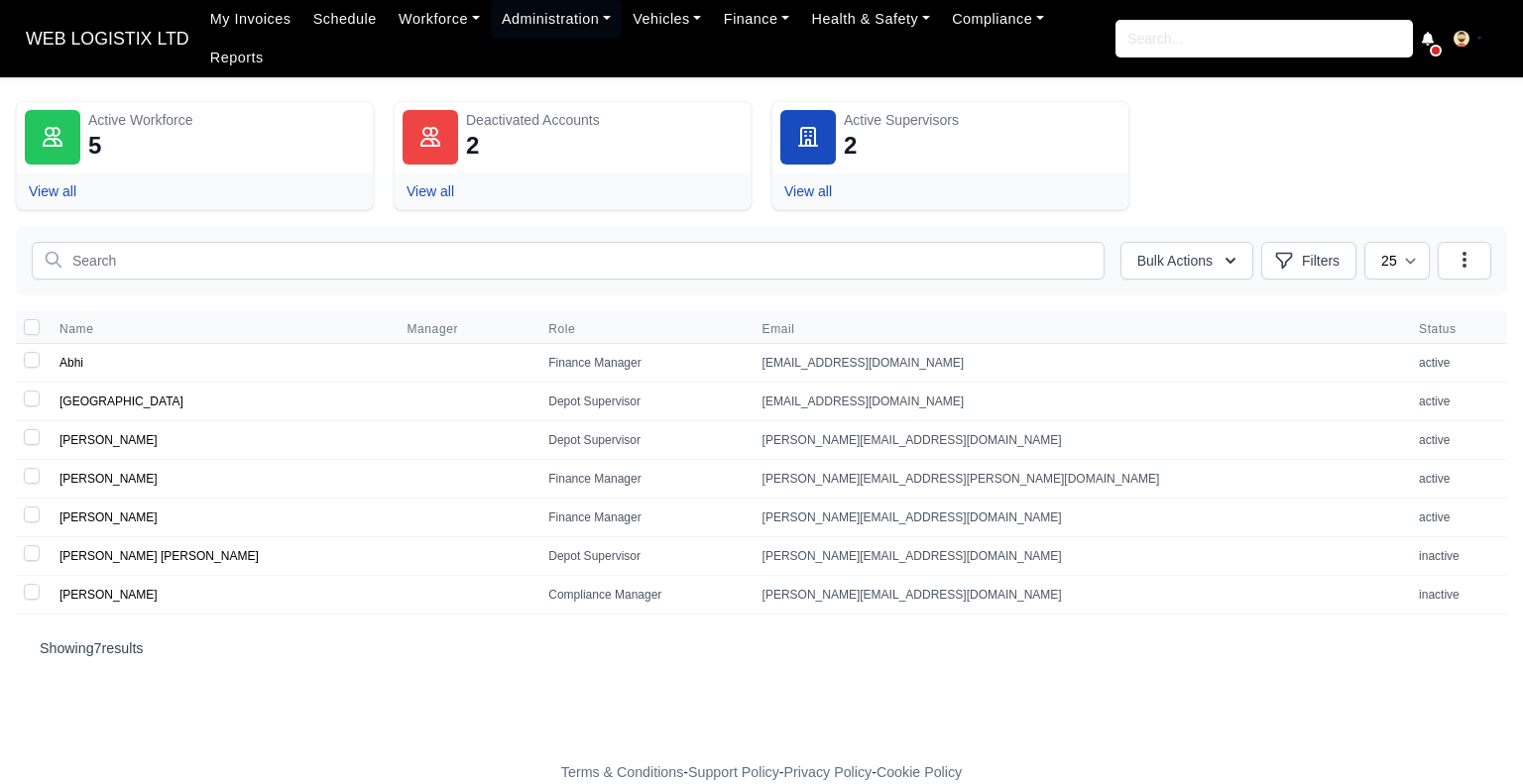 scroll, scrollTop: 0, scrollLeft: 0, axis: both 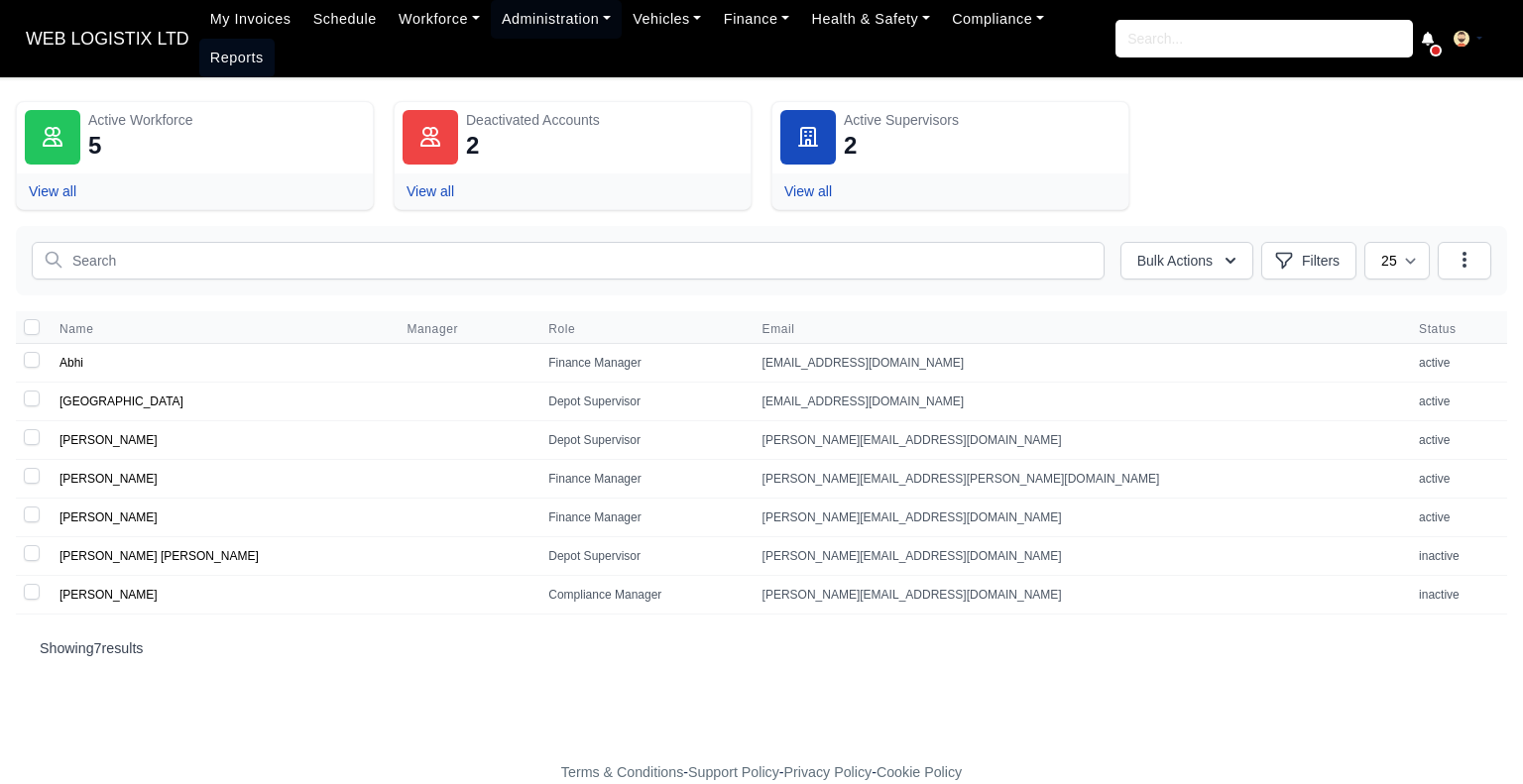 click on "Reports" at bounding box center [237, 57] 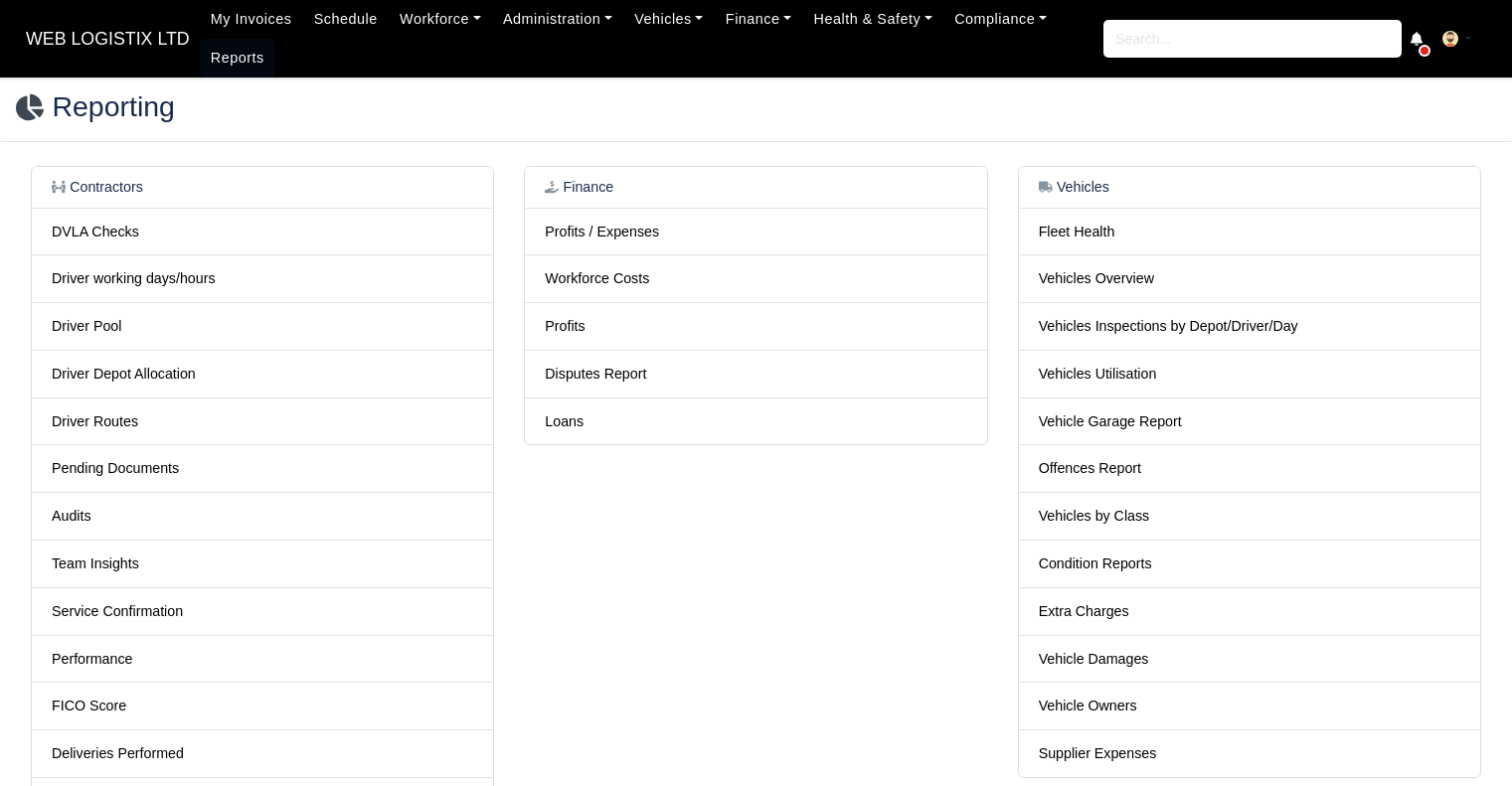 scroll, scrollTop: 0, scrollLeft: 0, axis: both 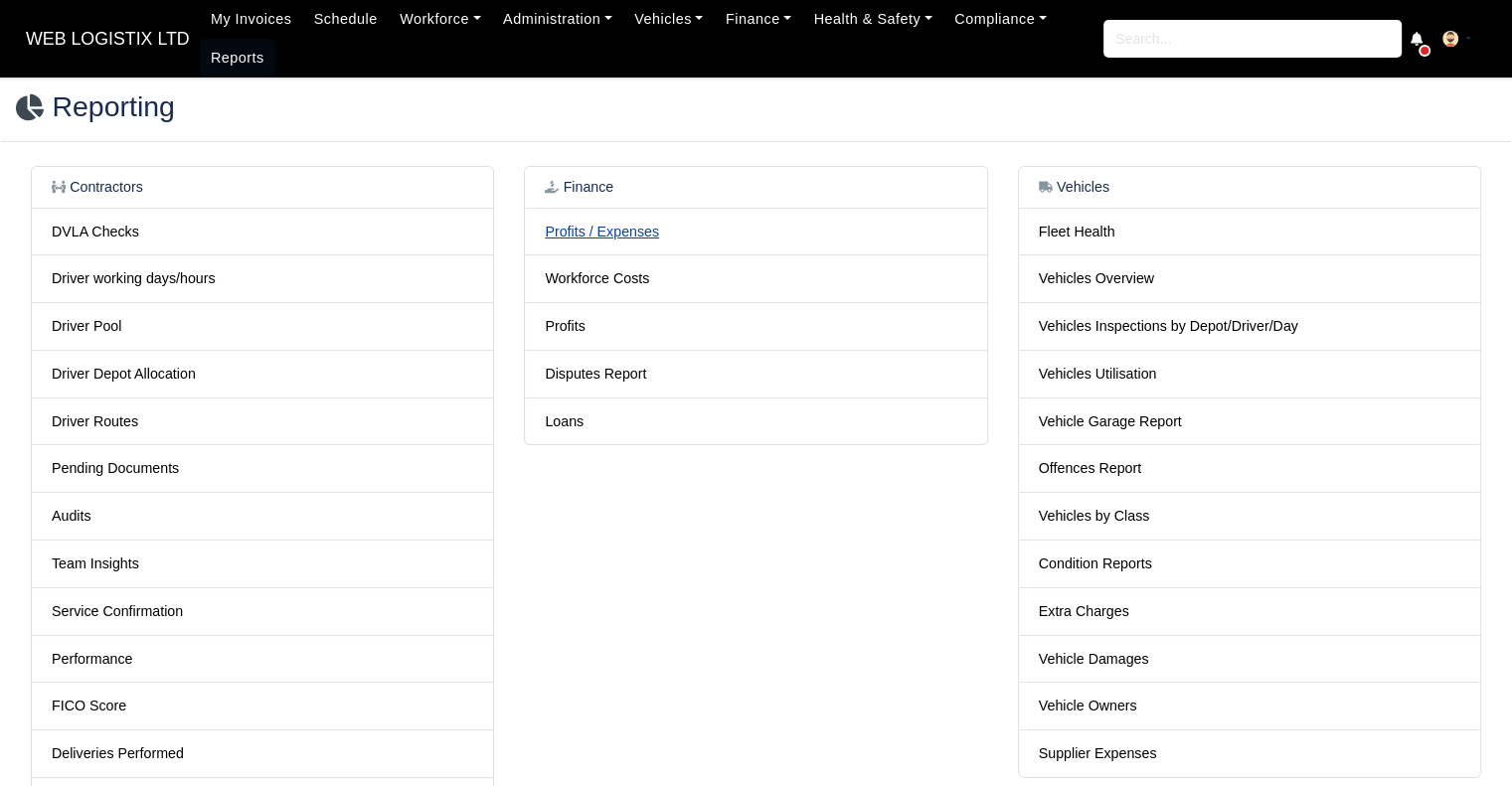 click on "Profits / Expenses" at bounding box center [601, 232] 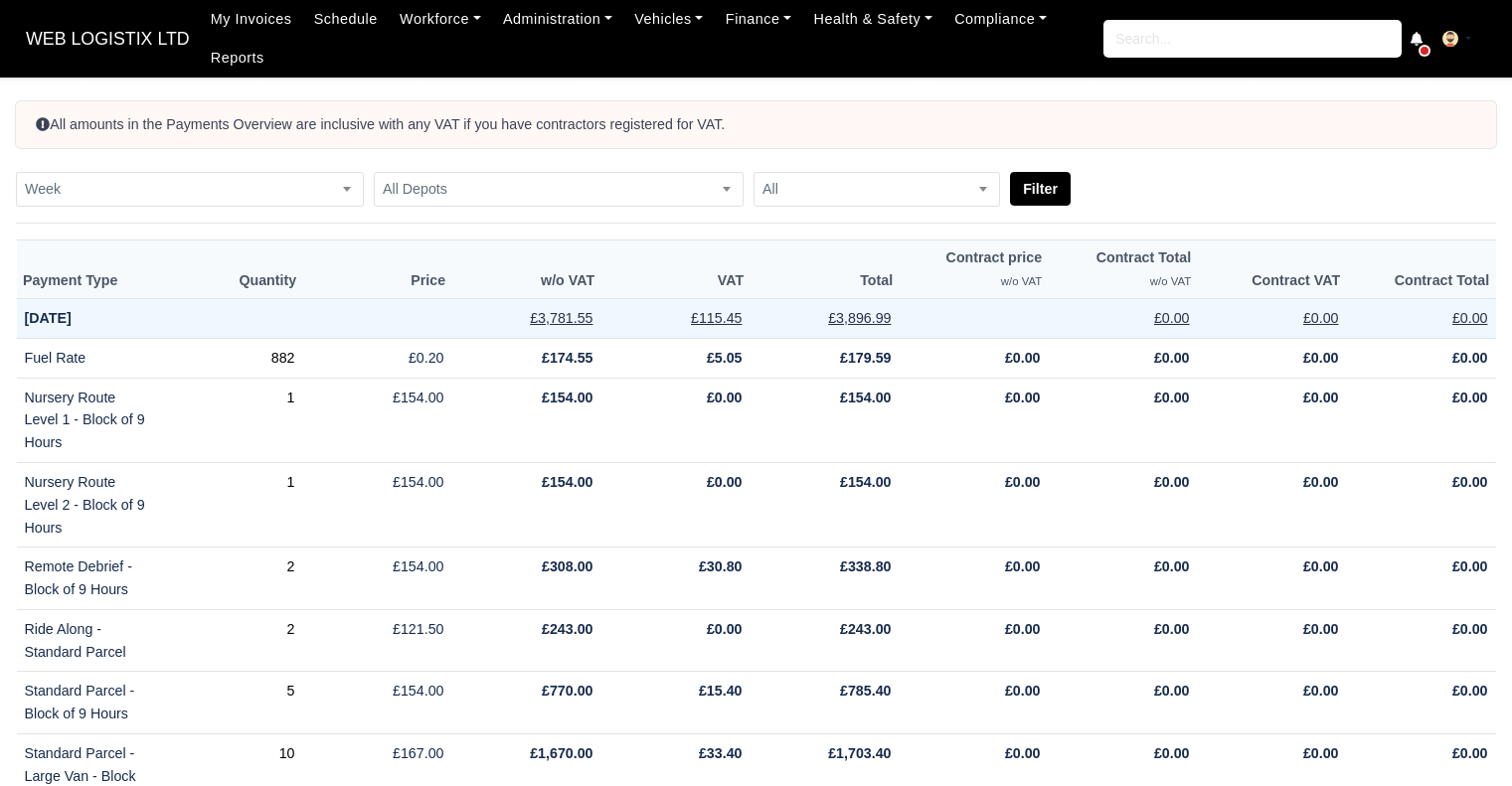 scroll, scrollTop: 0, scrollLeft: 0, axis: both 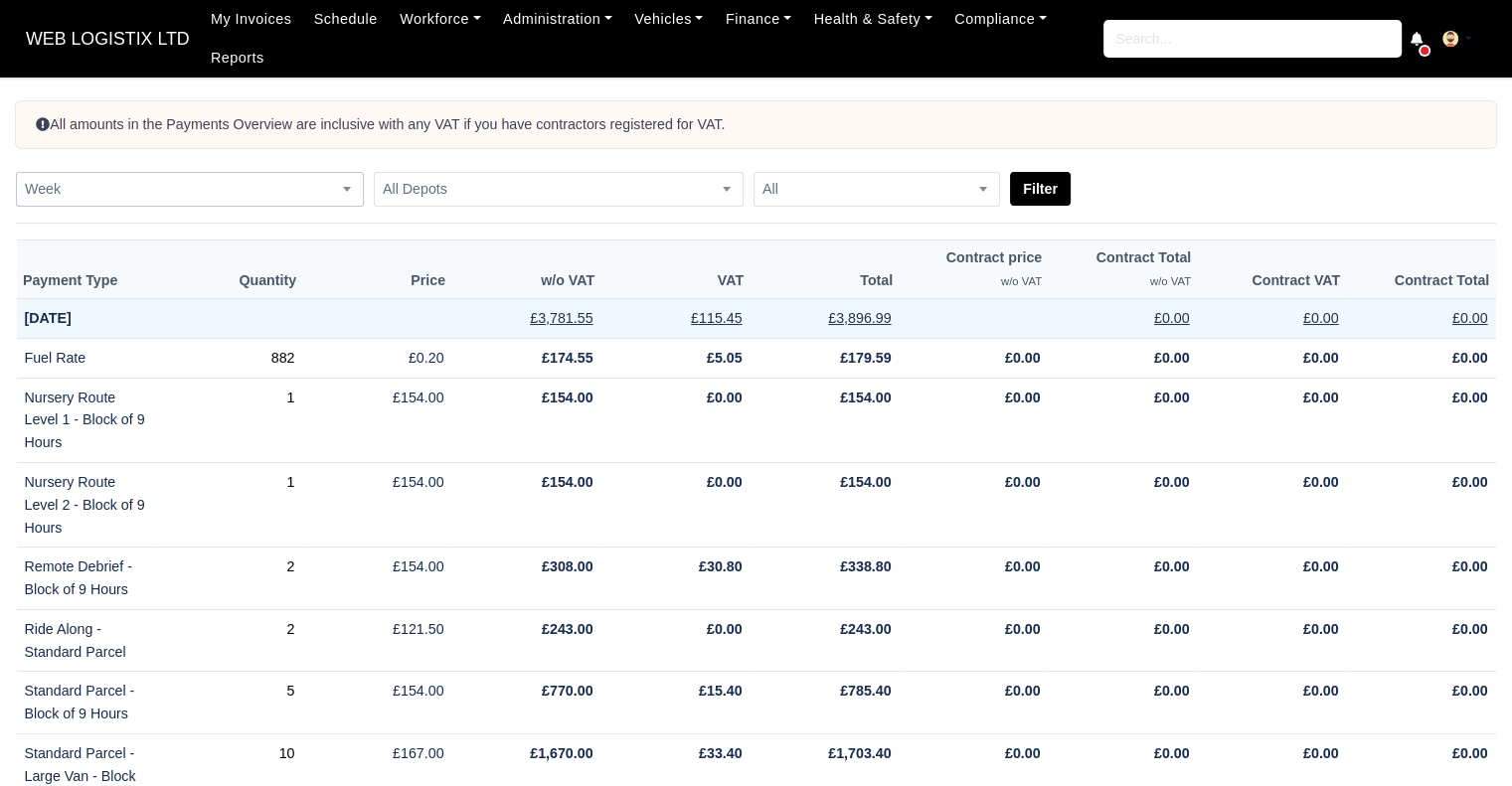 click on "Week" at bounding box center [190, 189] 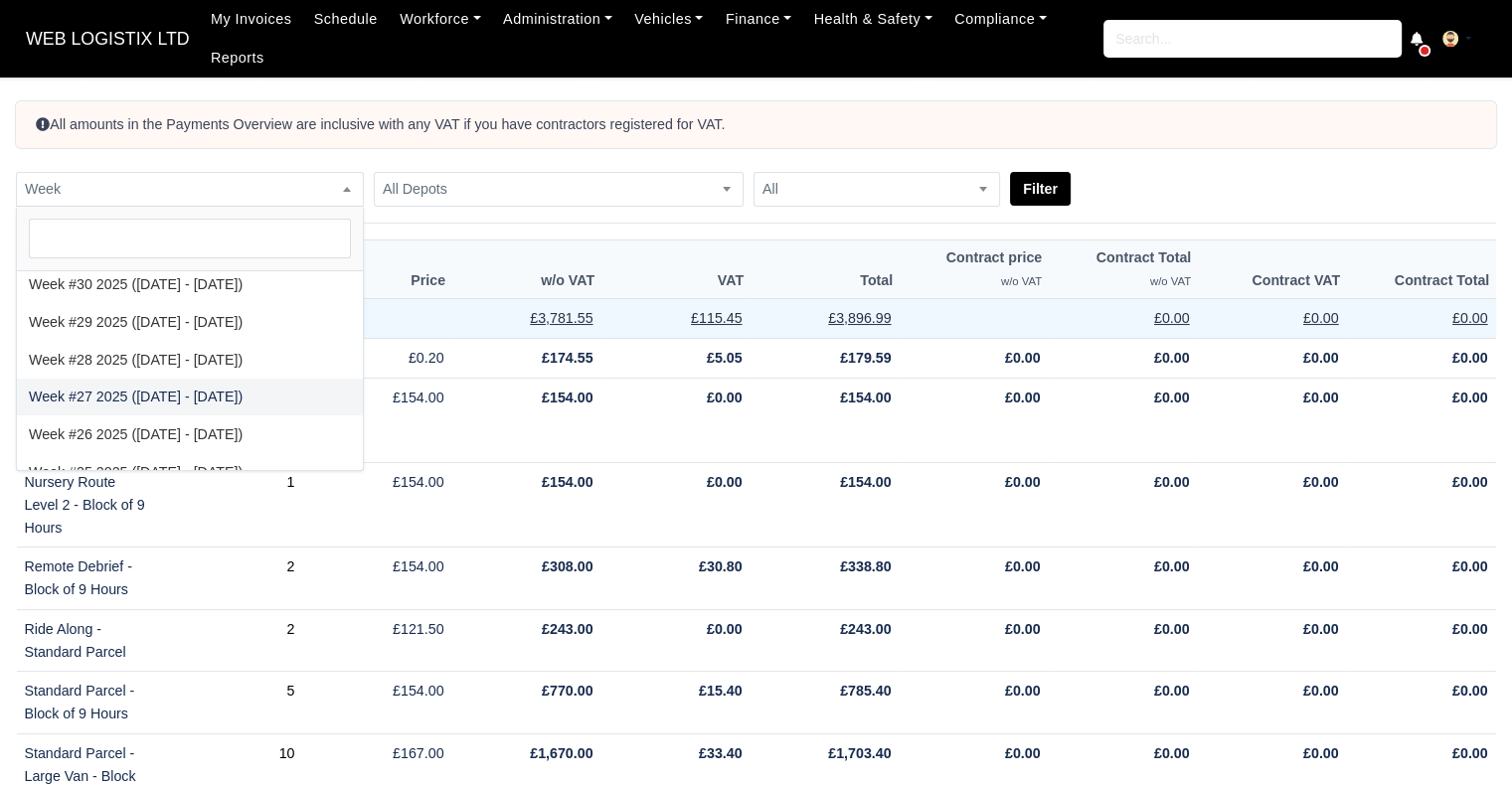 scroll, scrollTop: 99, scrollLeft: 0, axis: vertical 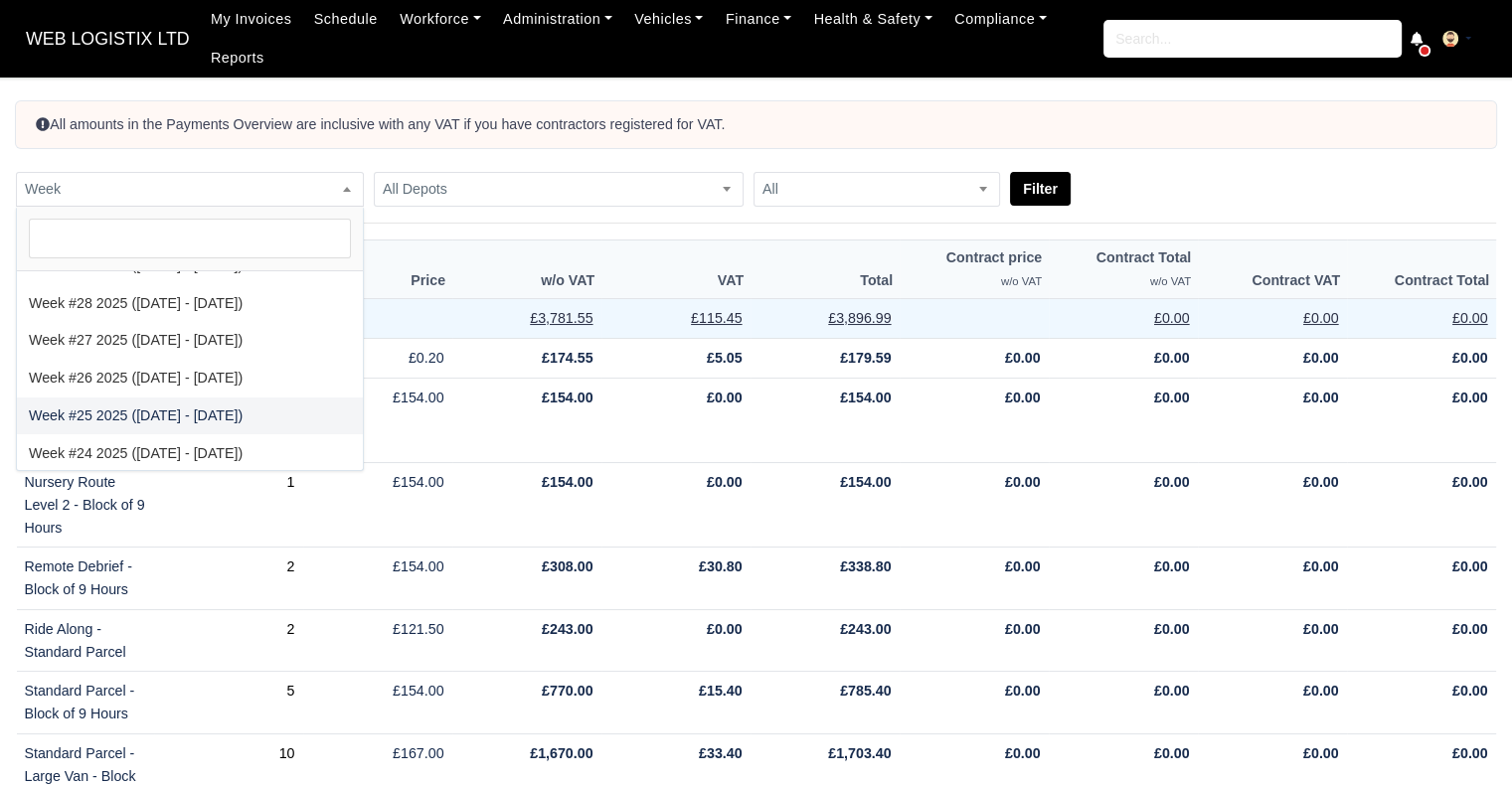 select on "2025-06-15|2025-06-21" 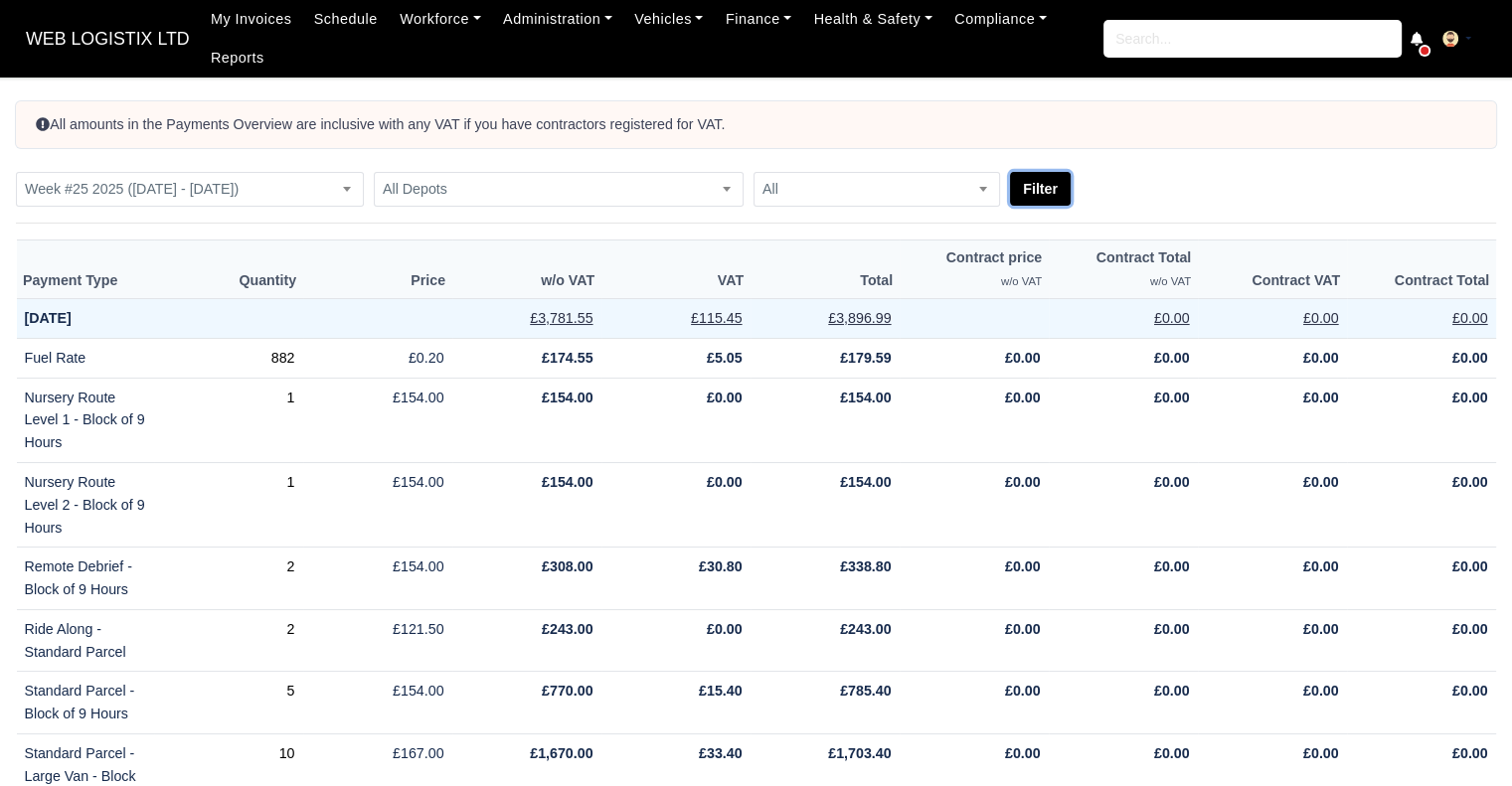 click on "Filter" at bounding box center (1040, 189) 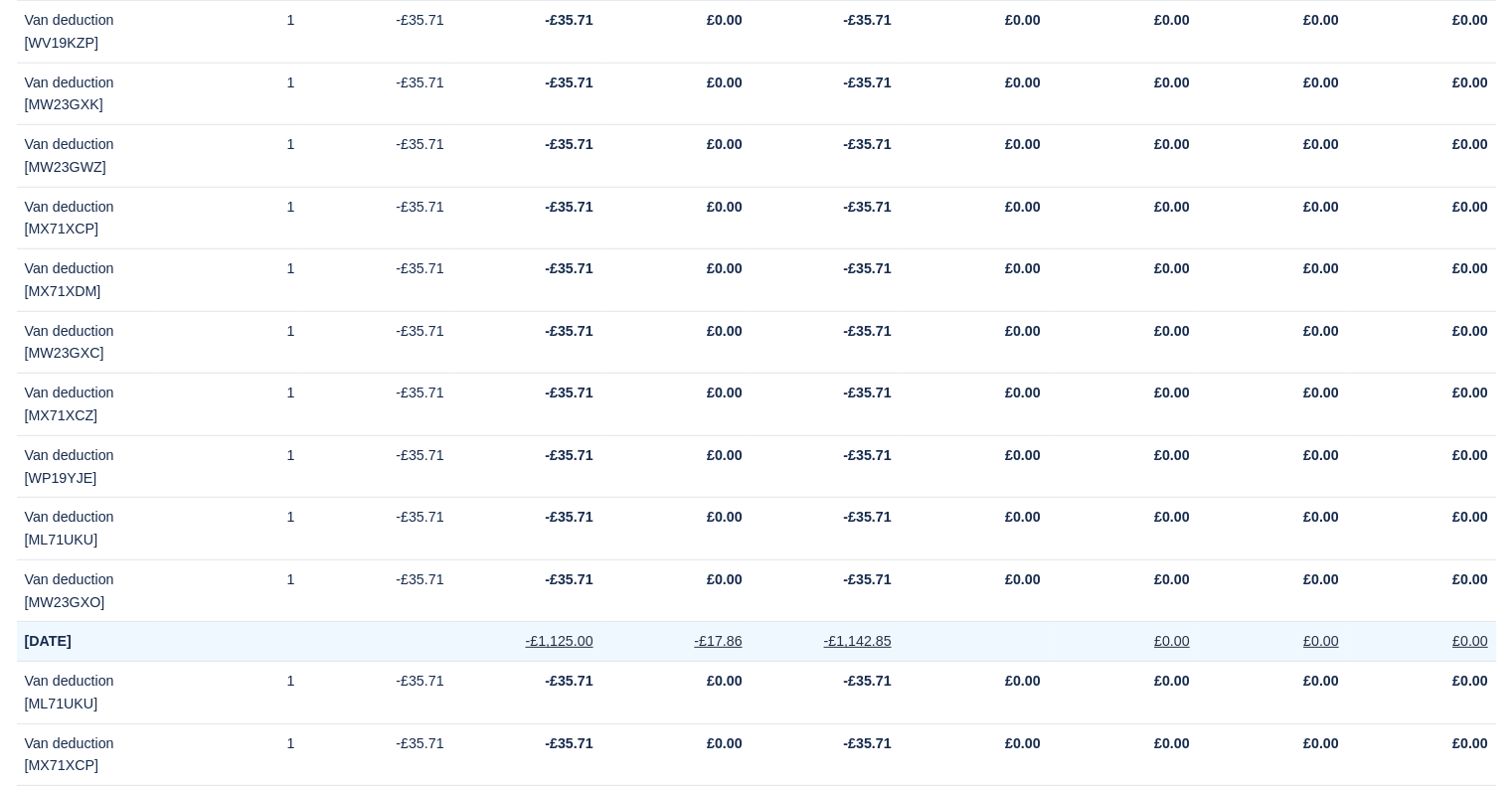 scroll, scrollTop: 13134, scrollLeft: 0, axis: vertical 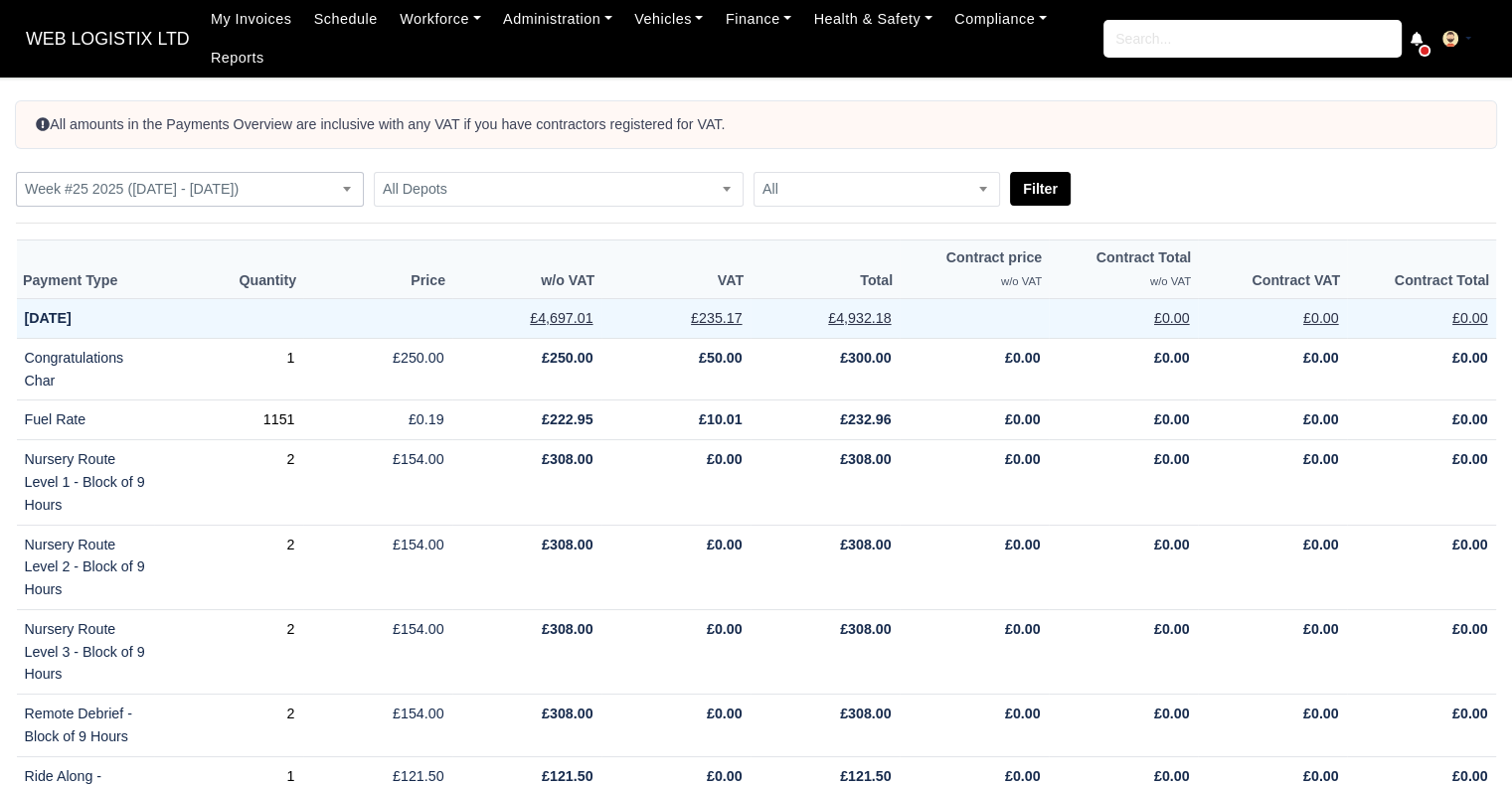 click on "Week #25 2025 ([DATE] - [DATE])" at bounding box center (190, 189) 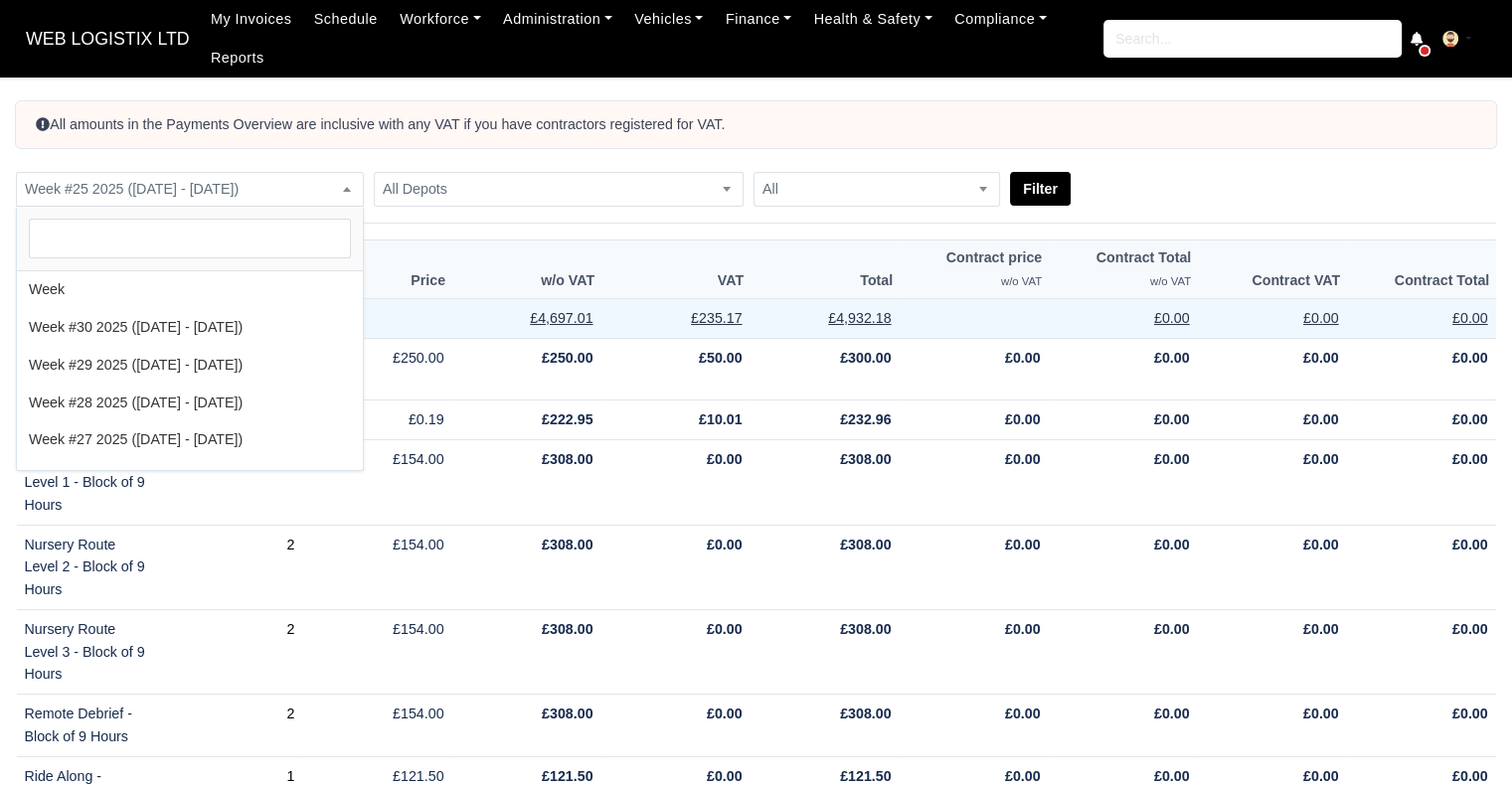 scroll, scrollTop: 151, scrollLeft: 0, axis: vertical 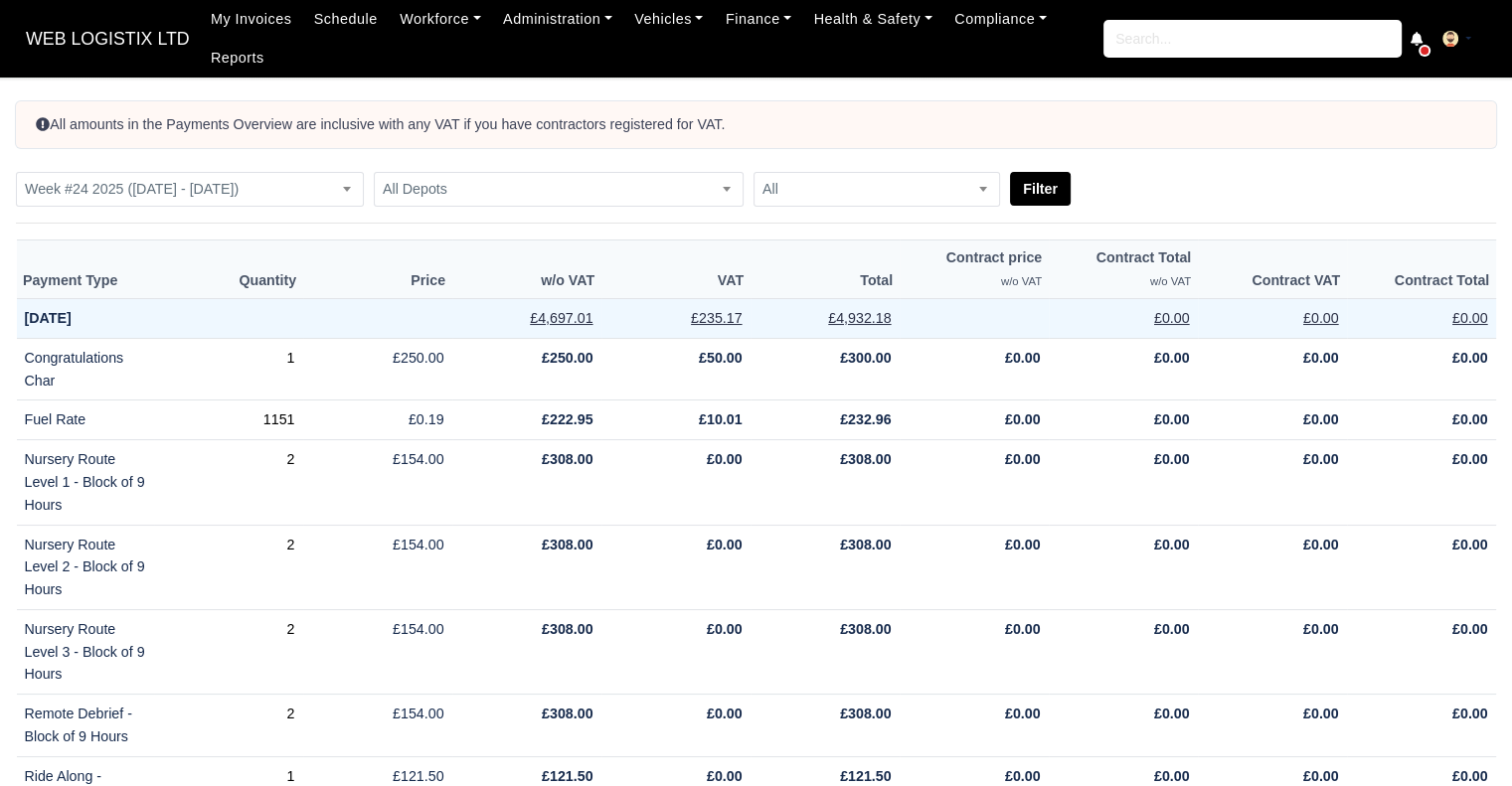 select on "2025-06-08|2025-06-14" 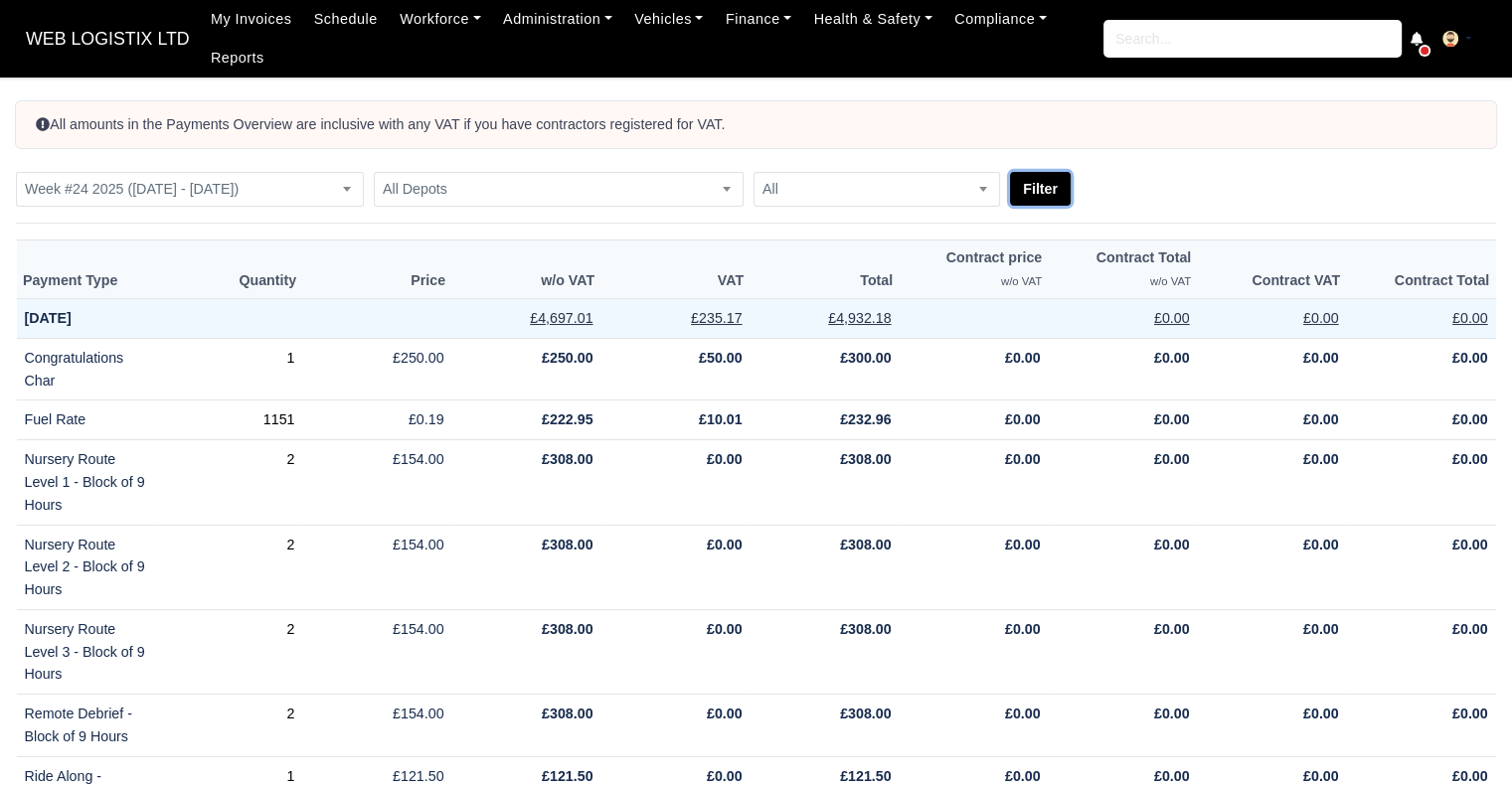 click on "Filter" at bounding box center [1040, 189] 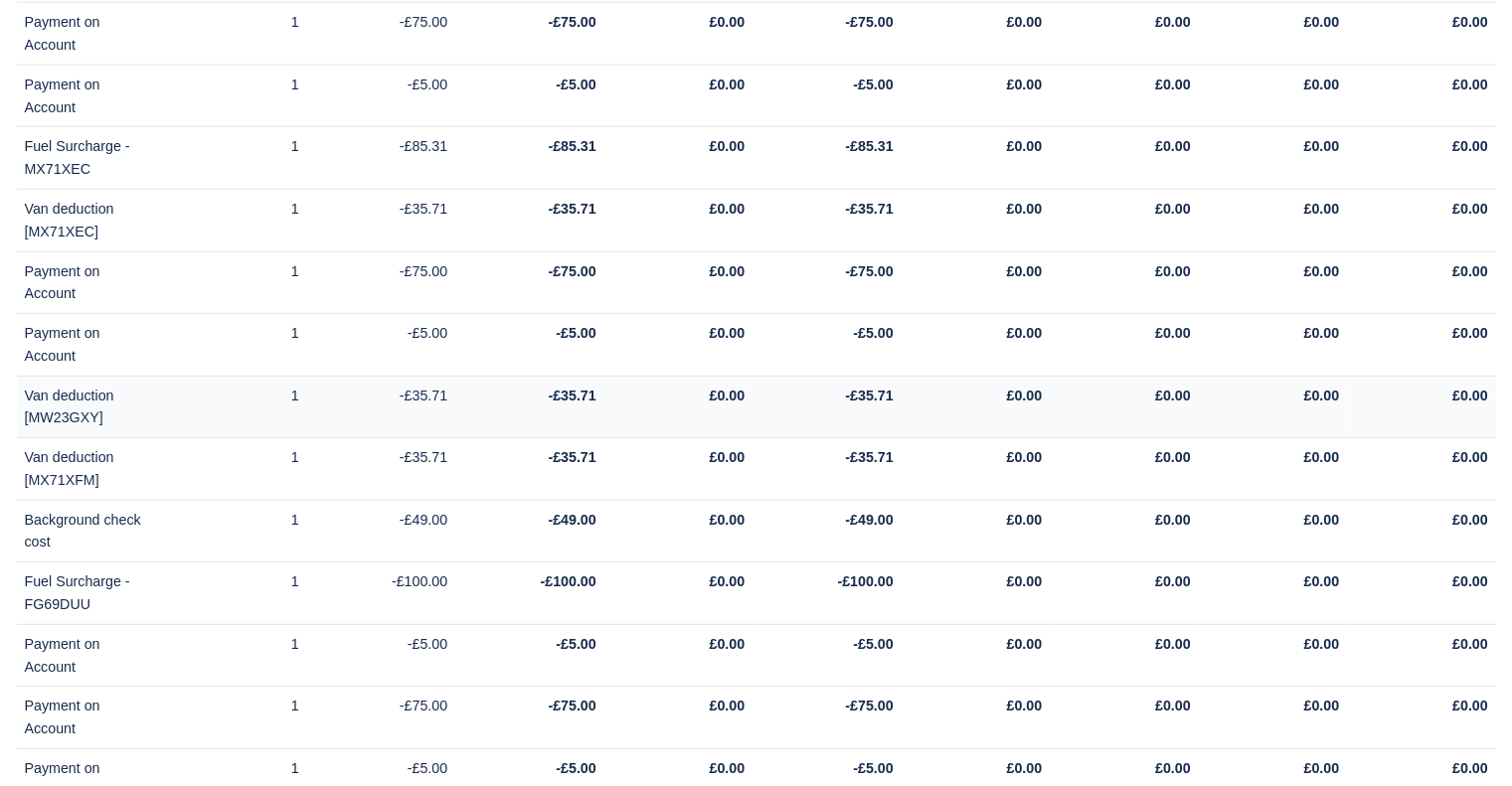 scroll, scrollTop: 19585, scrollLeft: 0, axis: vertical 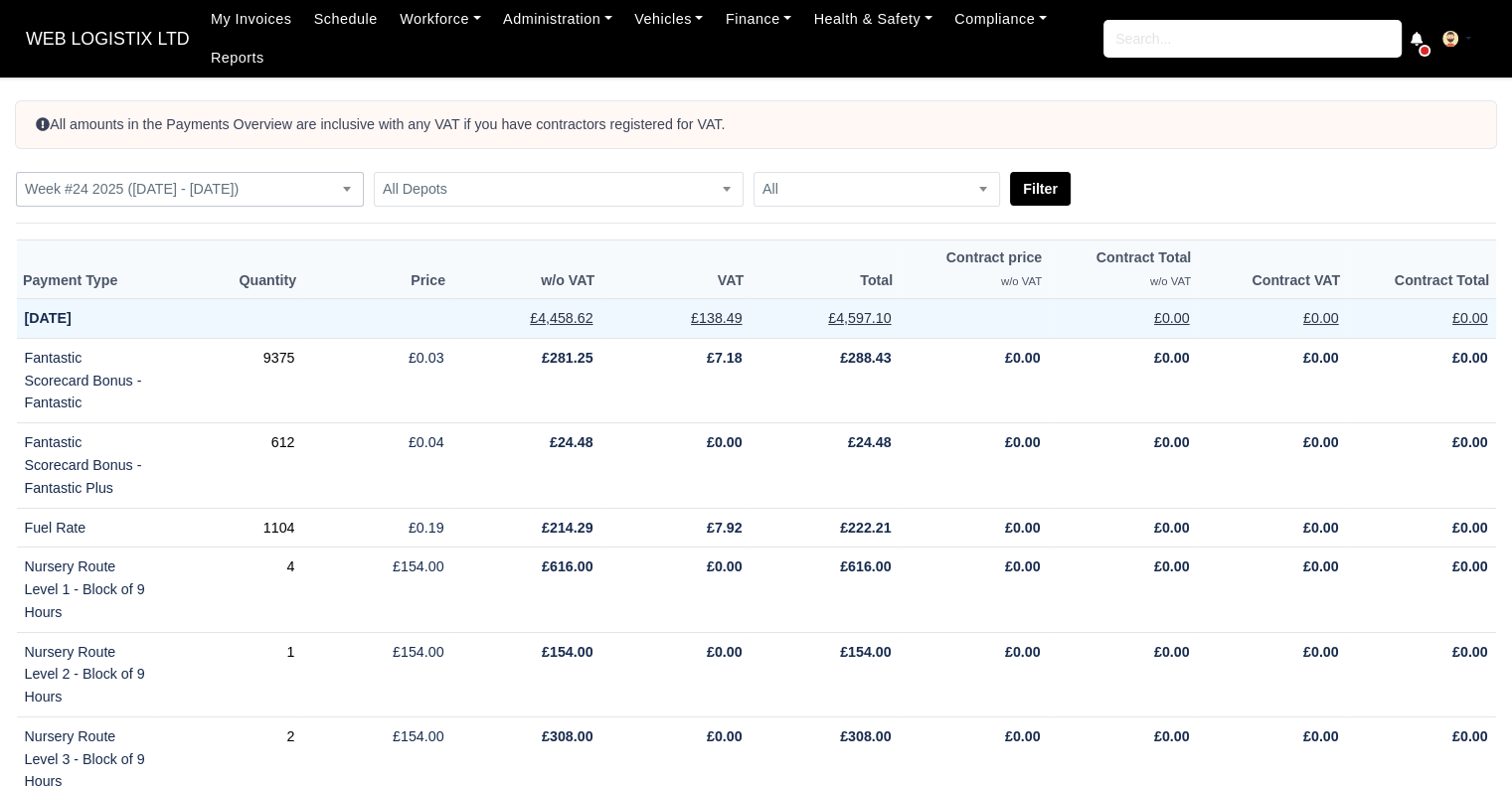 click on "Week #24 2025 ([DATE] - [DATE])" at bounding box center (190, 189) 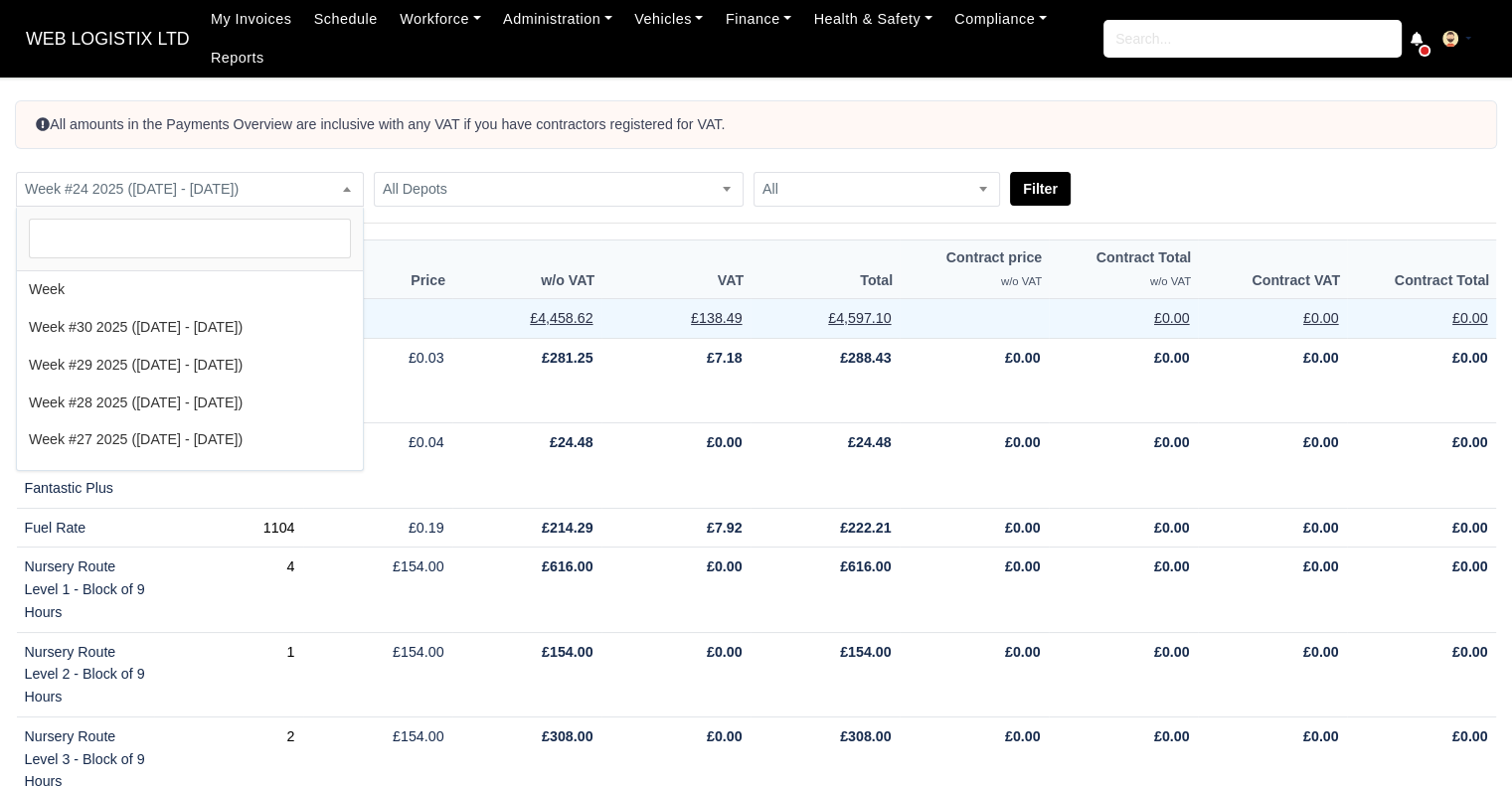 scroll, scrollTop: 190, scrollLeft: 0, axis: vertical 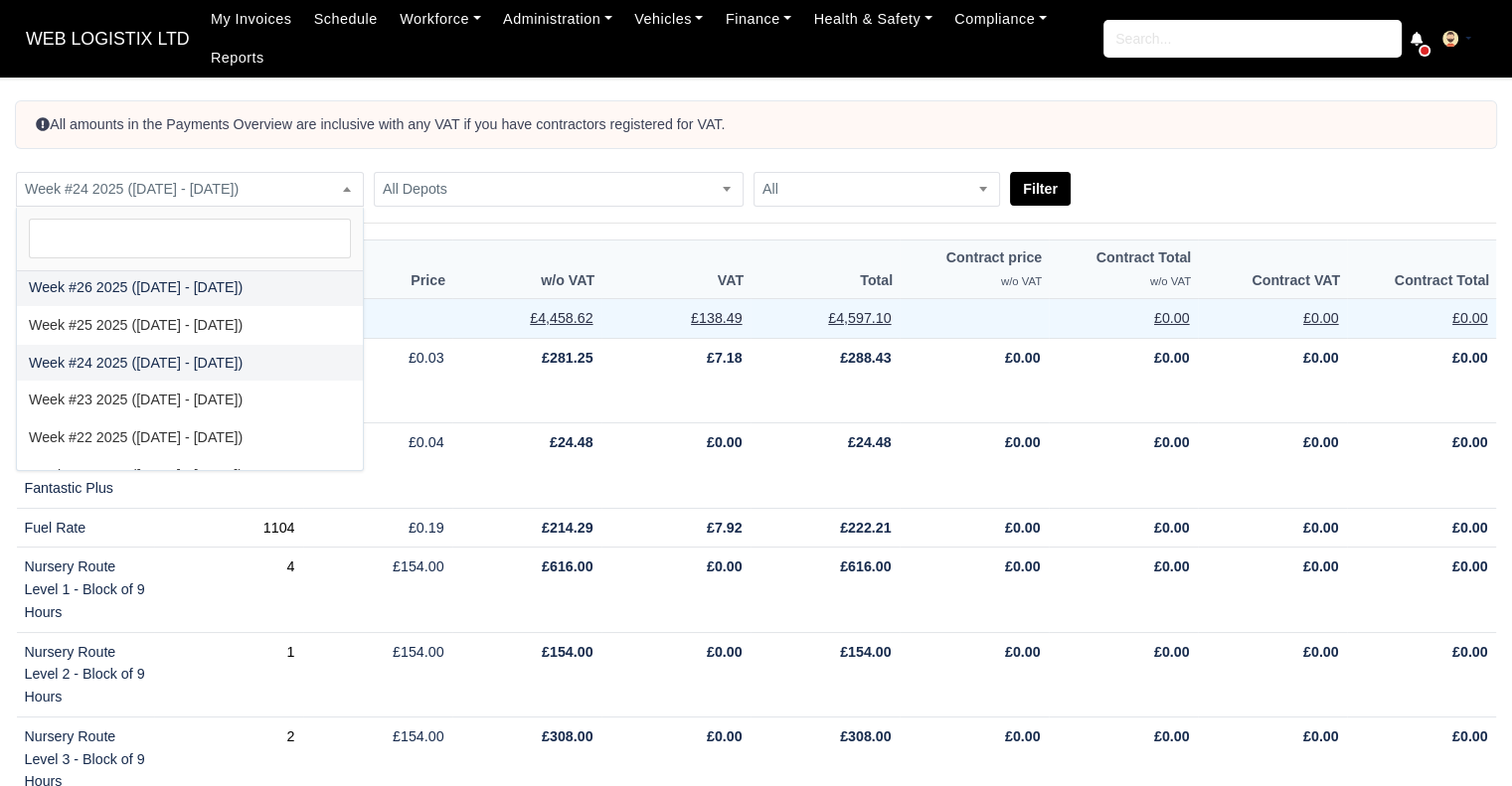 select on "2025-06-22|2025-06-28" 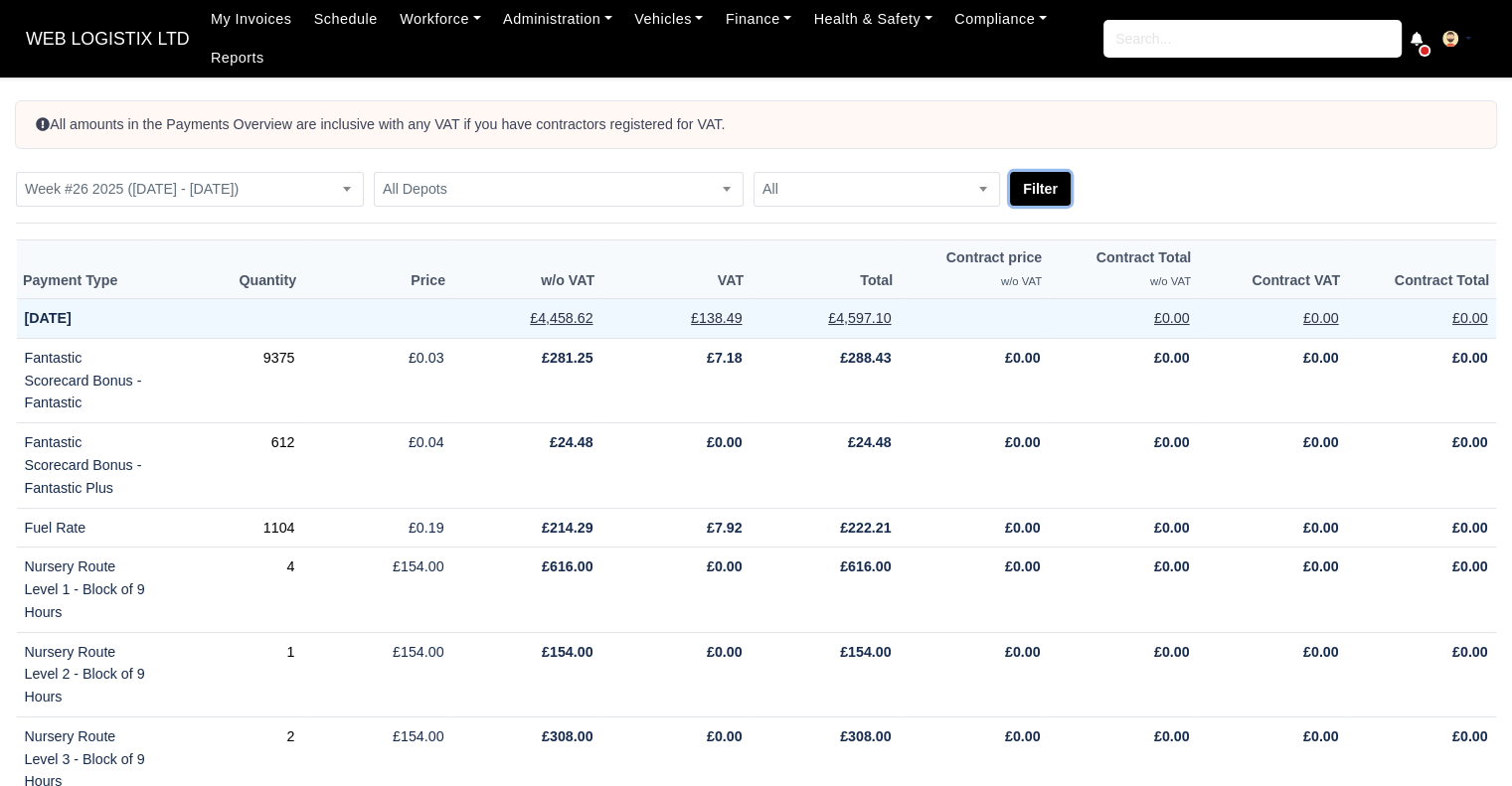 click on "Filter" at bounding box center (1040, 189) 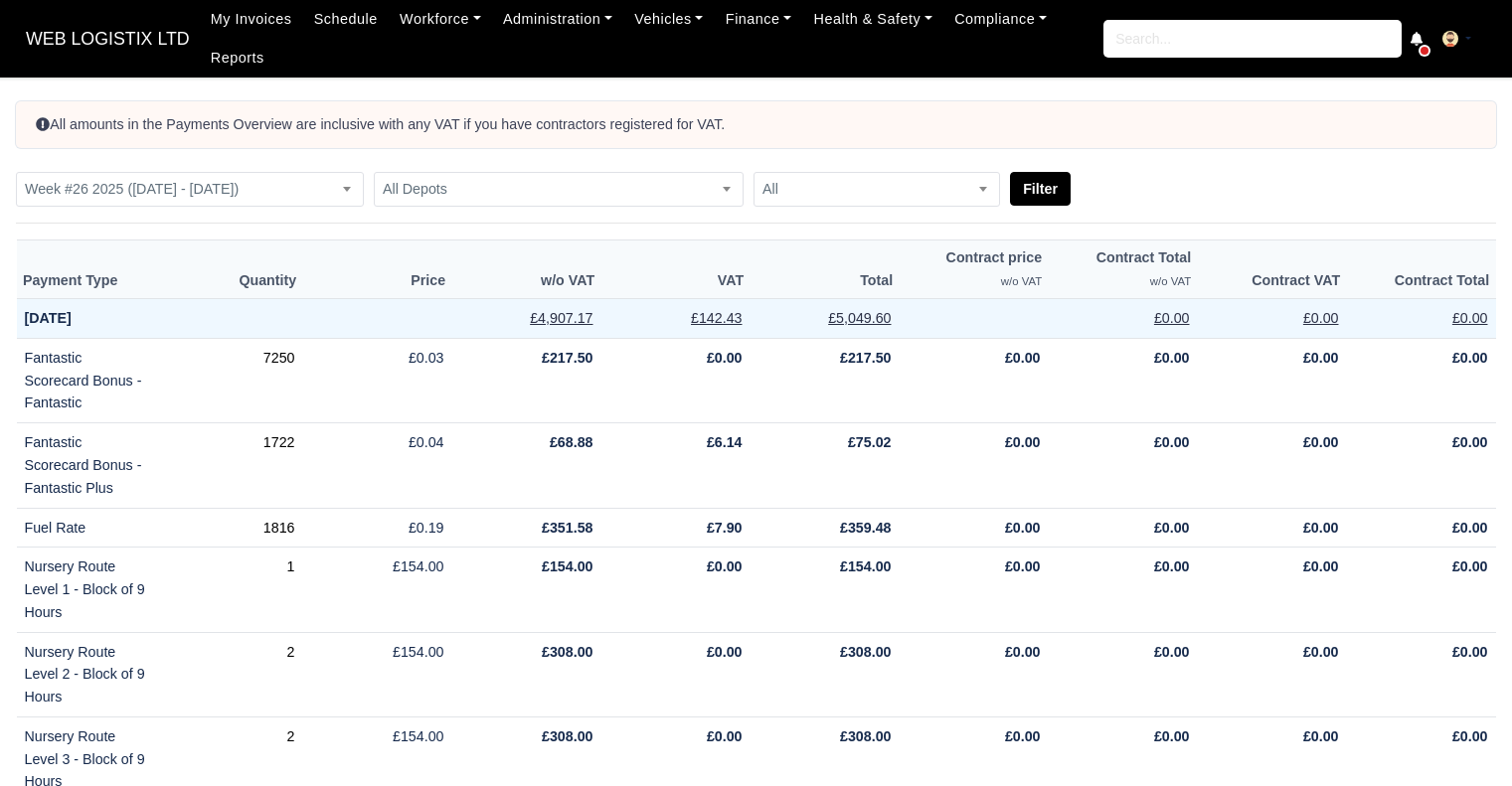 scroll, scrollTop: 0, scrollLeft: 0, axis: both 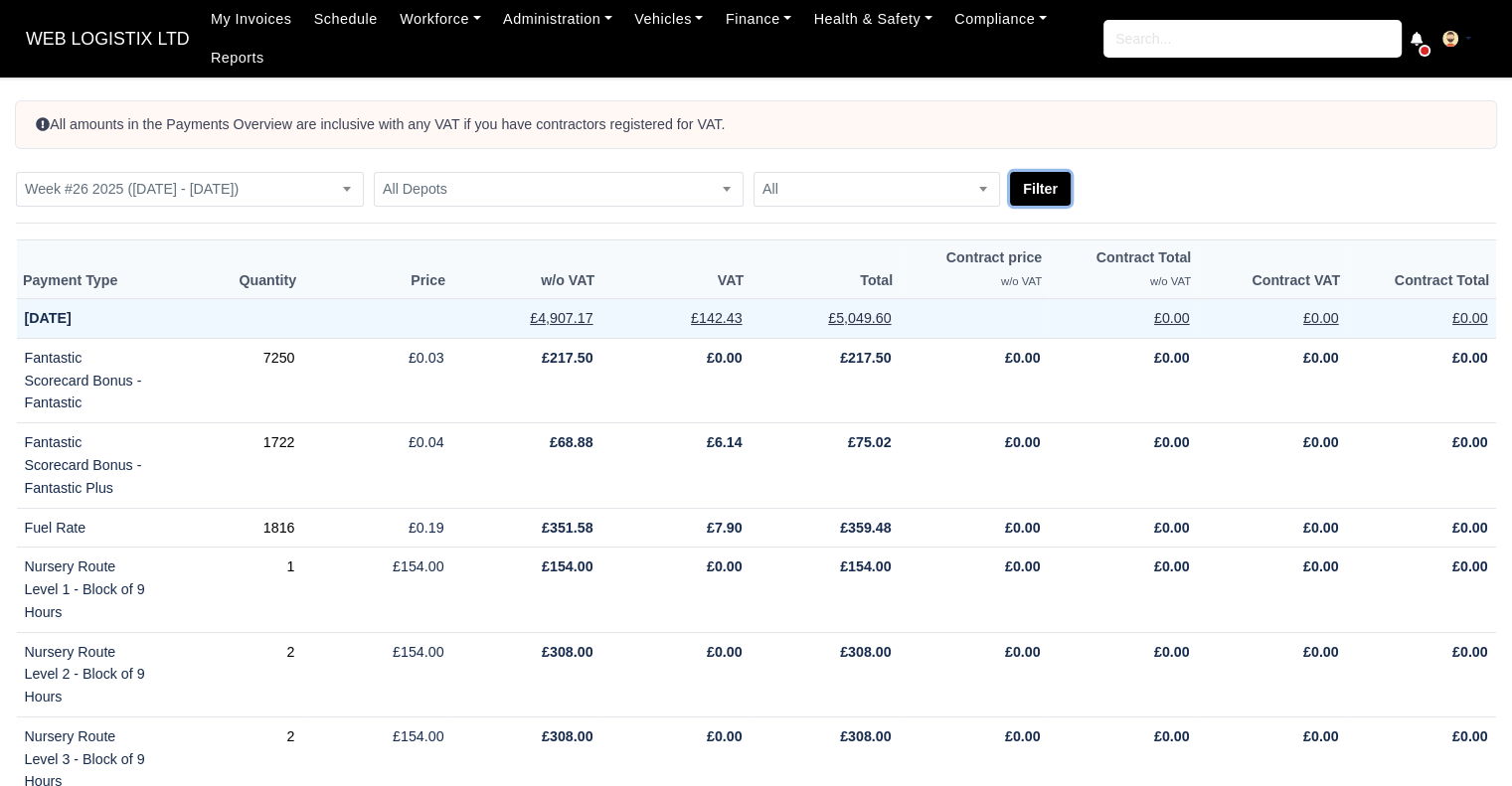 click on "Filter" at bounding box center (1040, 189) 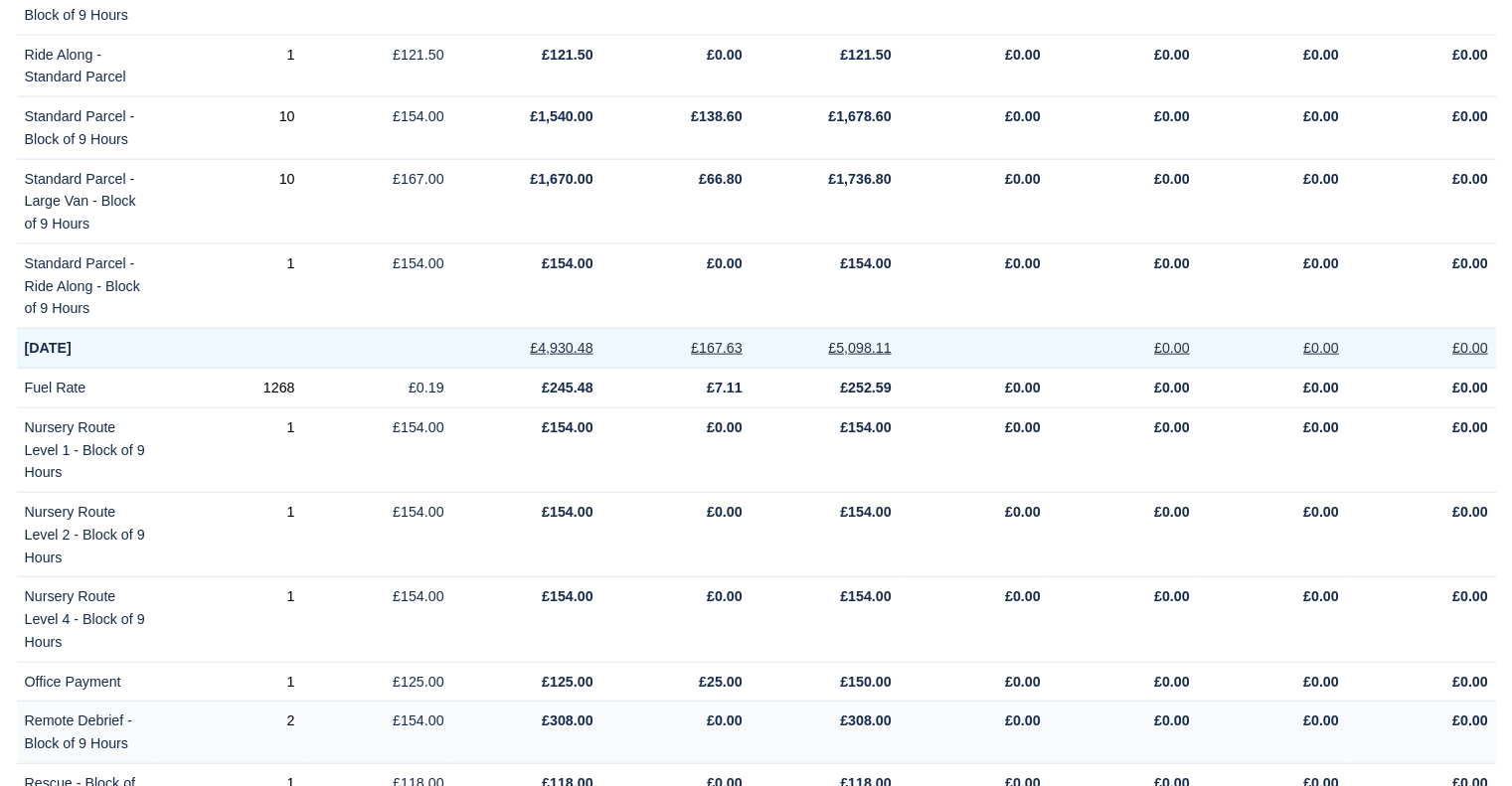 scroll, scrollTop: 4151, scrollLeft: 0, axis: vertical 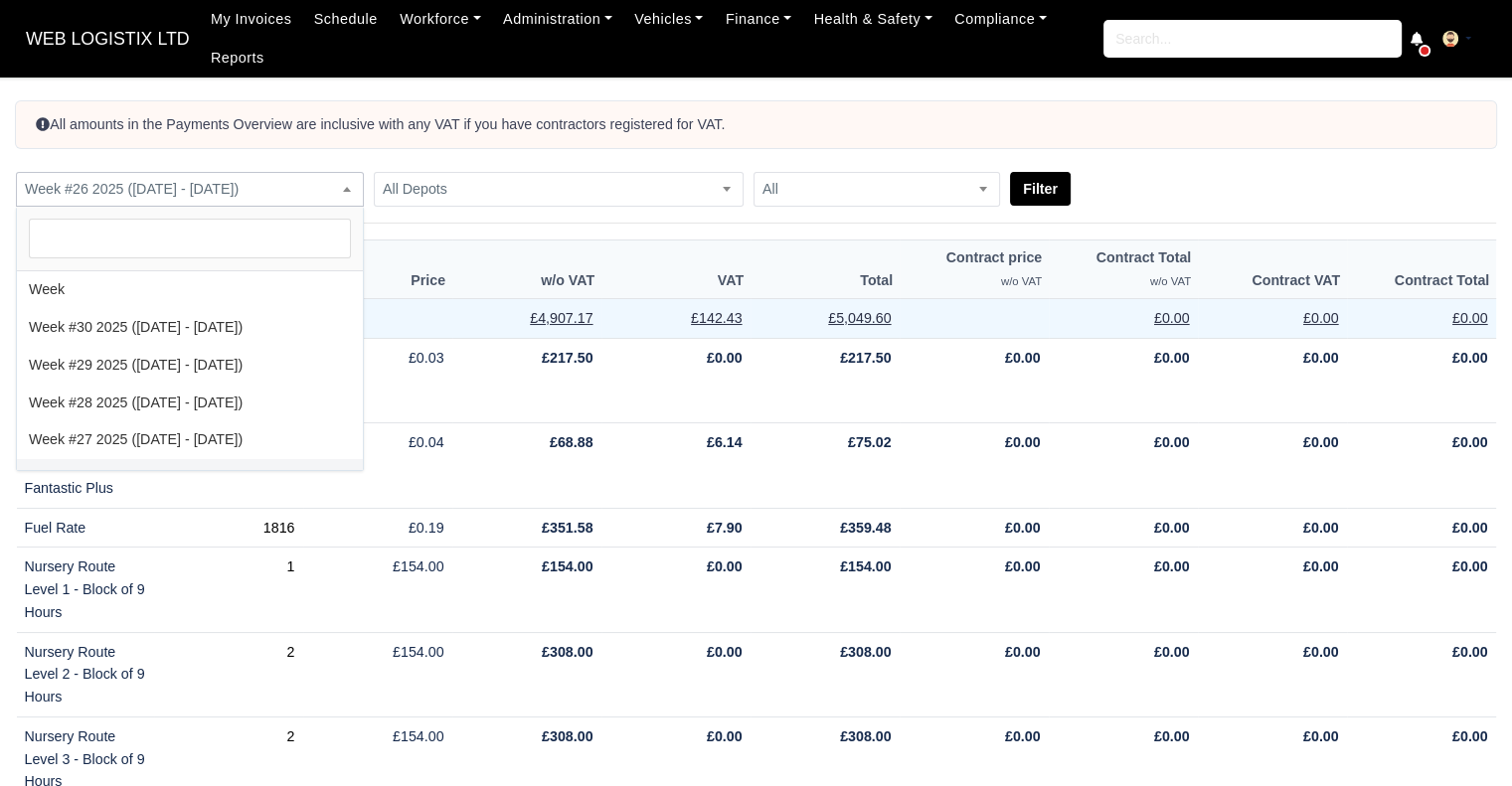 click on "Week #26 2025 ([DATE] - [DATE])" at bounding box center [190, 189] 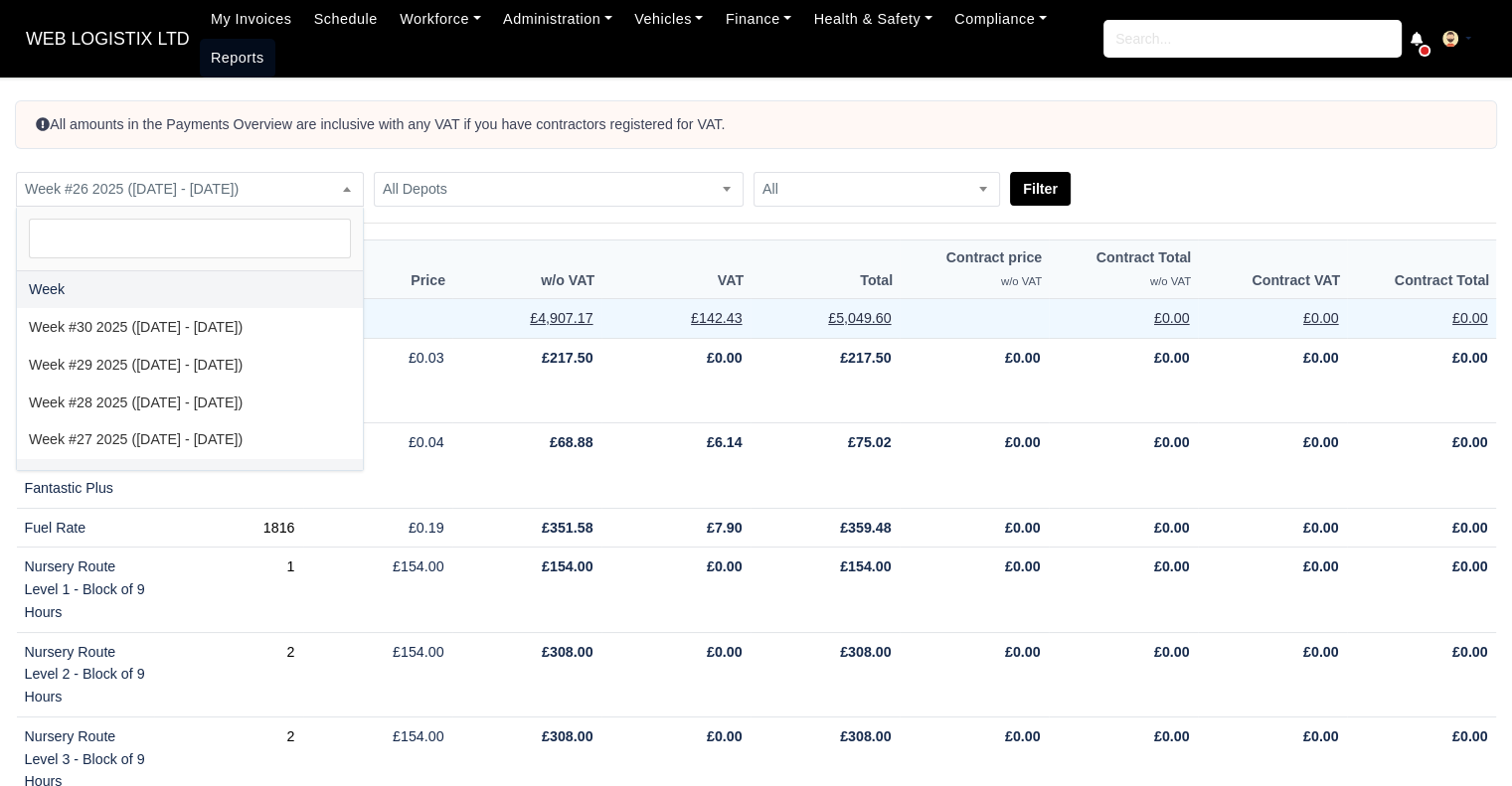 click on "Reports" at bounding box center (238, 58) 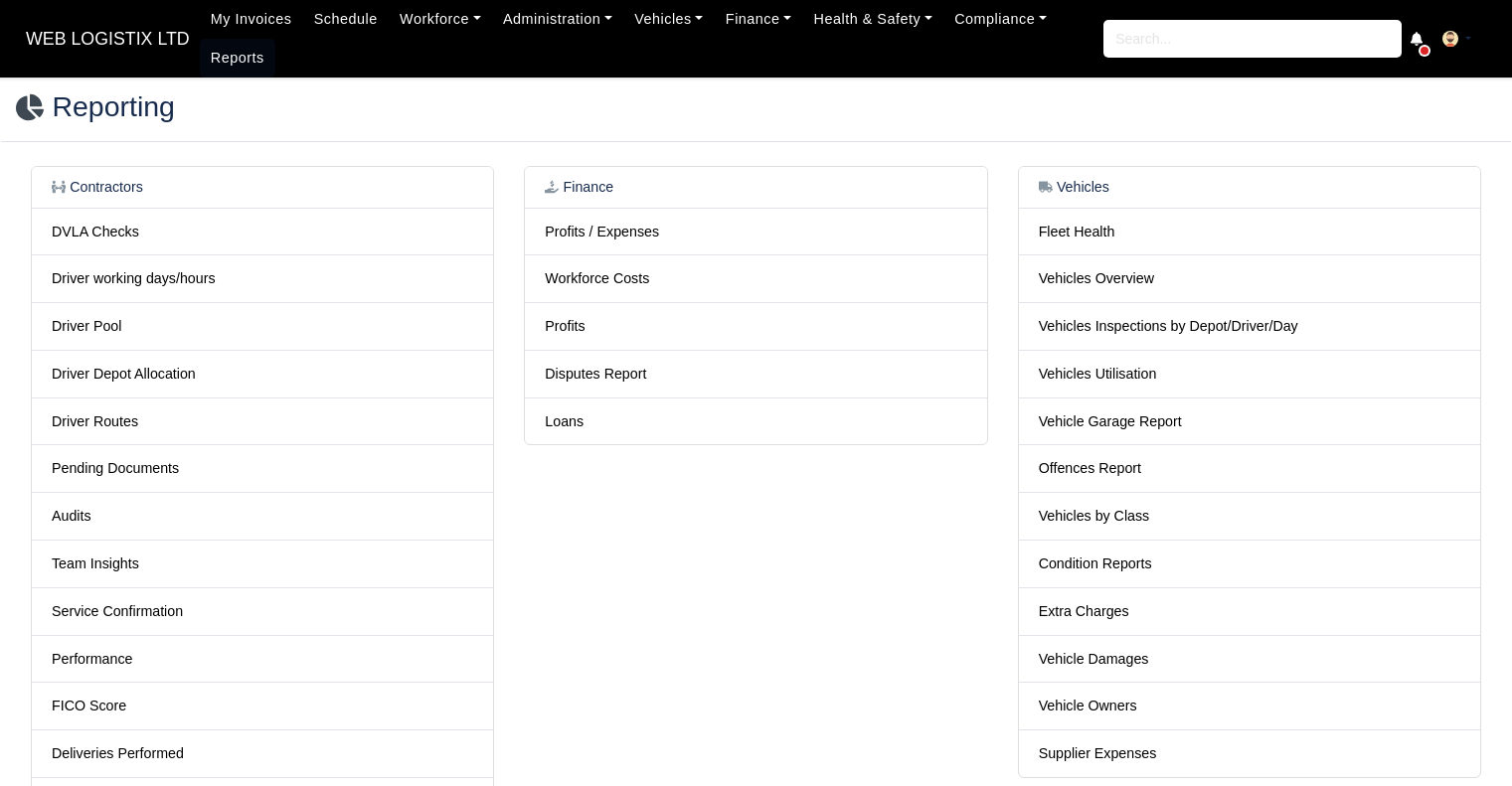 scroll, scrollTop: 0, scrollLeft: 0, axis: both 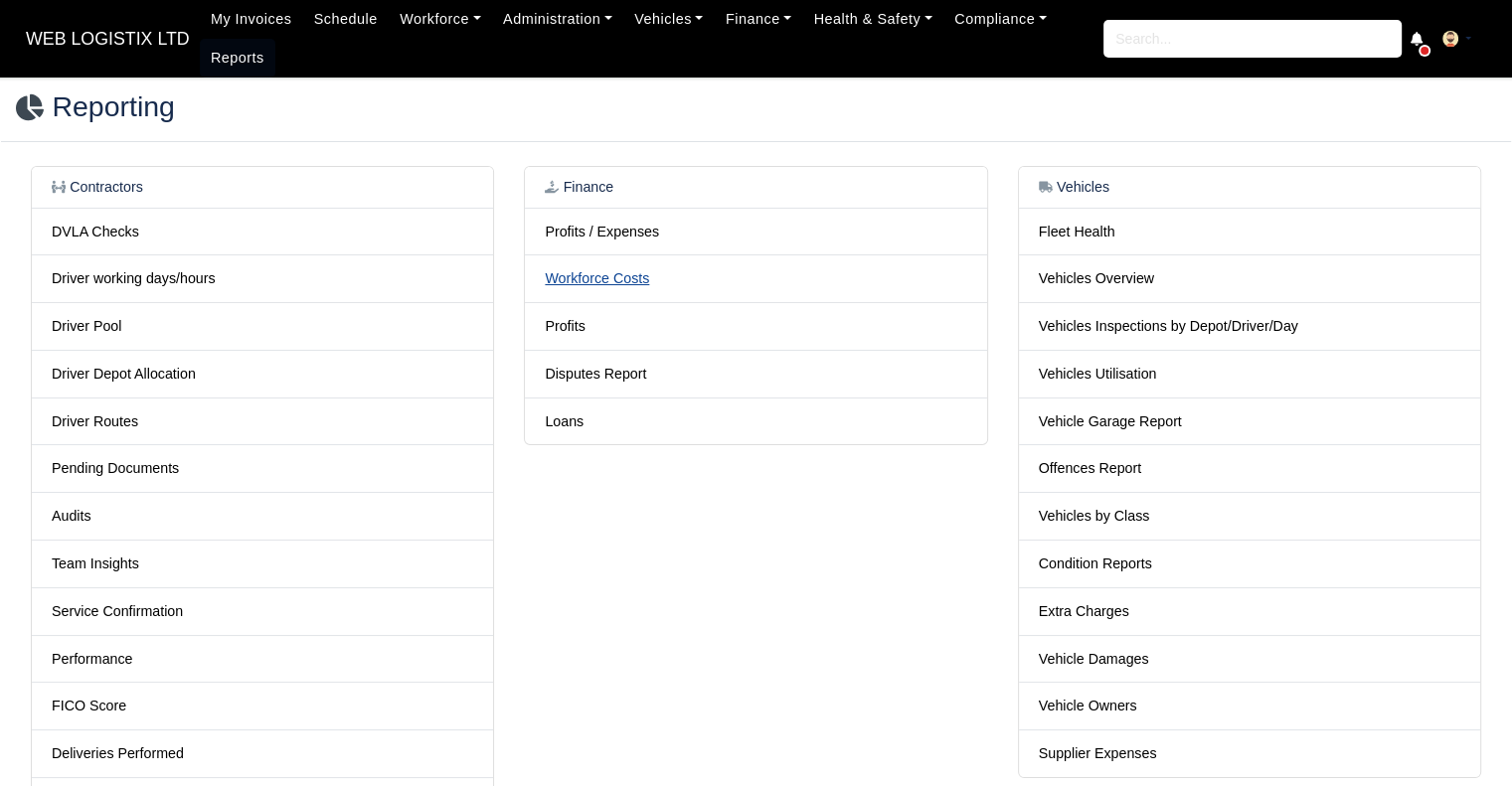 click on "Workforce Costs" at bounding box center (596, 278) 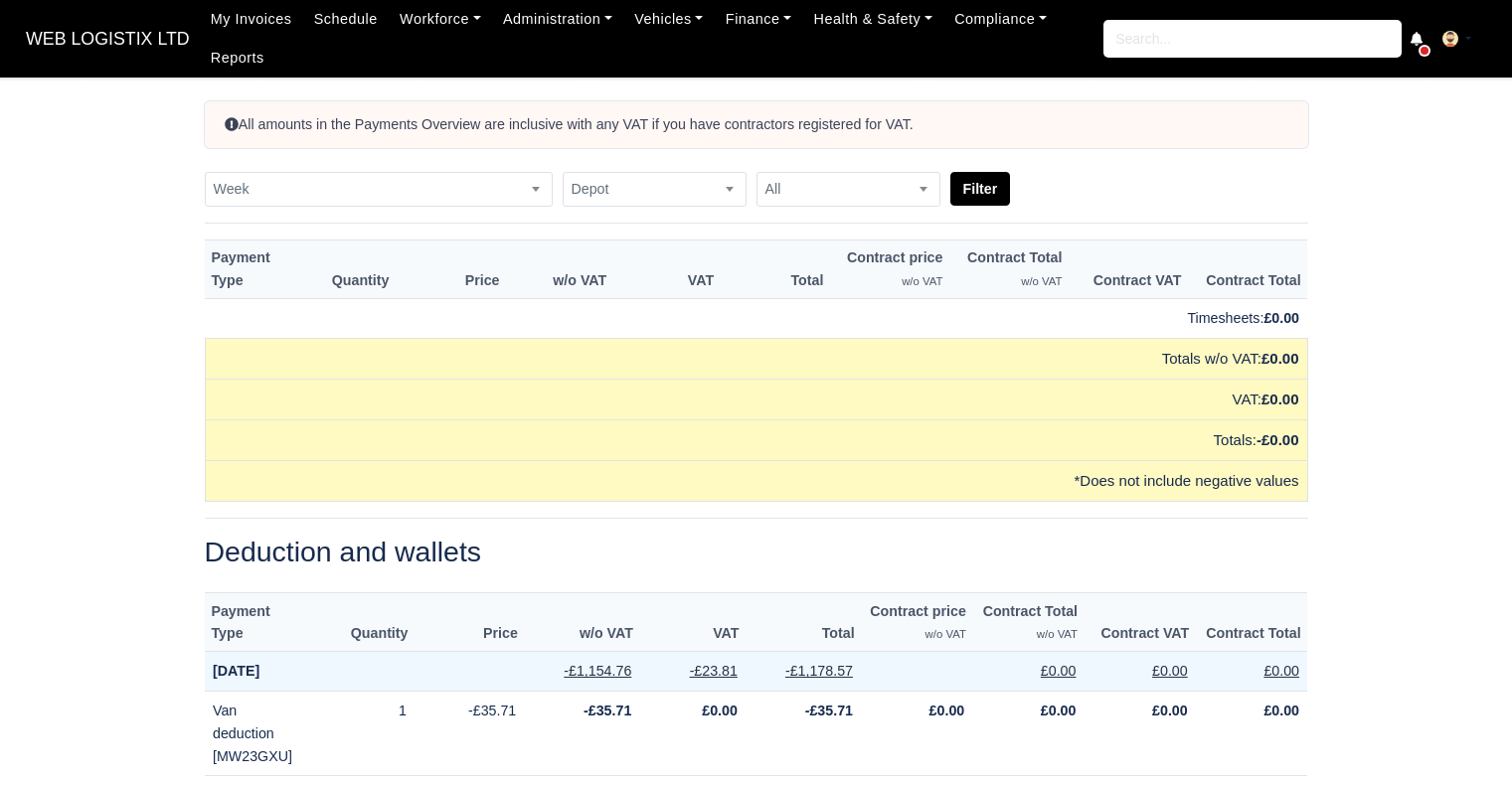 scroll, scrollTop: 0, scrollLeft: 0, axis: both 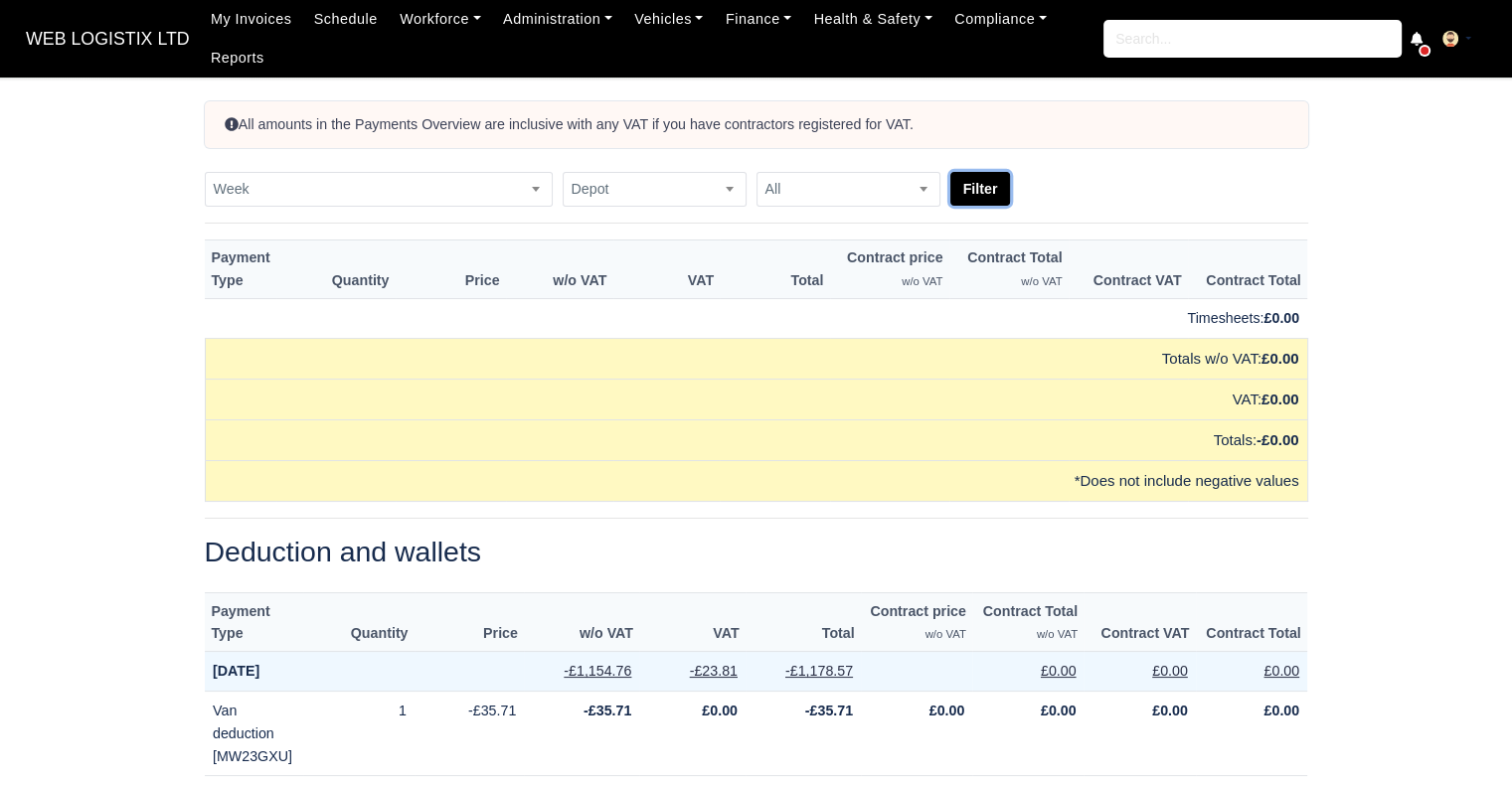 click on "Filter" at bounding box center (980, 189) 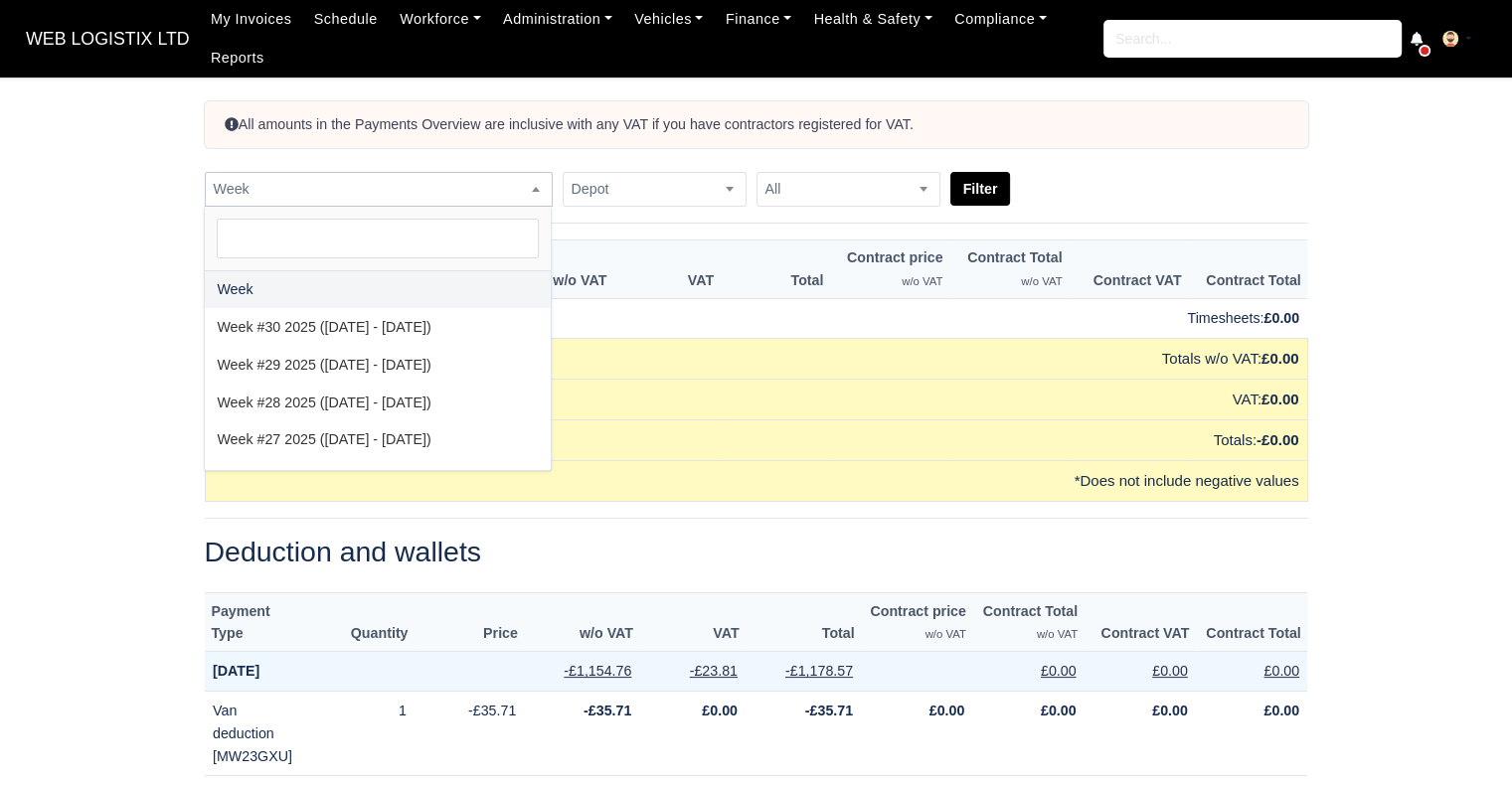 click on "Week" at bounding box center (379, 189) 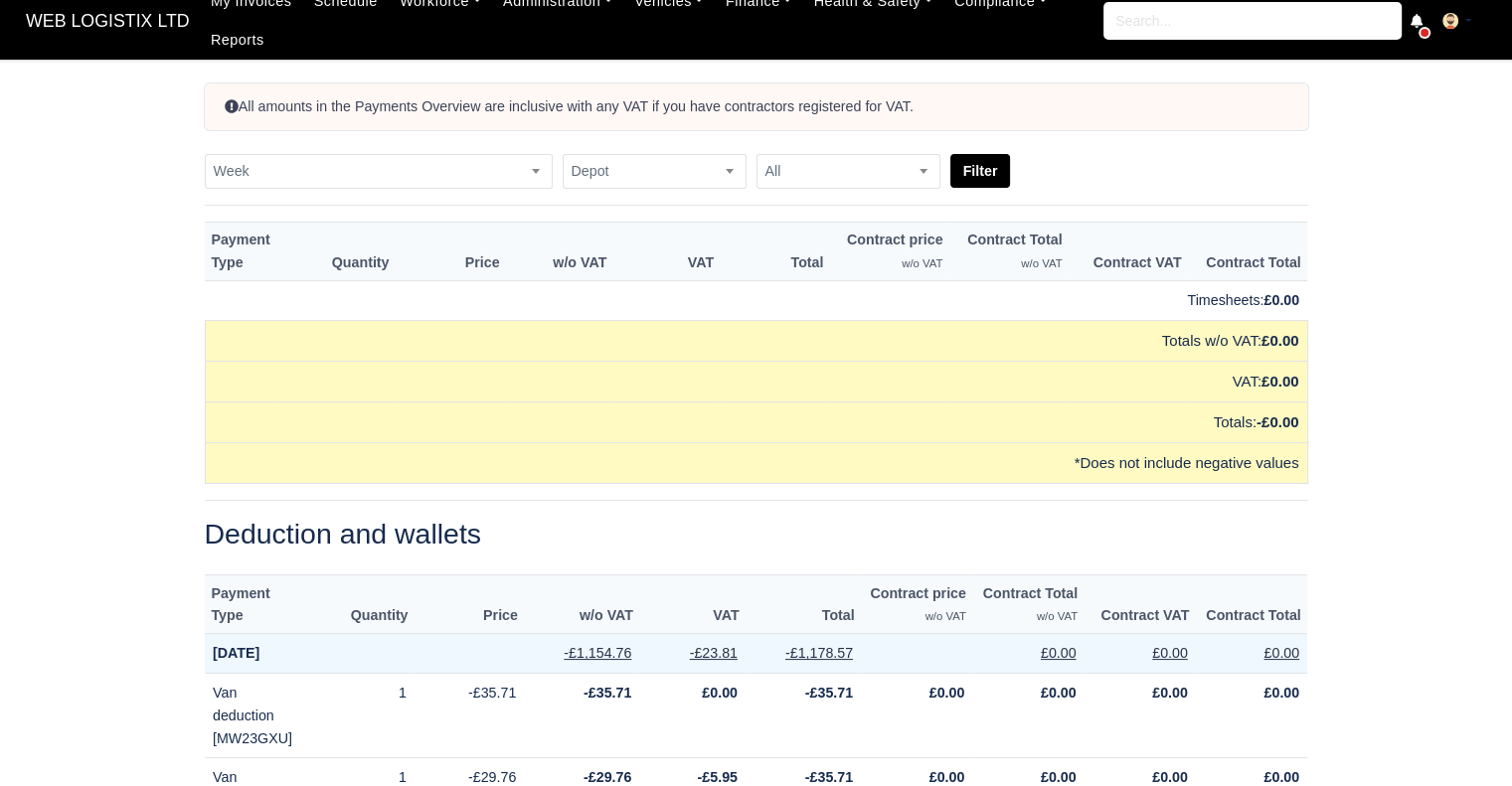 scroll, scrollTop: 0, scrollLeft: 0, axis: both 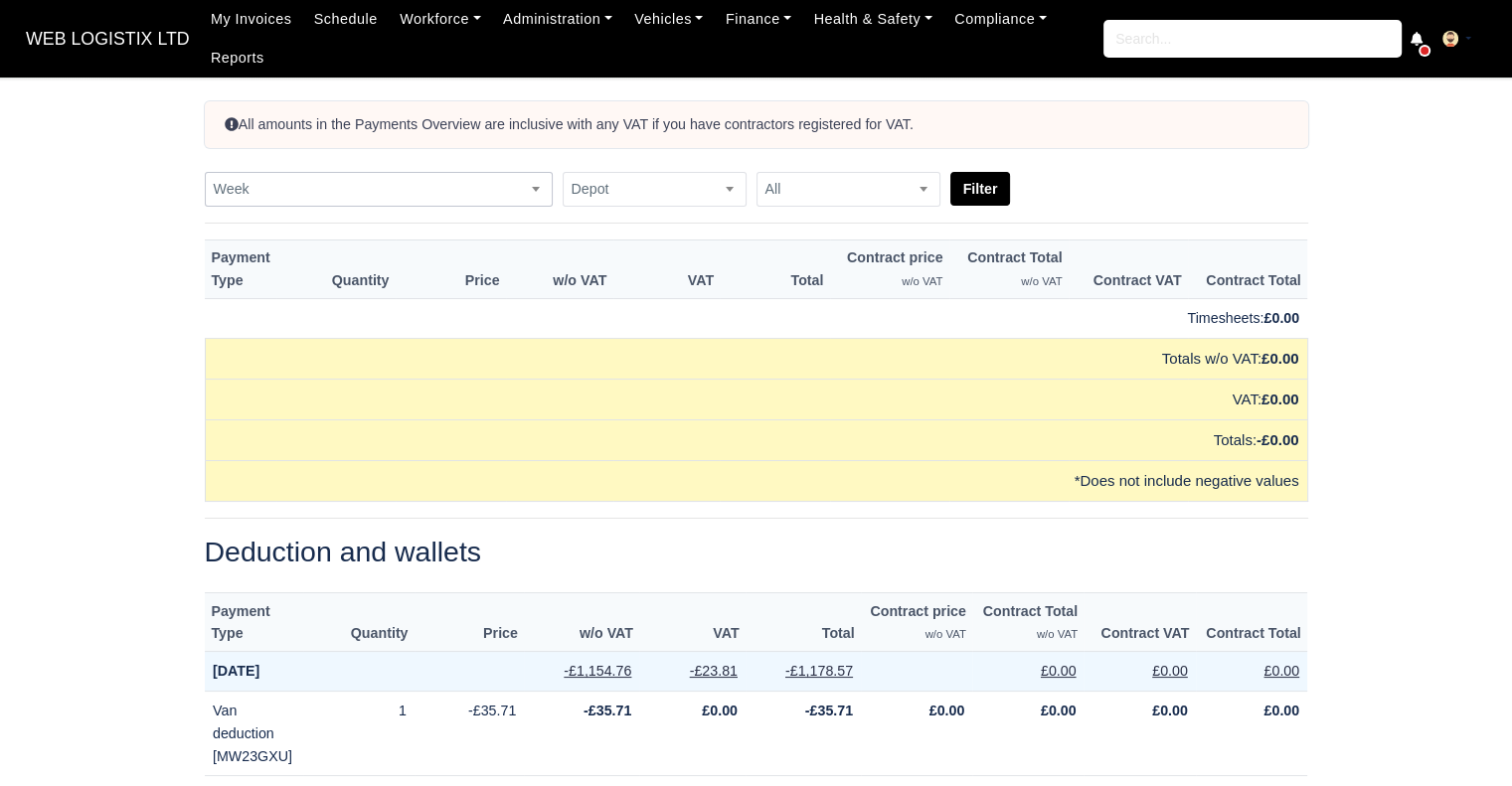 click on "Week" at bounding box center [379, 189] 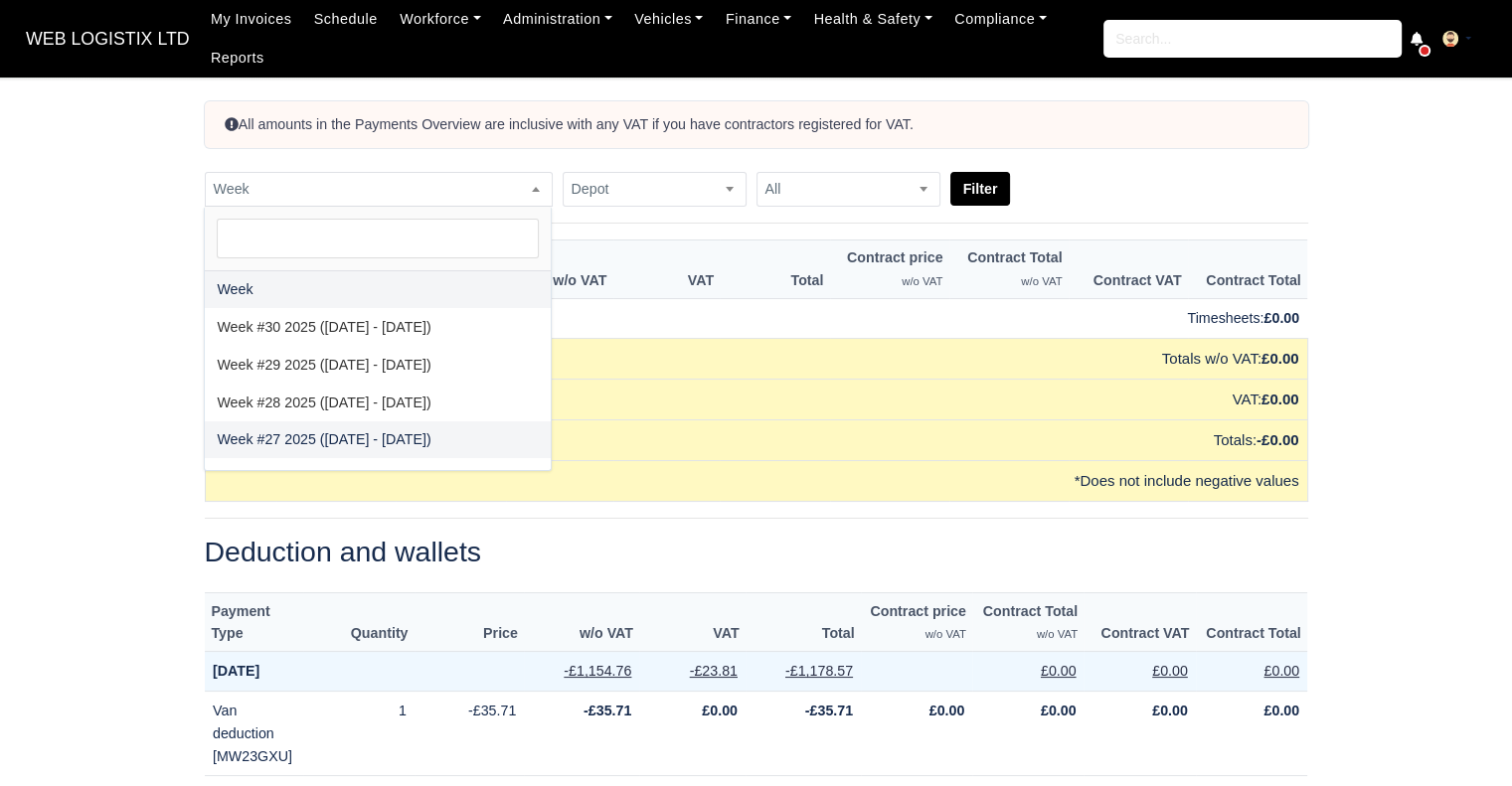 select on "2025-06-29|2025-07-05" 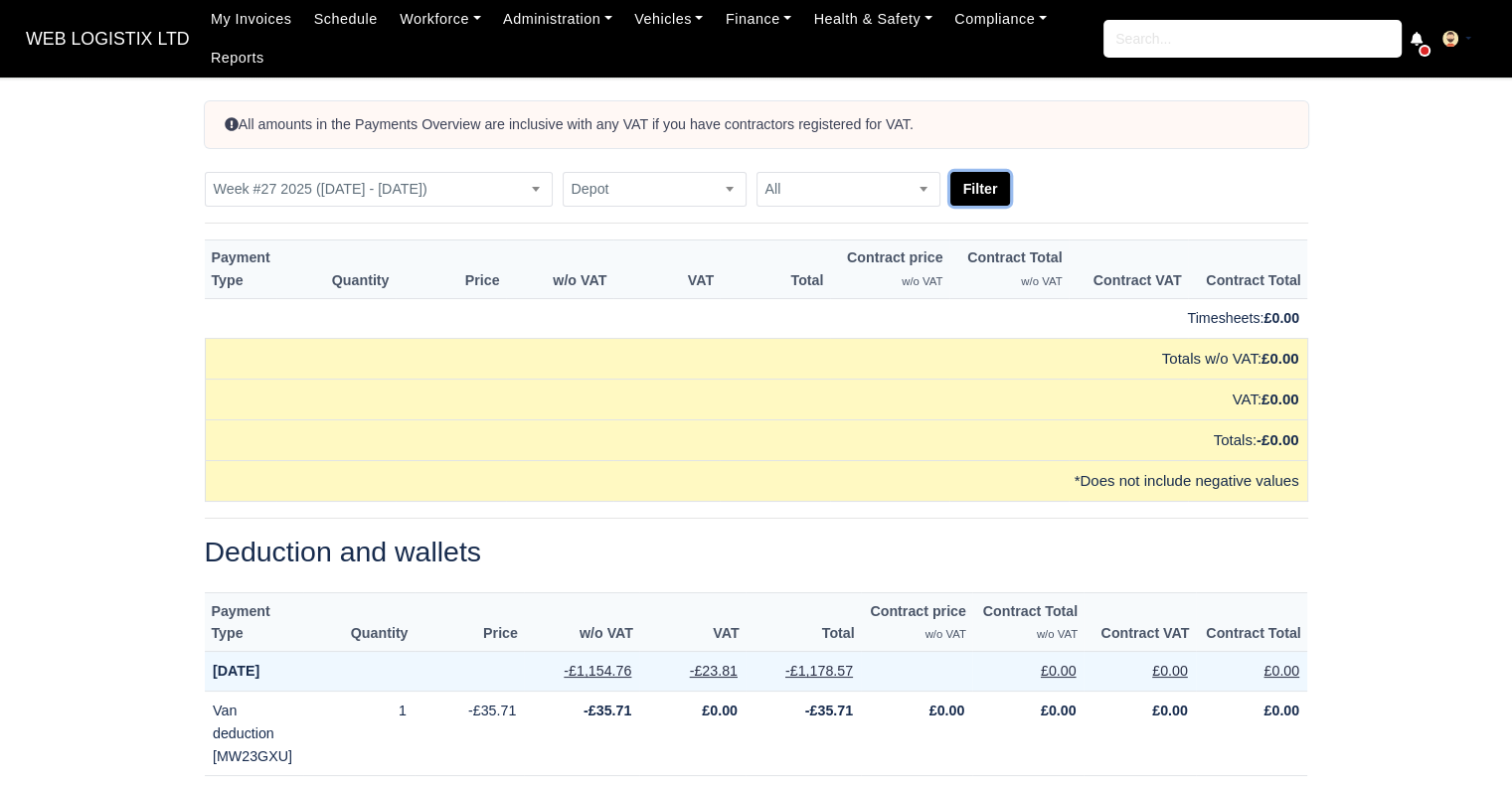 click on "Filter" at bounding box center [980, 189] 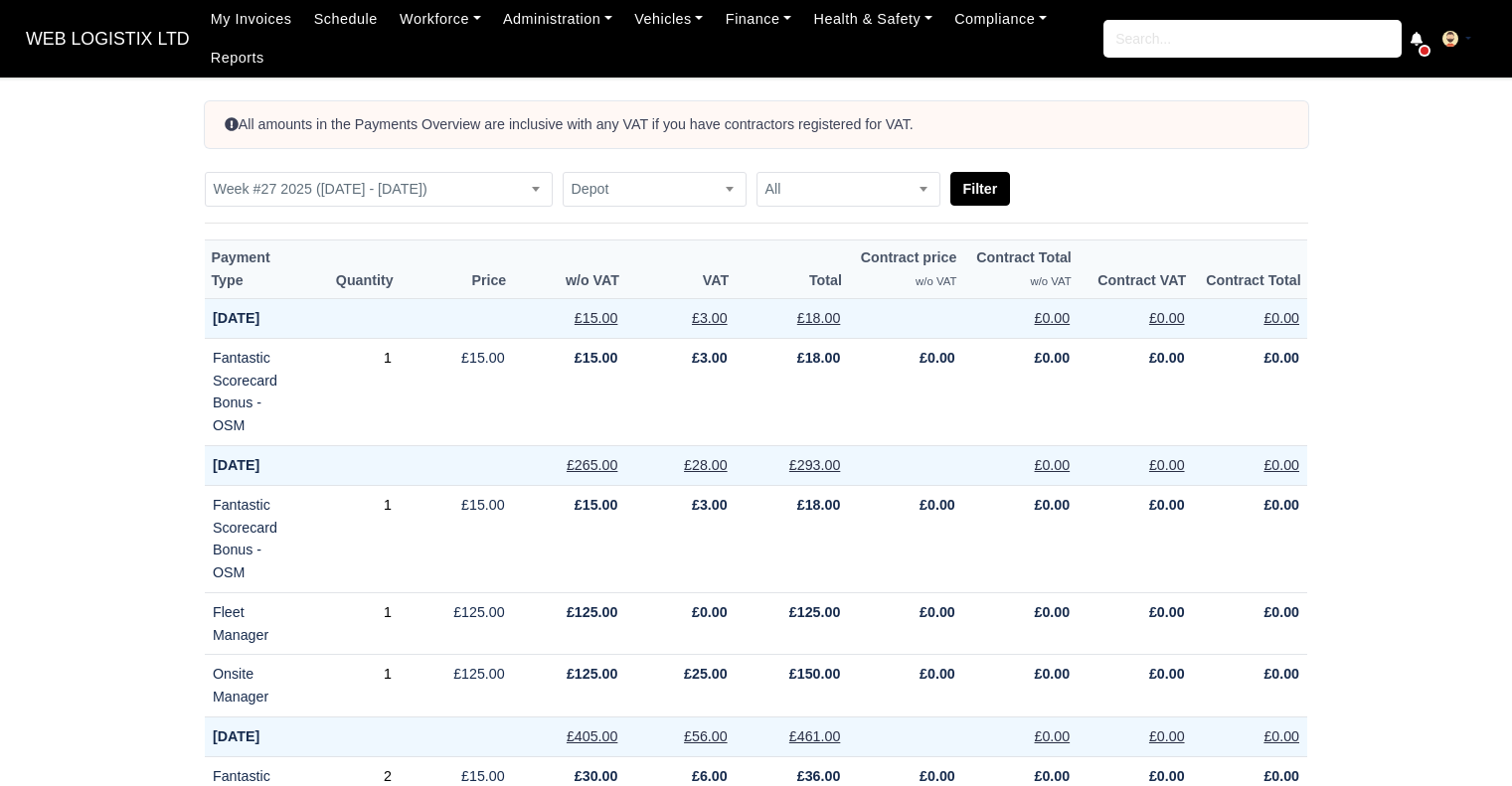 scroll, scrollTop: 0, scrollLeft: 0, axis: both 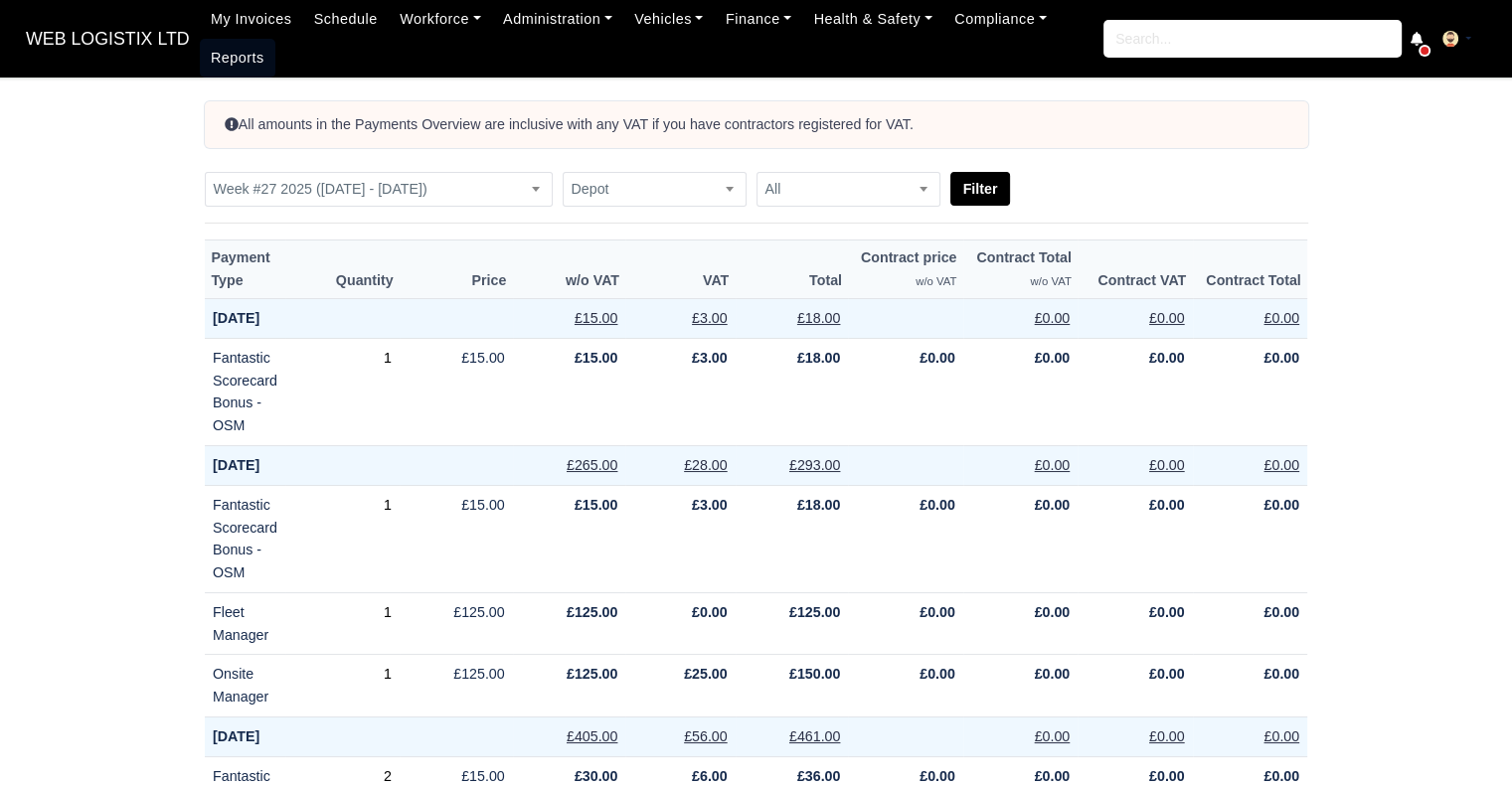 click on "Reports" at bounding box center (238, 58) 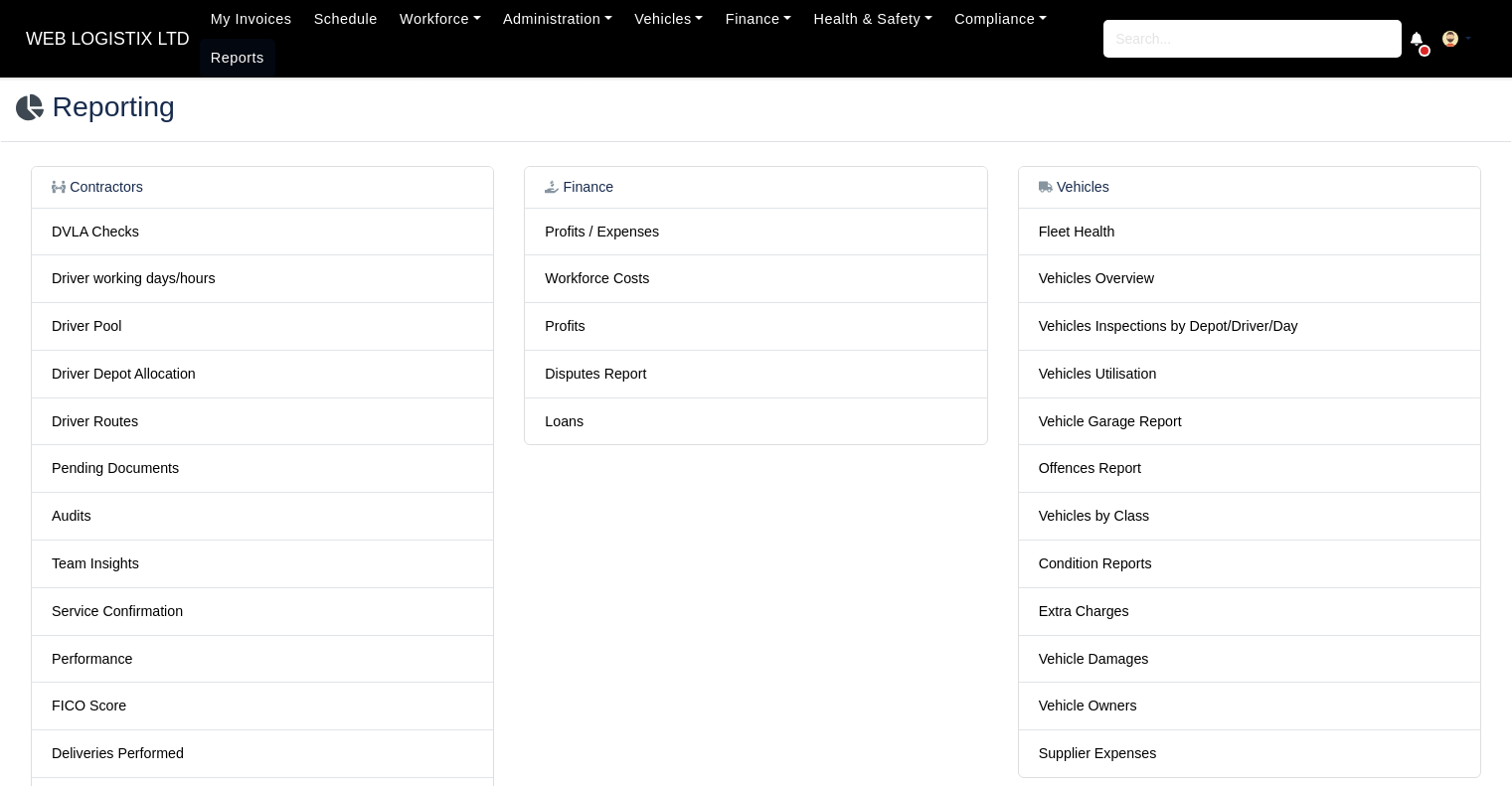 scroll, scrollTop: 0, scrollLeft: 0, axis: both 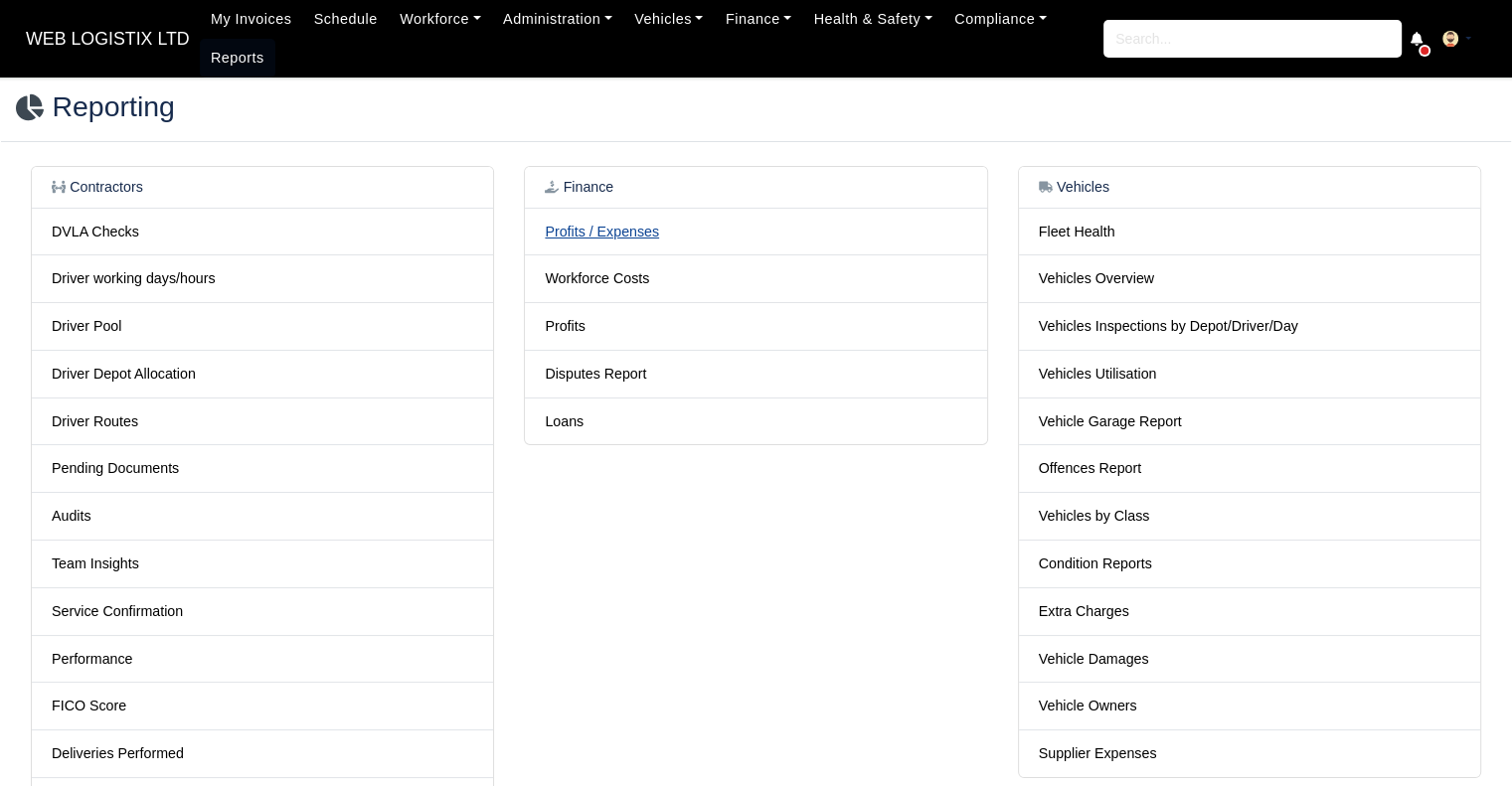 click on "Profits / Expenses" at bounding box center [601, 232] 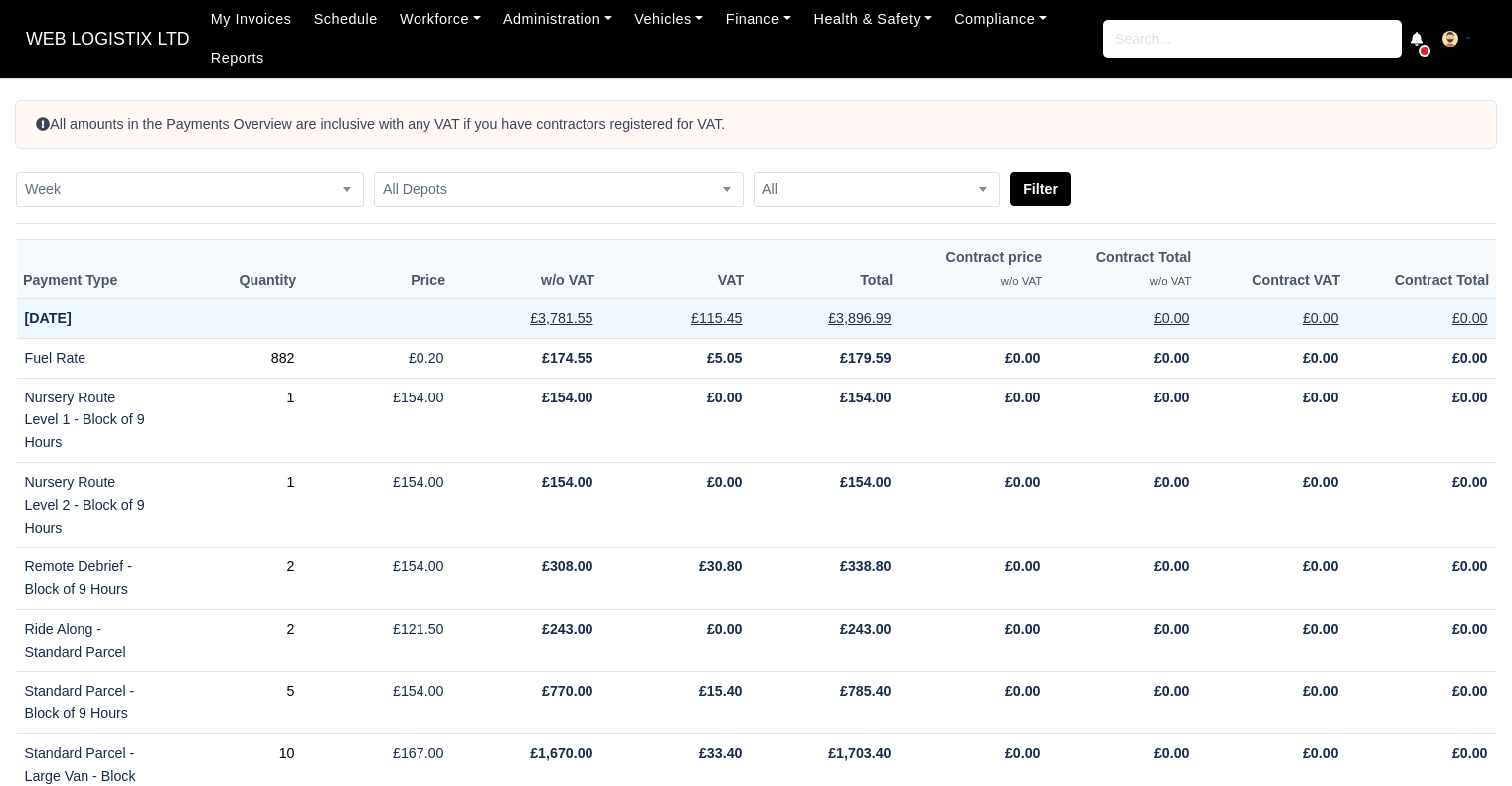 scroll, scrollTop: 0, scrollLeft: 0, axis: both 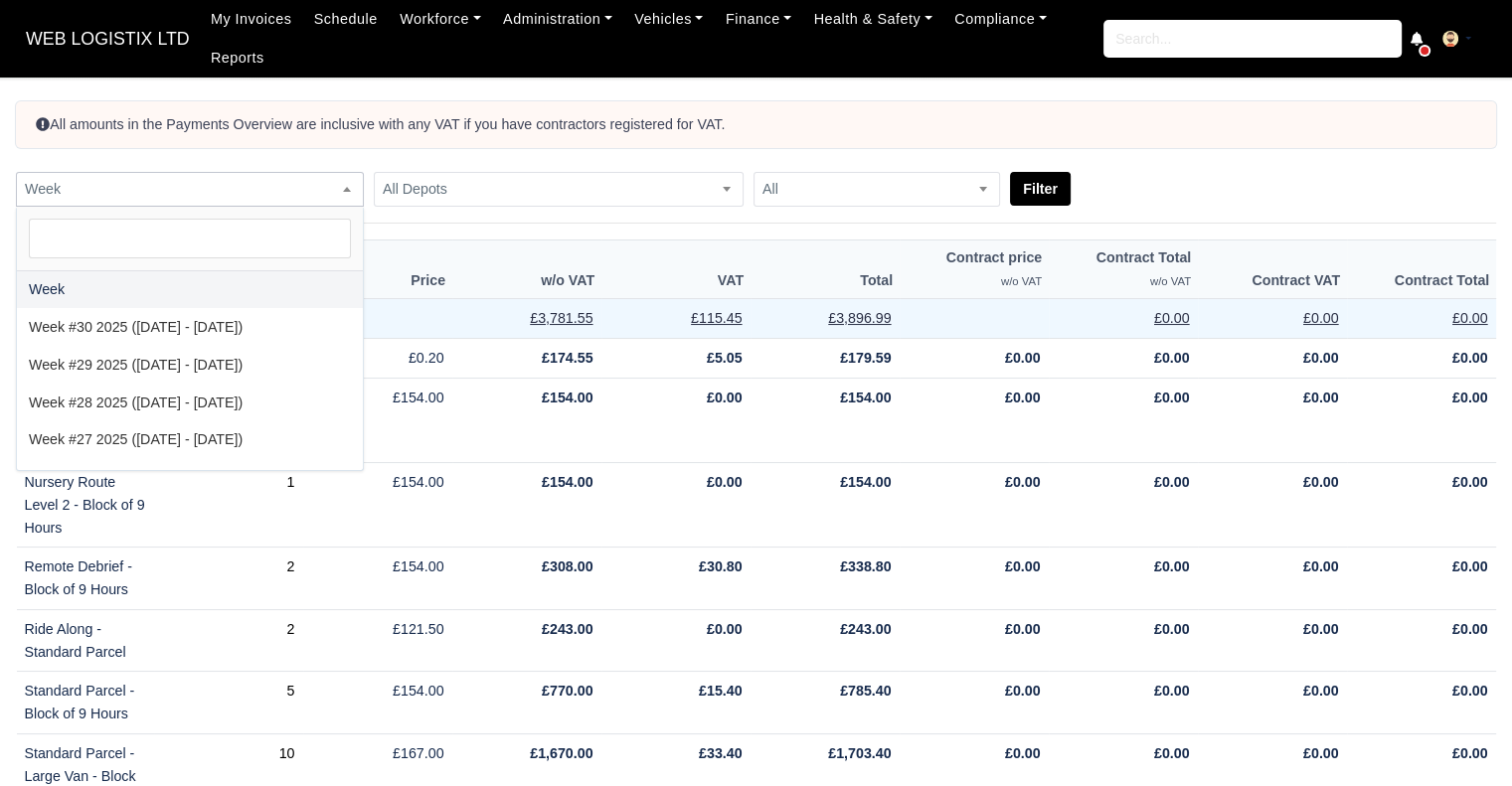 click on "Week" at bounding box center [190, 189] 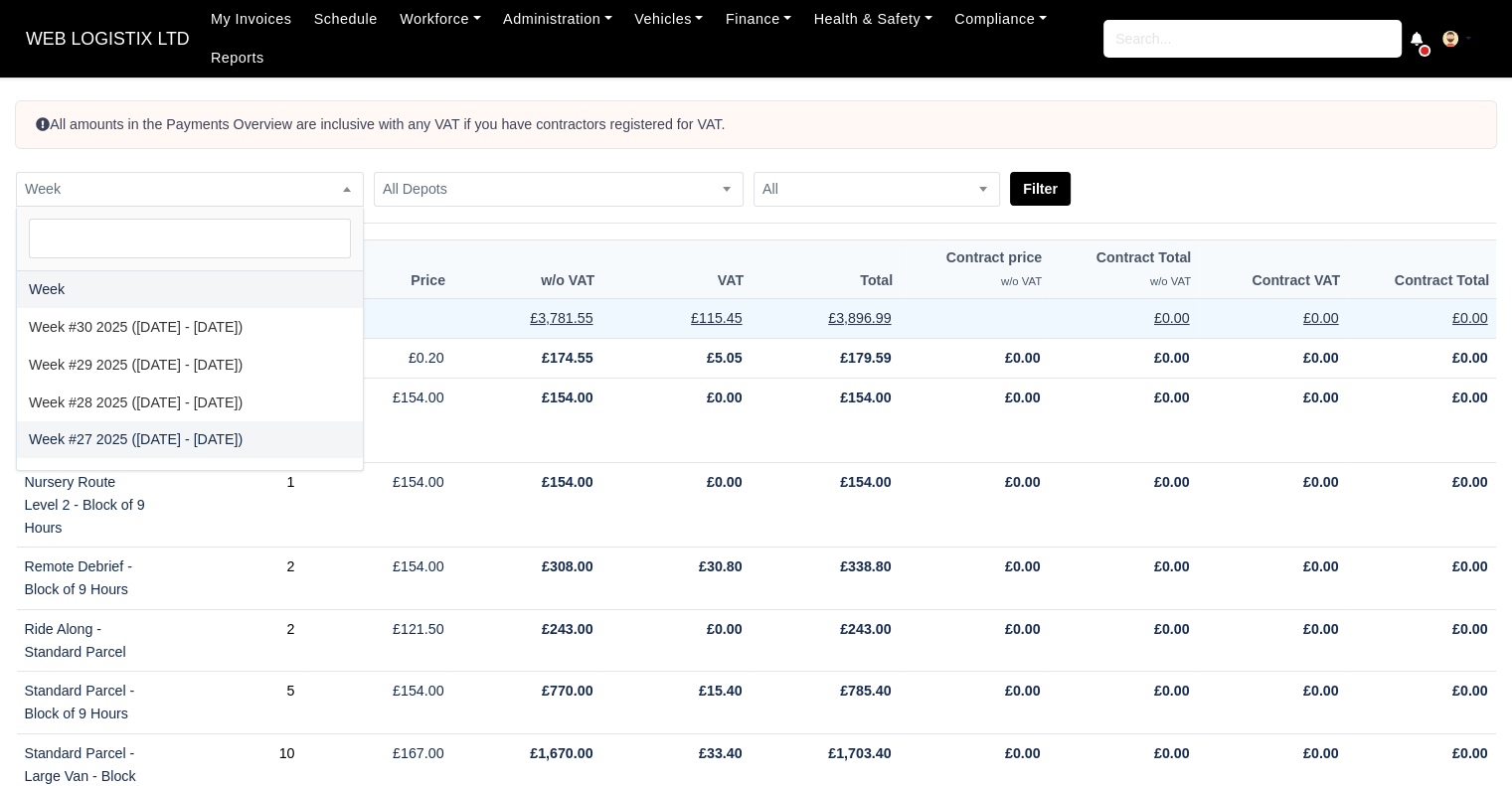 select on "[DATE]|[DATE]" 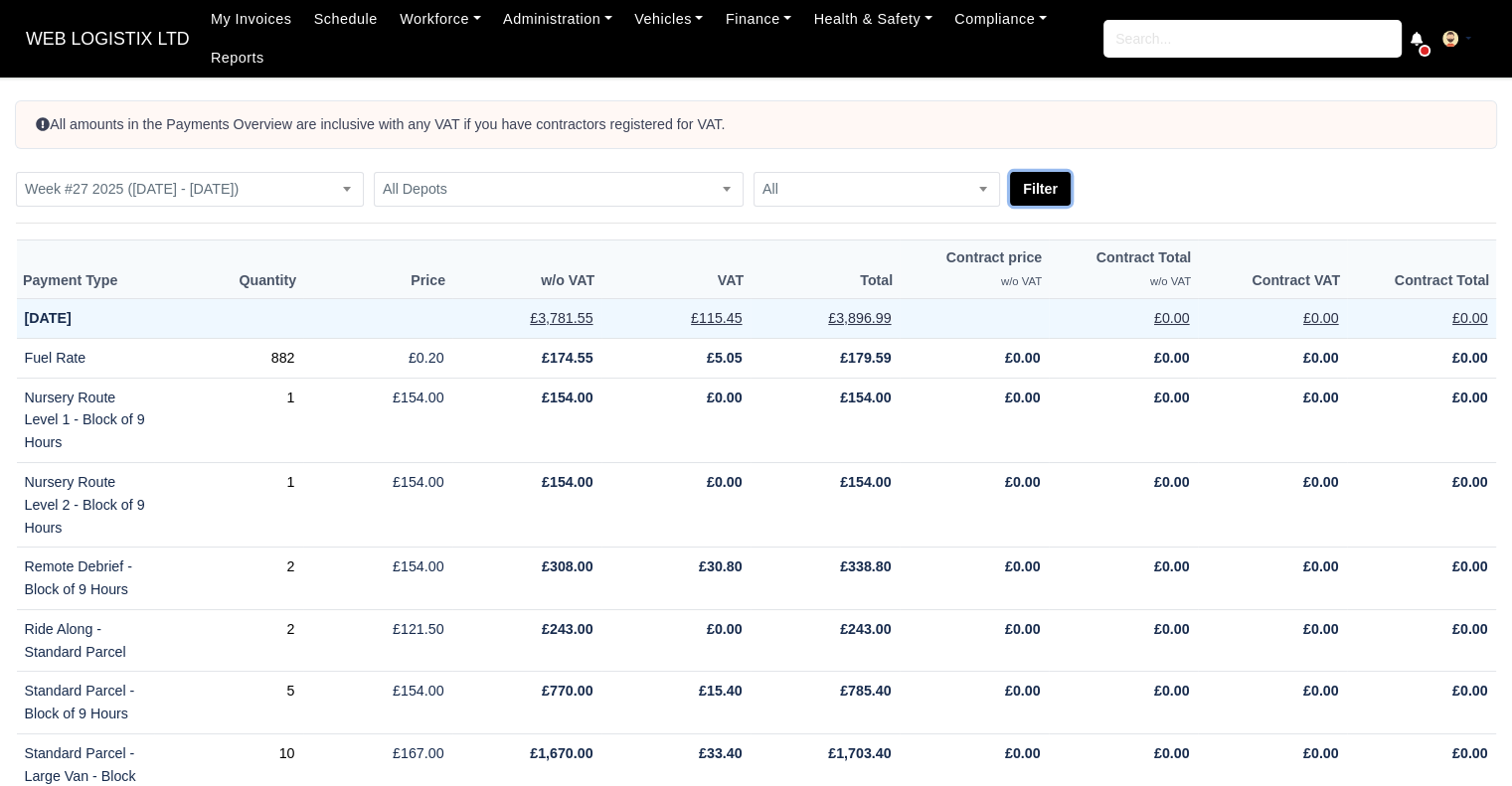 click on "Filter" at bounding box center [1040, 189] 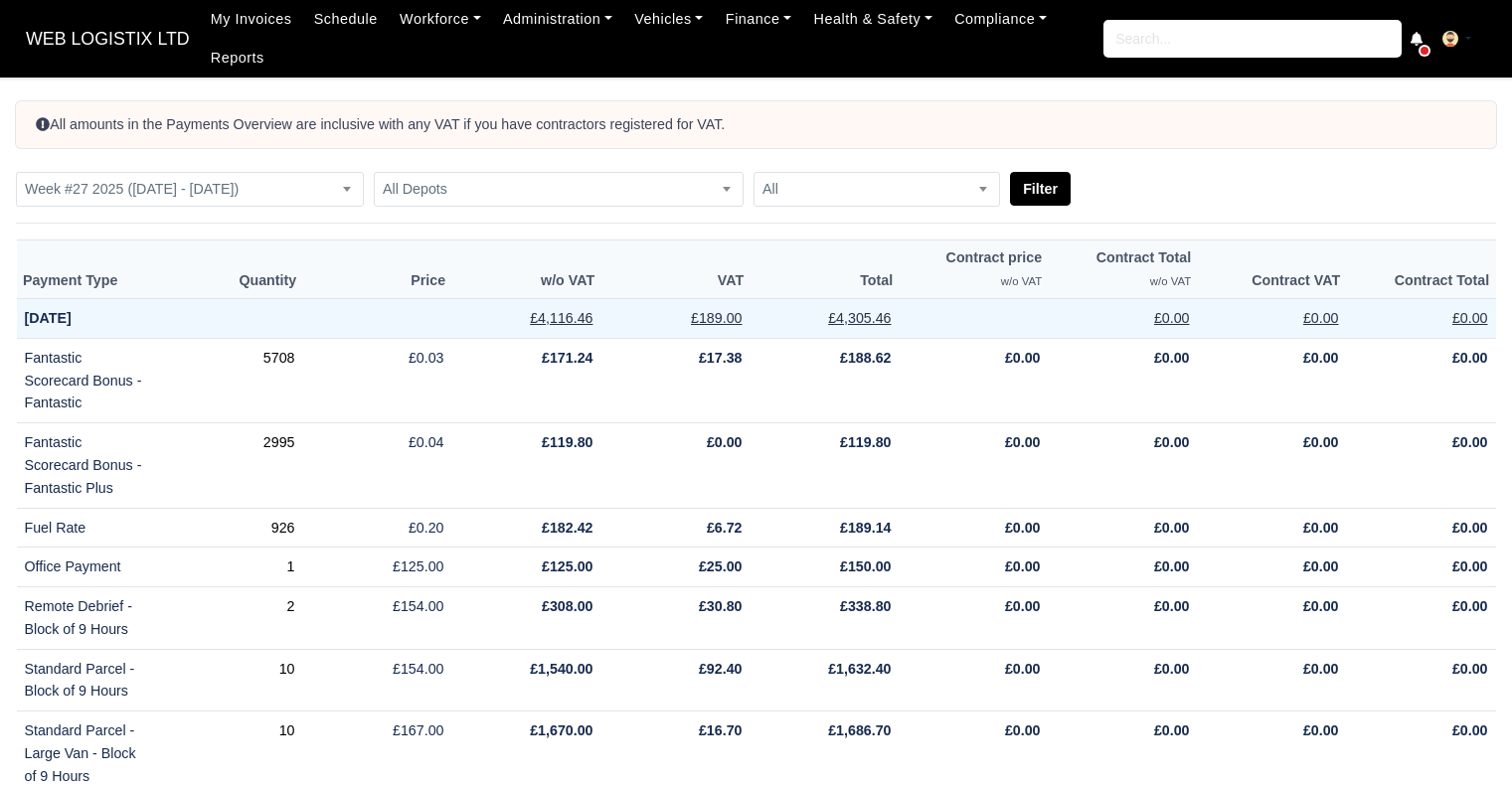 scroll, scrollTop: 0, scrollLeft: 0, axis: both 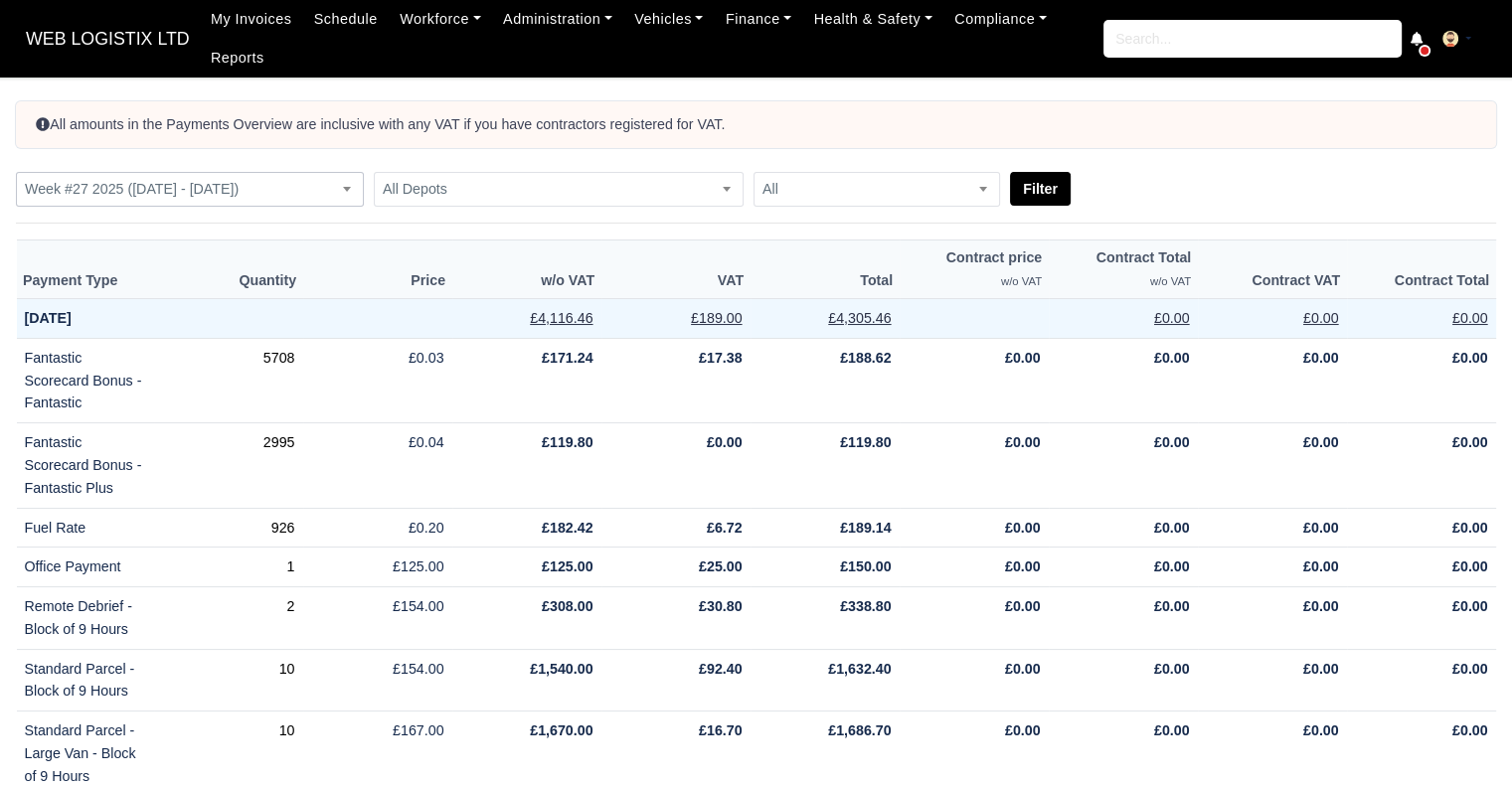 click on "Week #27 2025 ([DATE] - [DATE])" at bounding box center [190, 189] 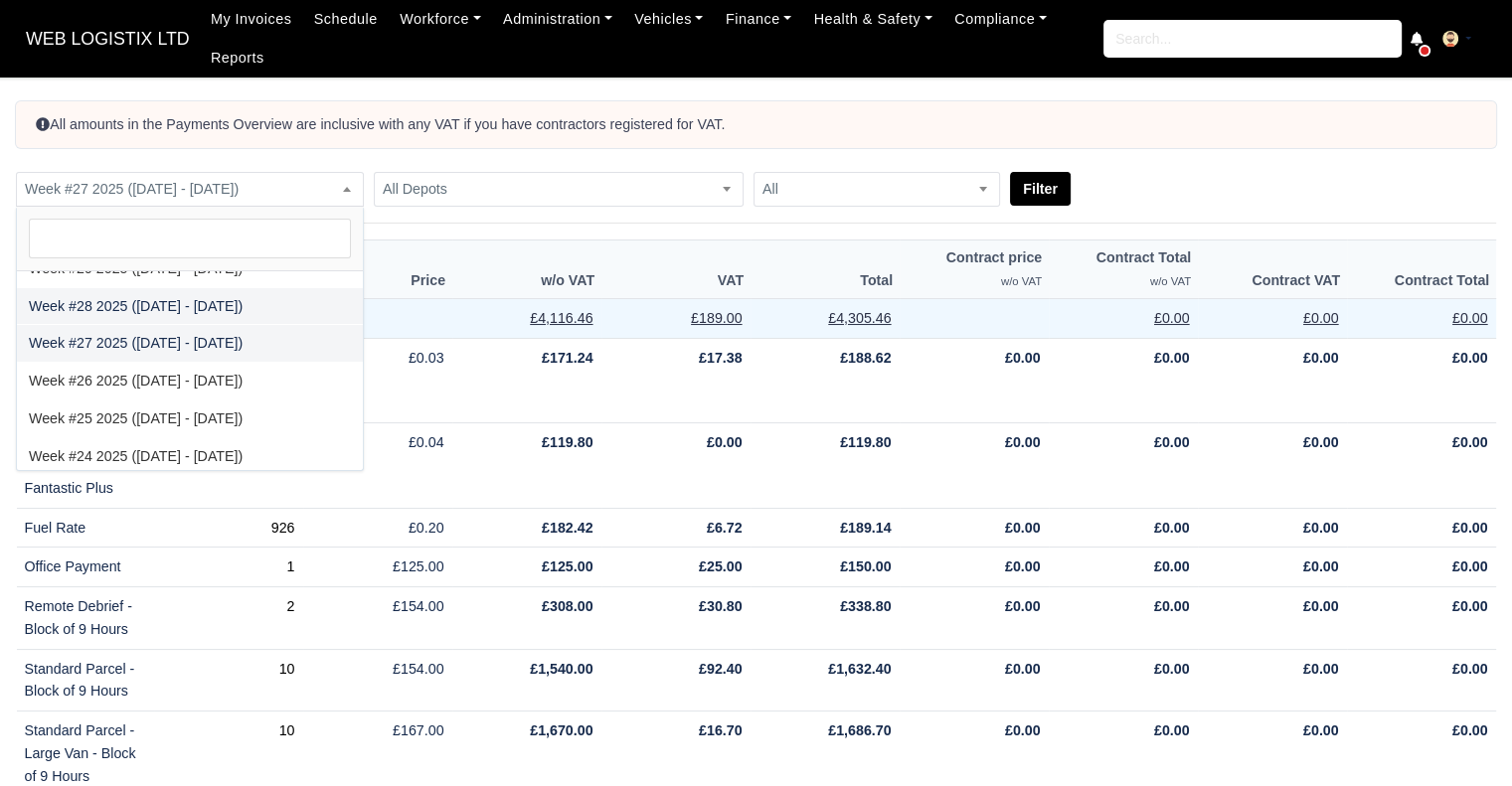 scroll, scrollTop: 99, scrollLeft: 0, axis: vertical 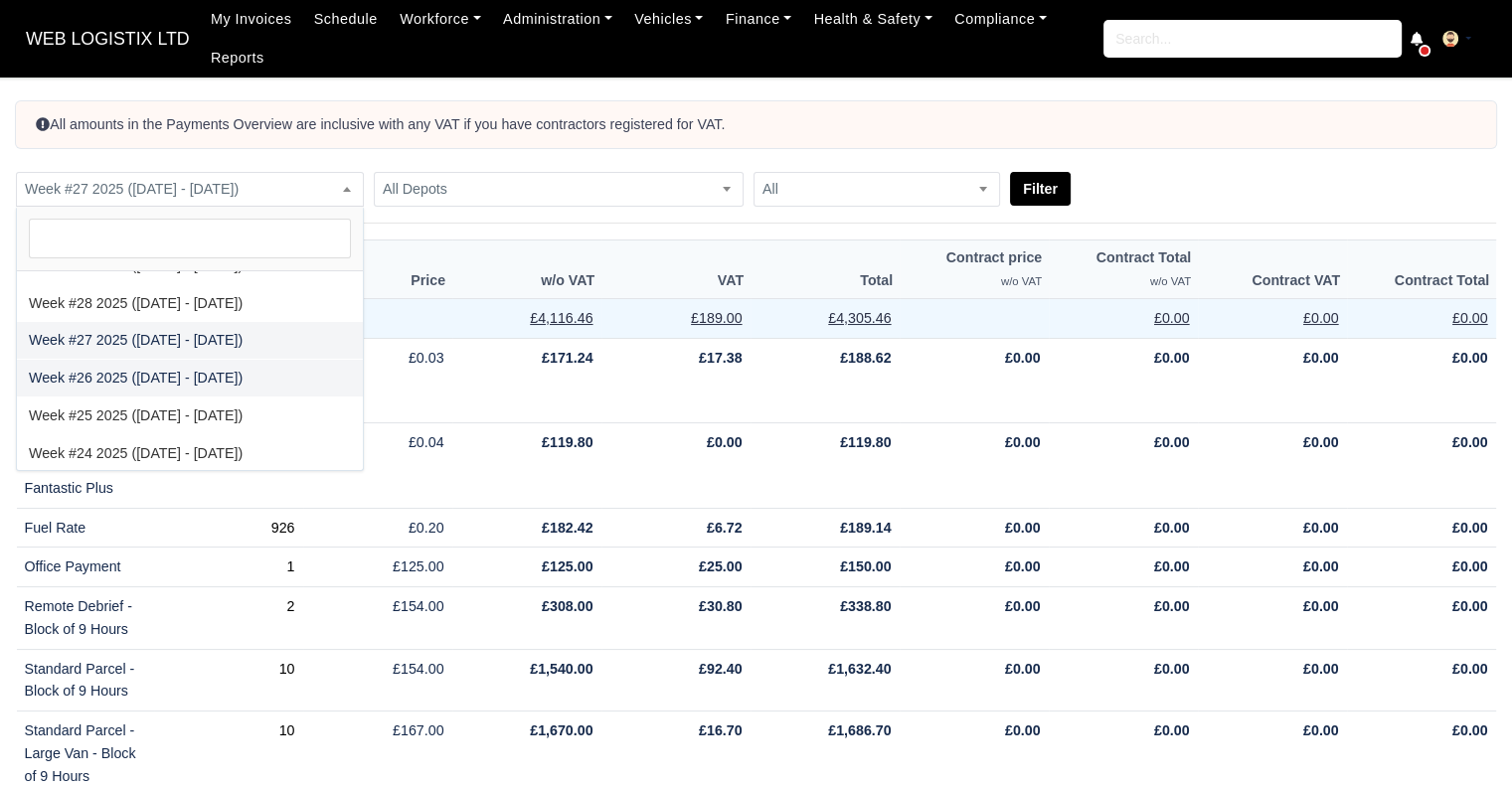 select on "2025-06-22|2025-06-28" 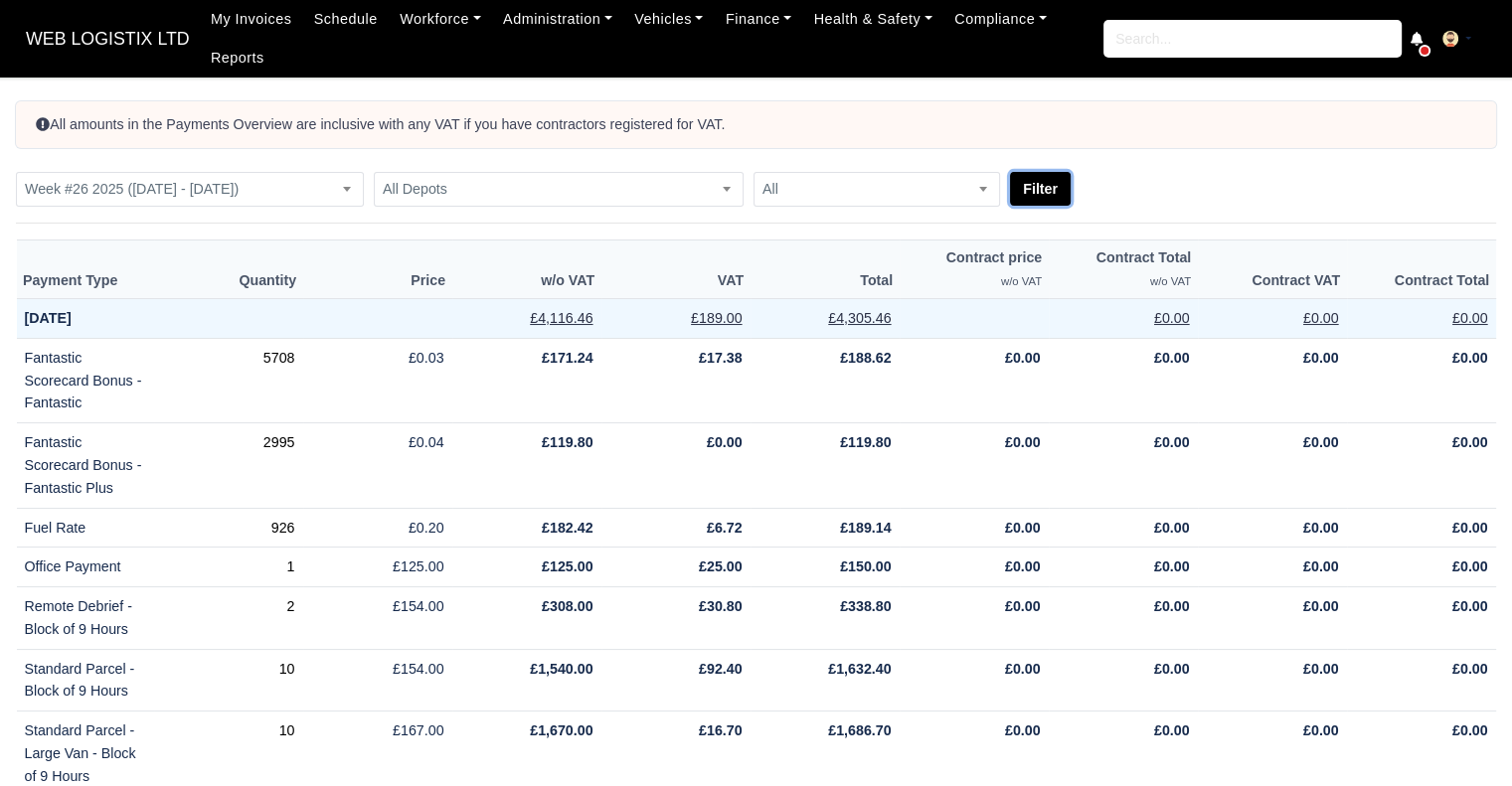 click on "Filter" at bounding box center [1040, 189] 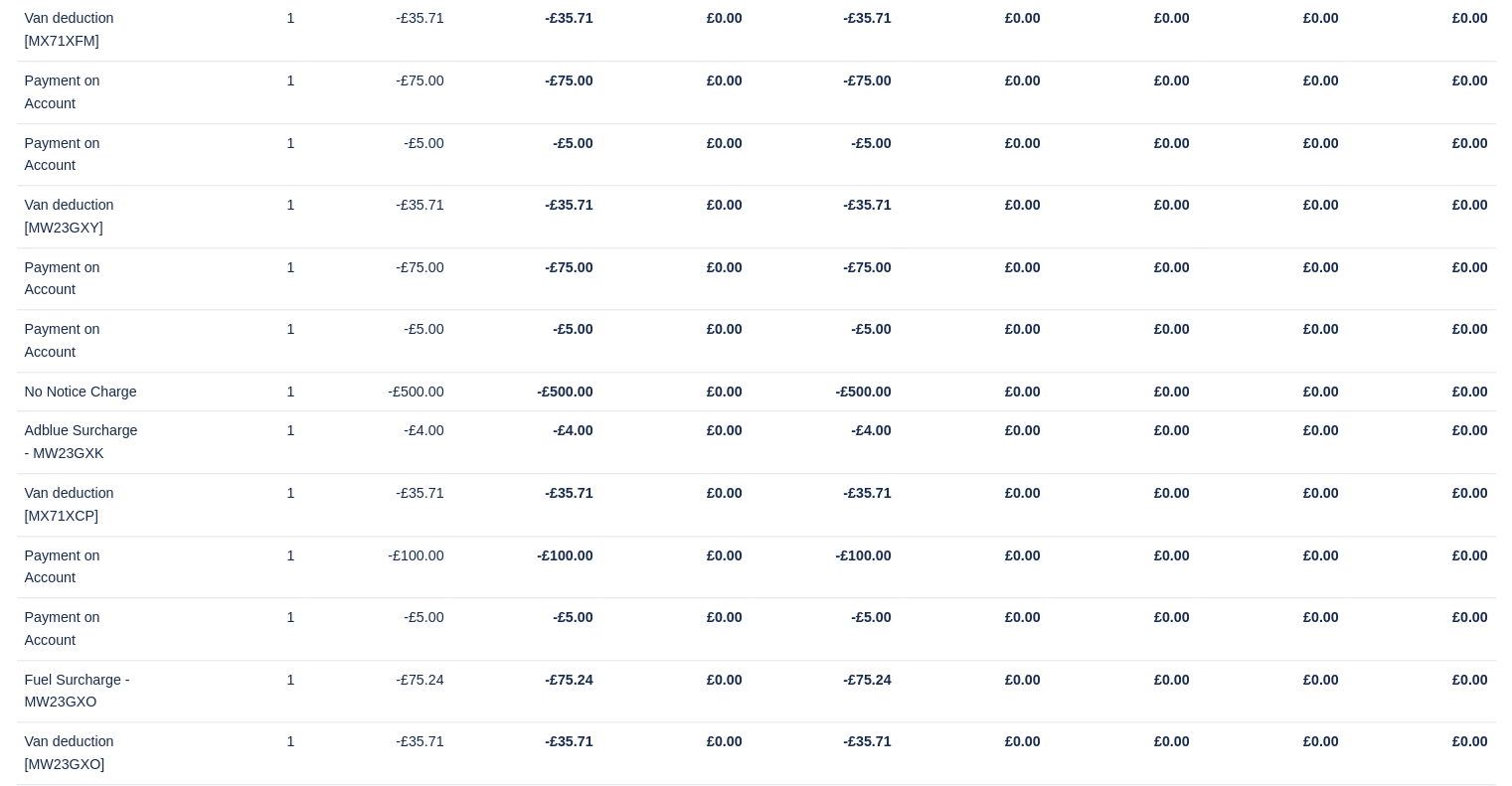 scroll, scrollTop: 25929, scrollLeft: 0, axis: vertical 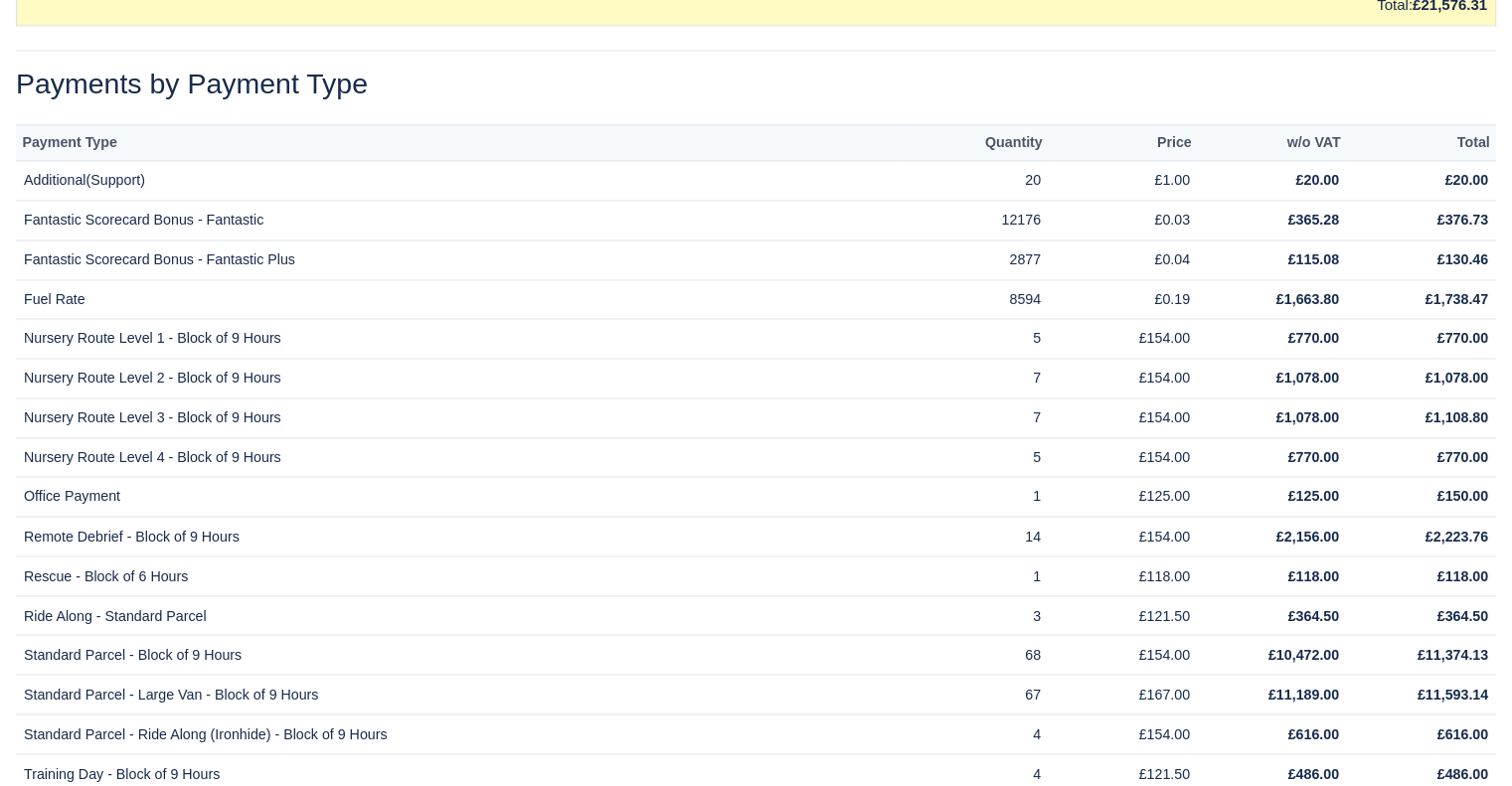 drag, startPoint x: 0, startPoint y: 0, endPoint x: 1526, endPoint y: 786, distance: 1716.5291 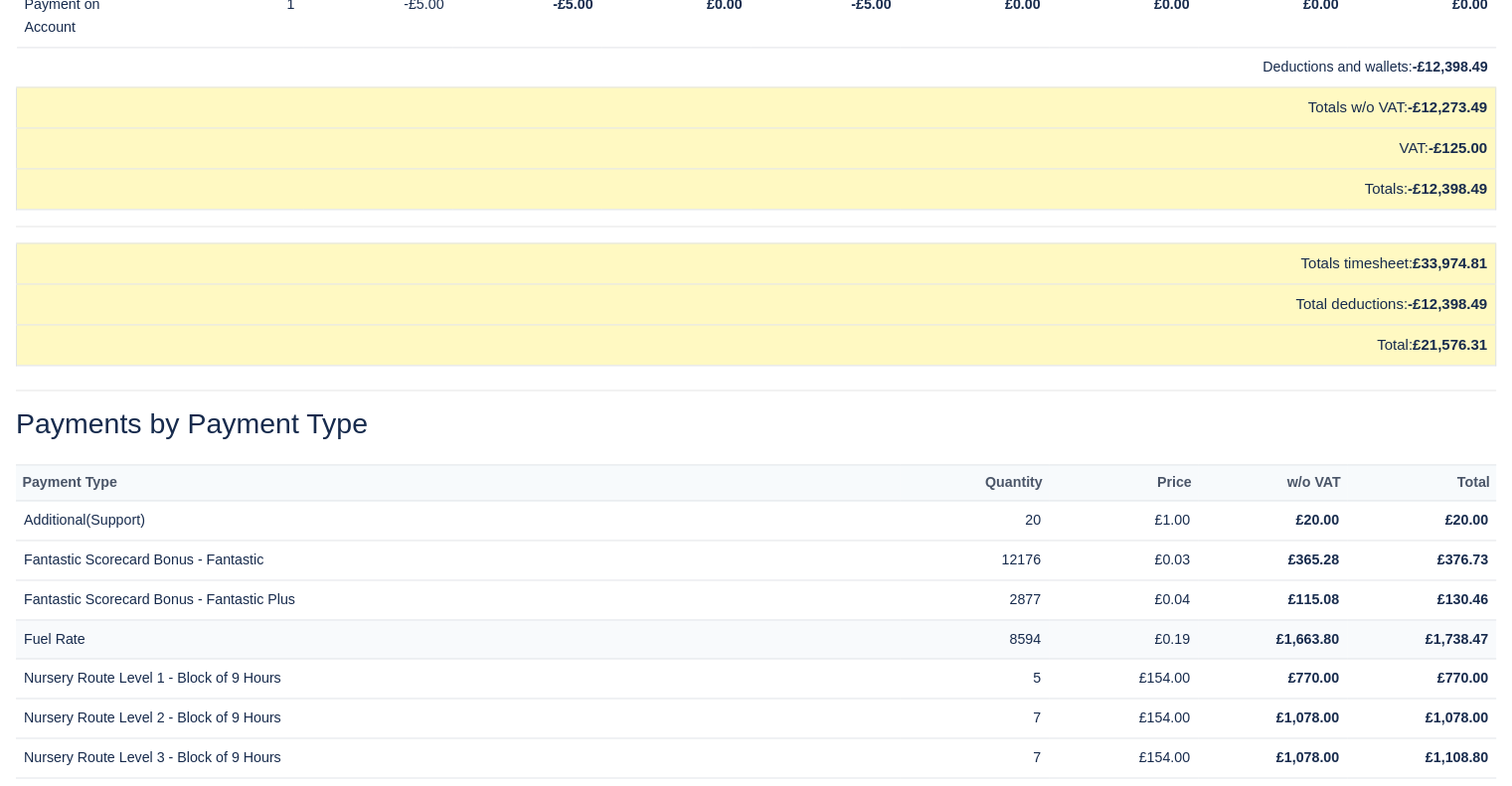 scroll, scrollTop: 25532, scrollLeft: 0, axis: vertical 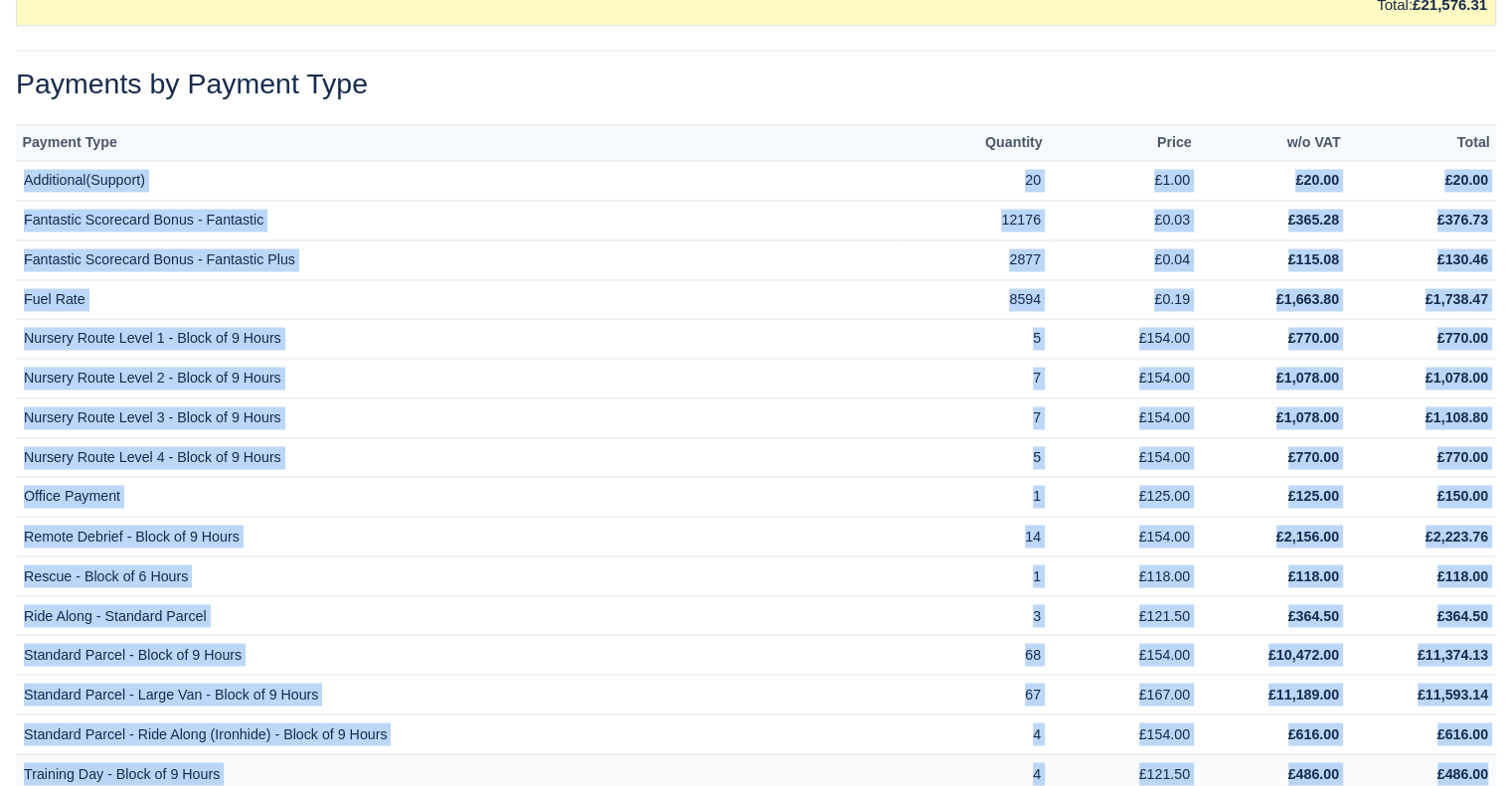 drag, startPoint x: 26, startPoint y: 432, endPoint x: 1490, endPoint y: 627, distance: 1476.9296 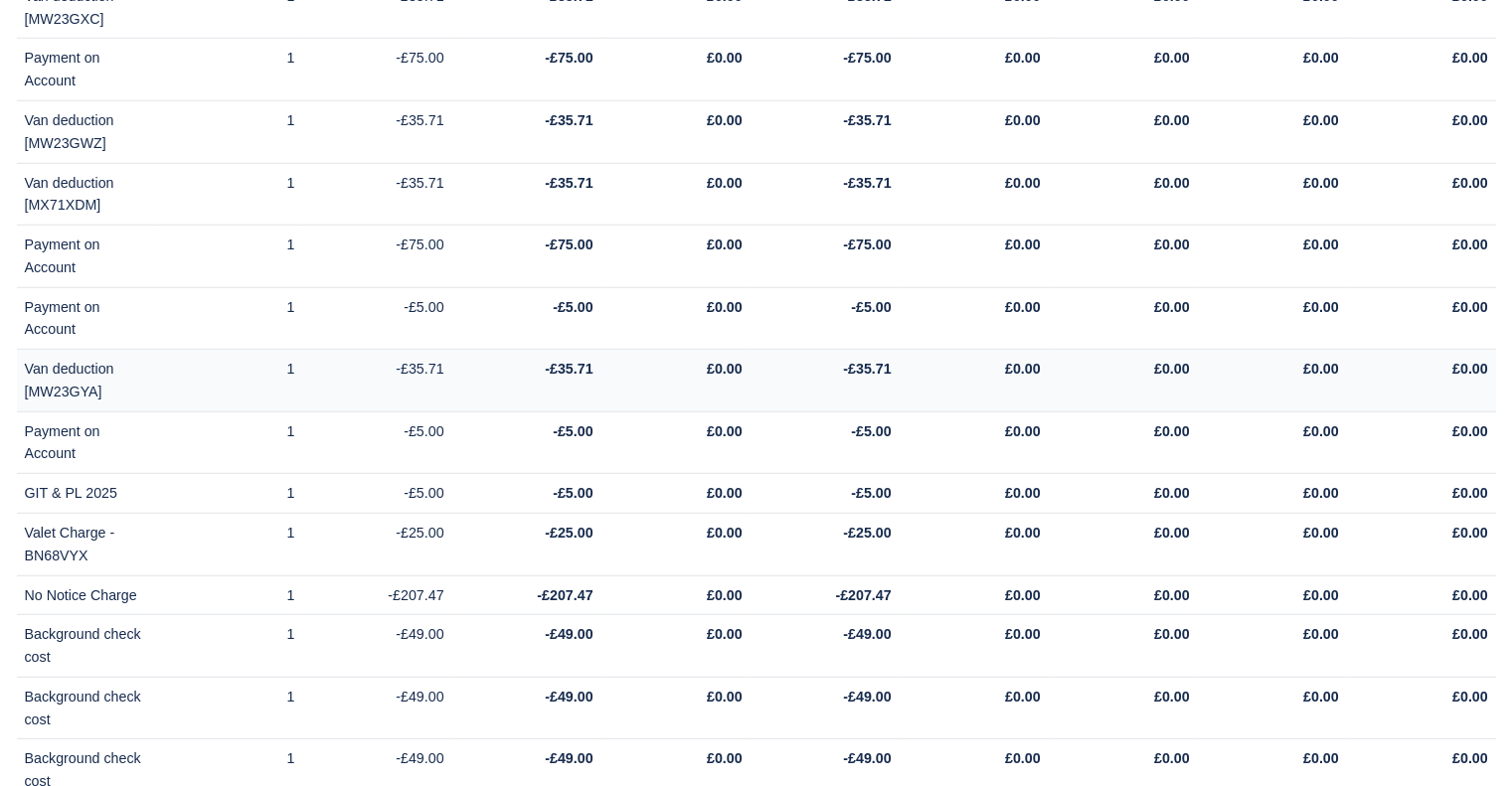 scroll, scrollTop: 20563, scrollLeft: 0, axis: vertical 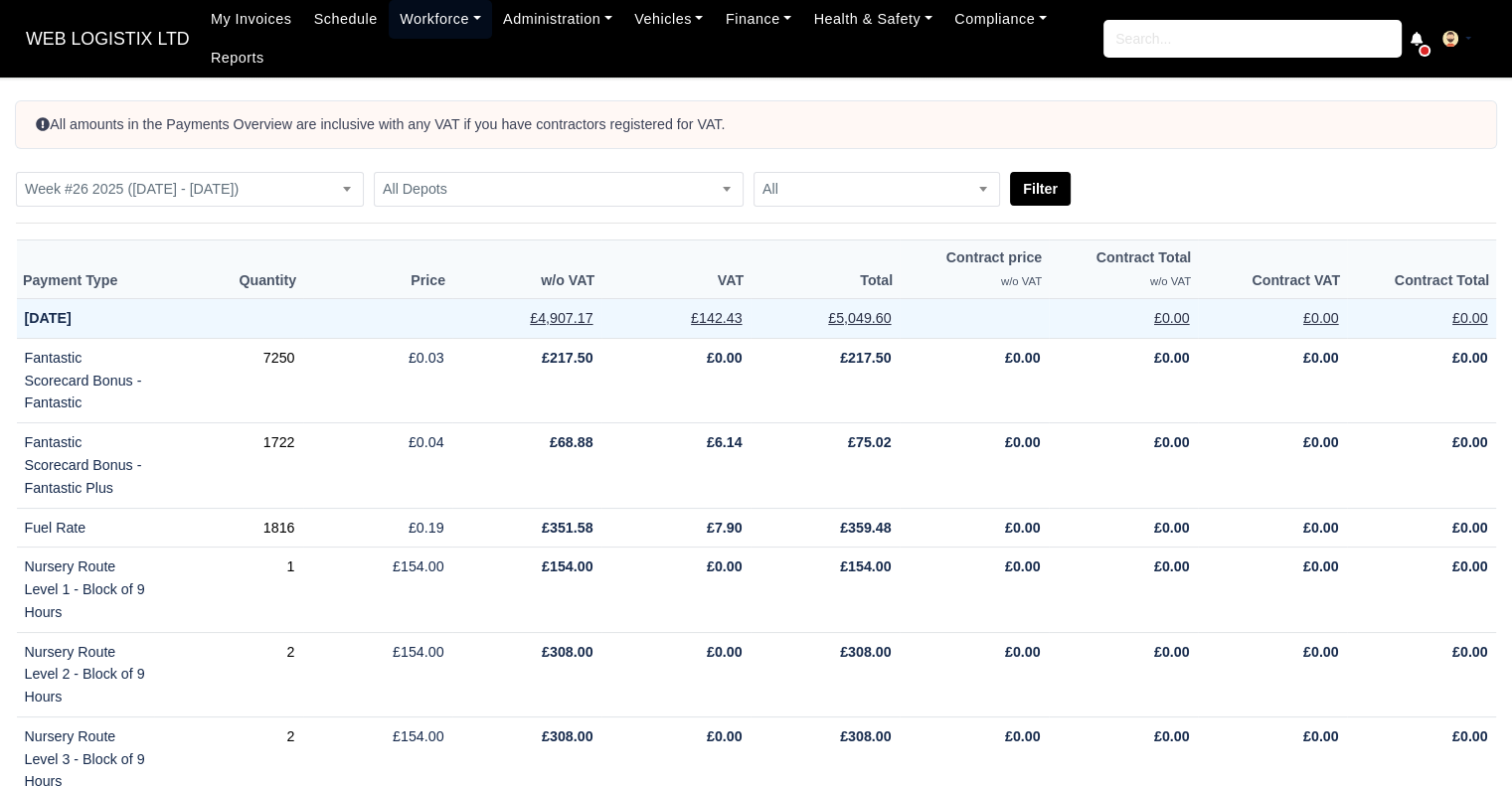 click on "Workforce" at bounding box center [440, 19] 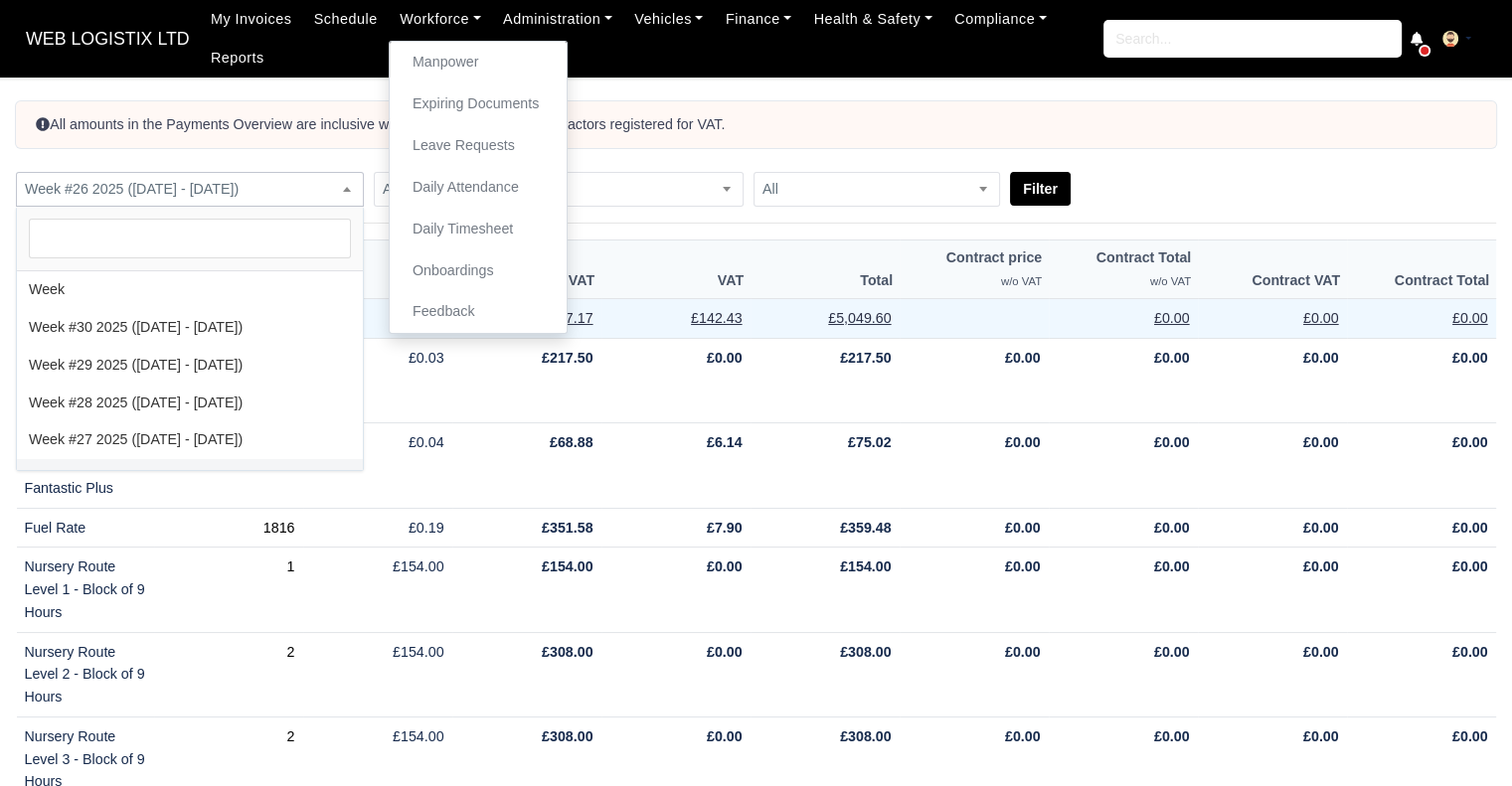click on "Week #26 2025 (22 June - 28 June)" at bounding box center [190, 189] 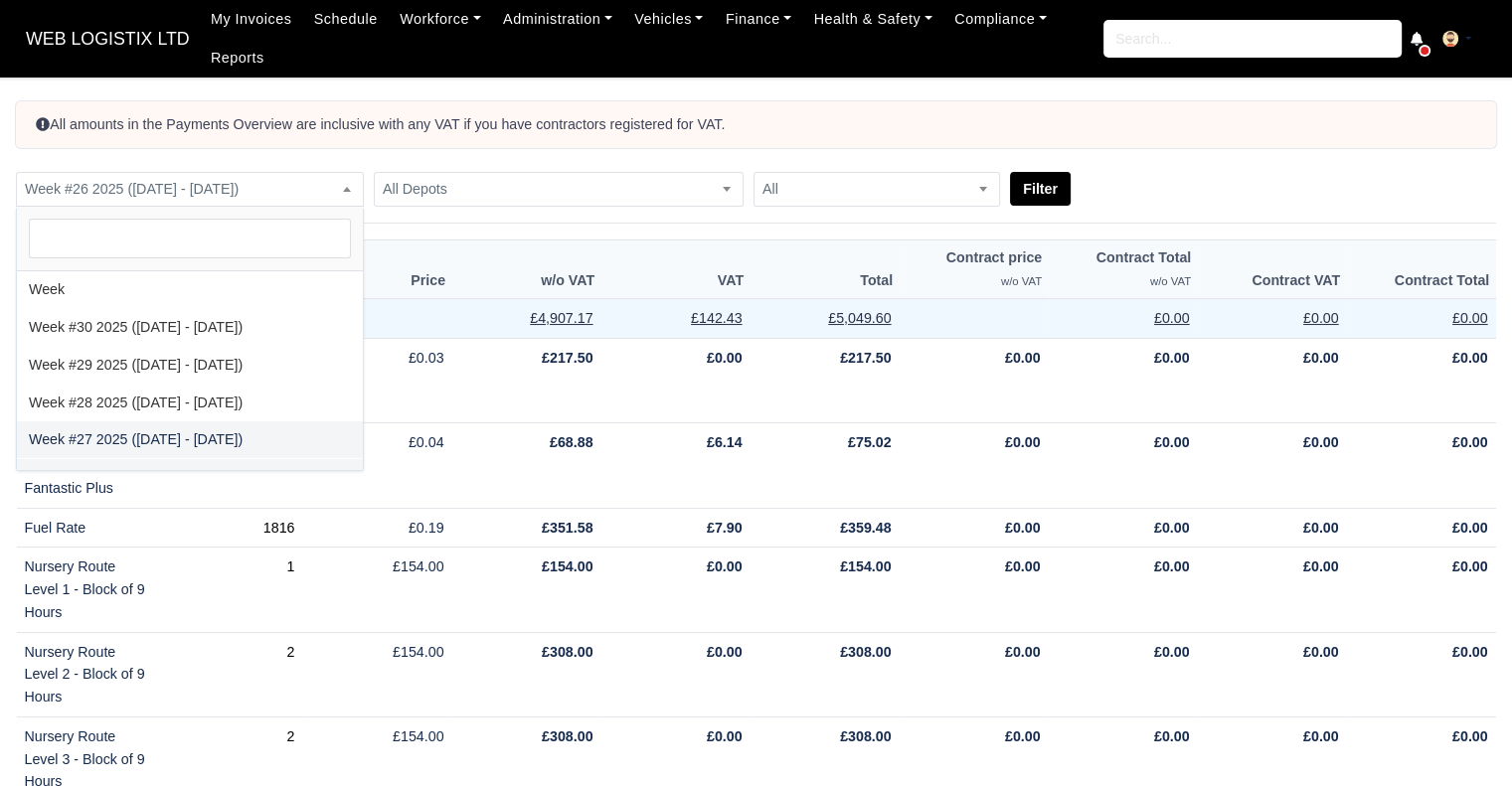 select on "2025-06-29|2025-07-05" 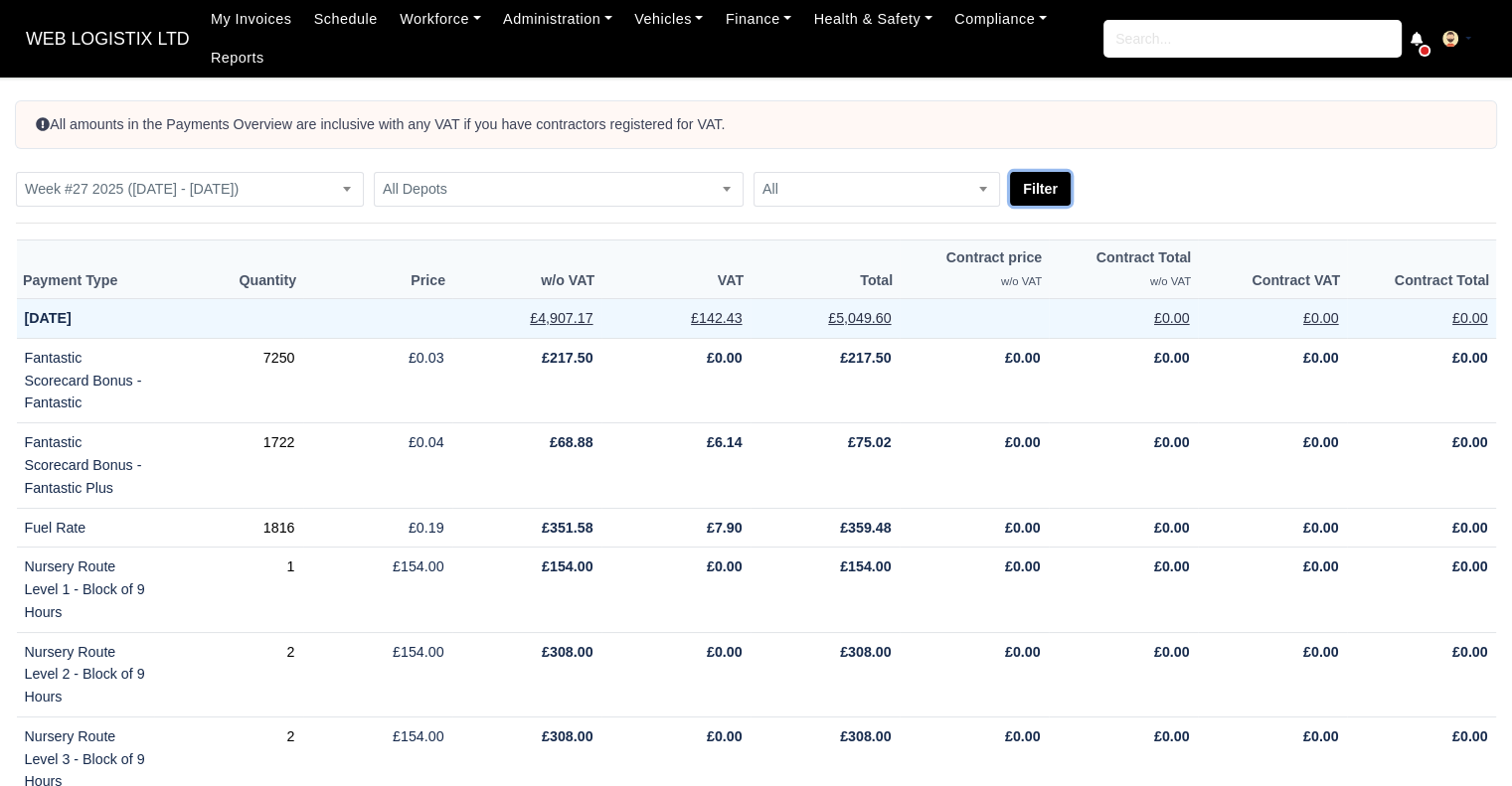 click on "Filter" at bounding box center [1040, 189] 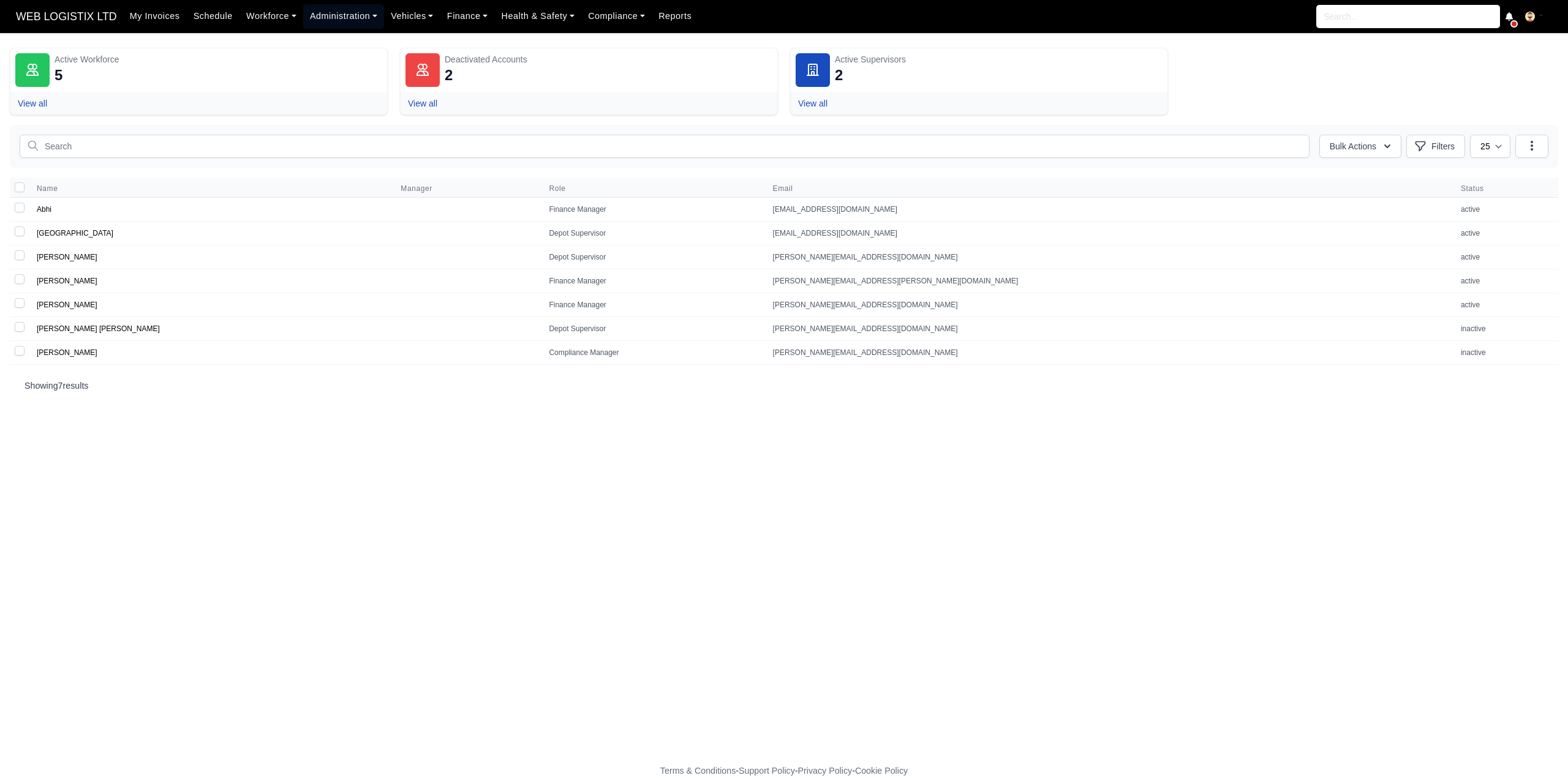 scroll, scrollTop: 0, scrollLeft: 0, axis: both 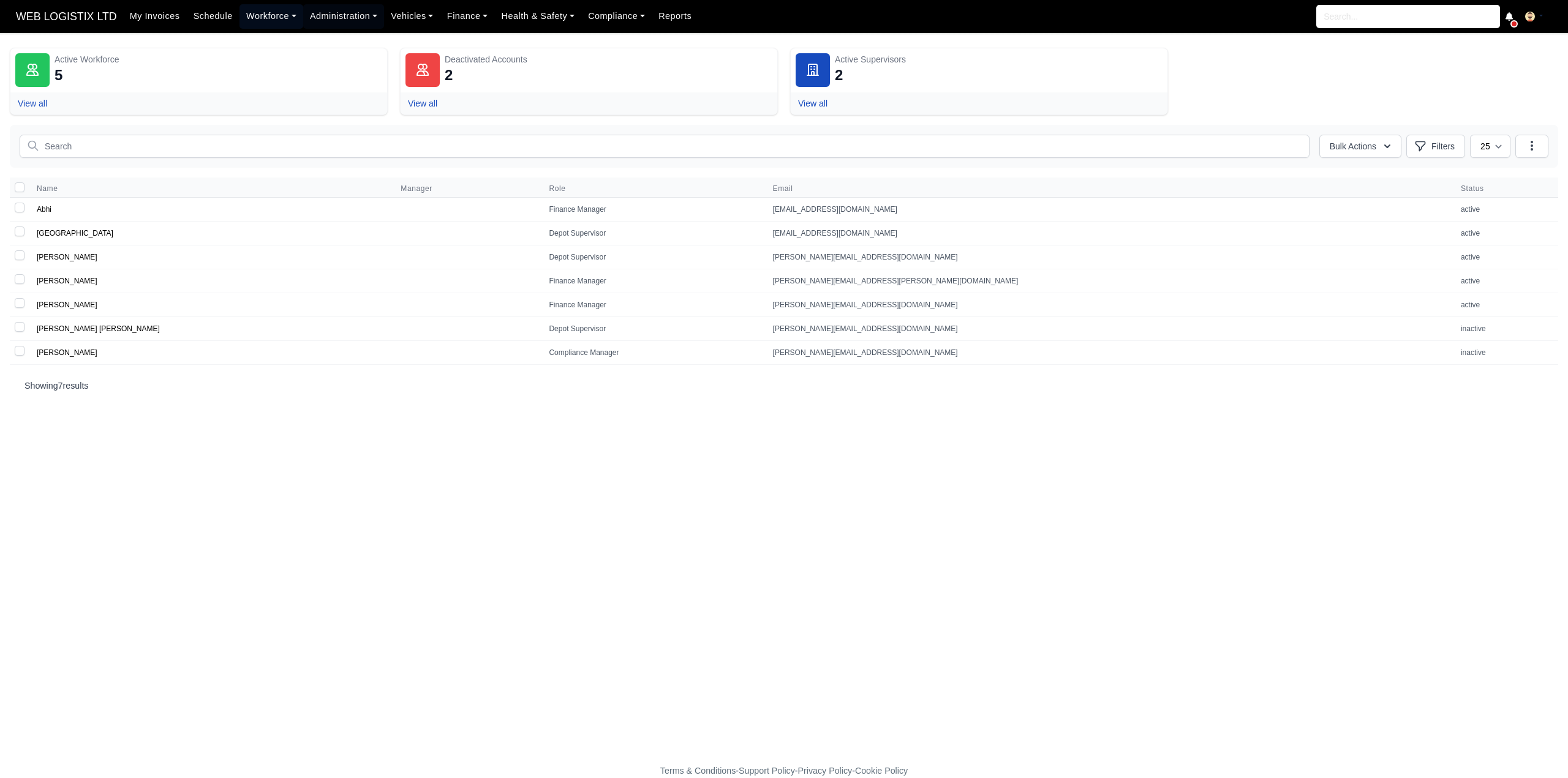 drag, startPoint x: 246, startPoint y: 18, endPoint x: 249, endPoint y: 28, distance: 10.440307 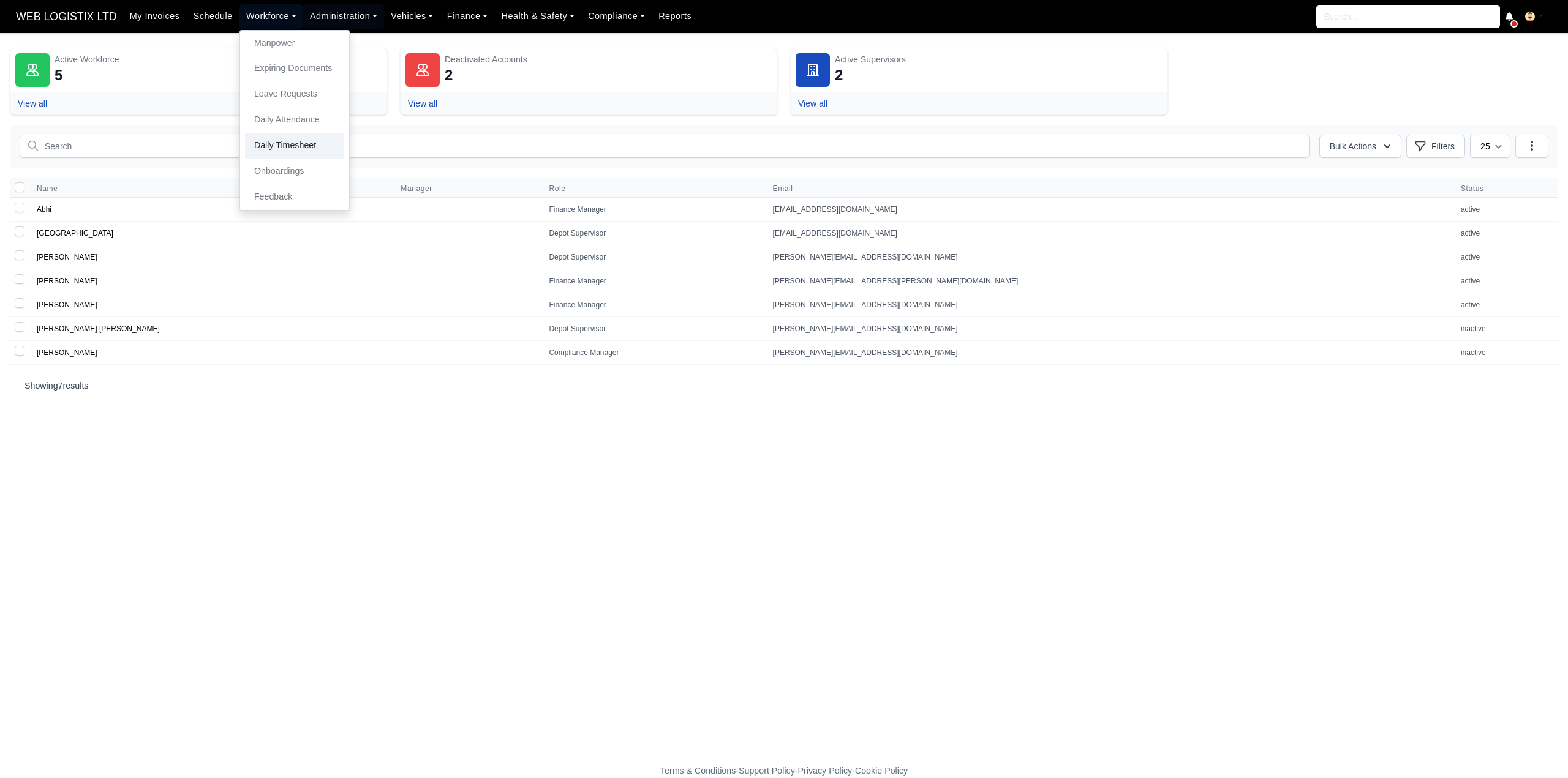 click on "Daily Timesheet" at bounding box center (295, 146) 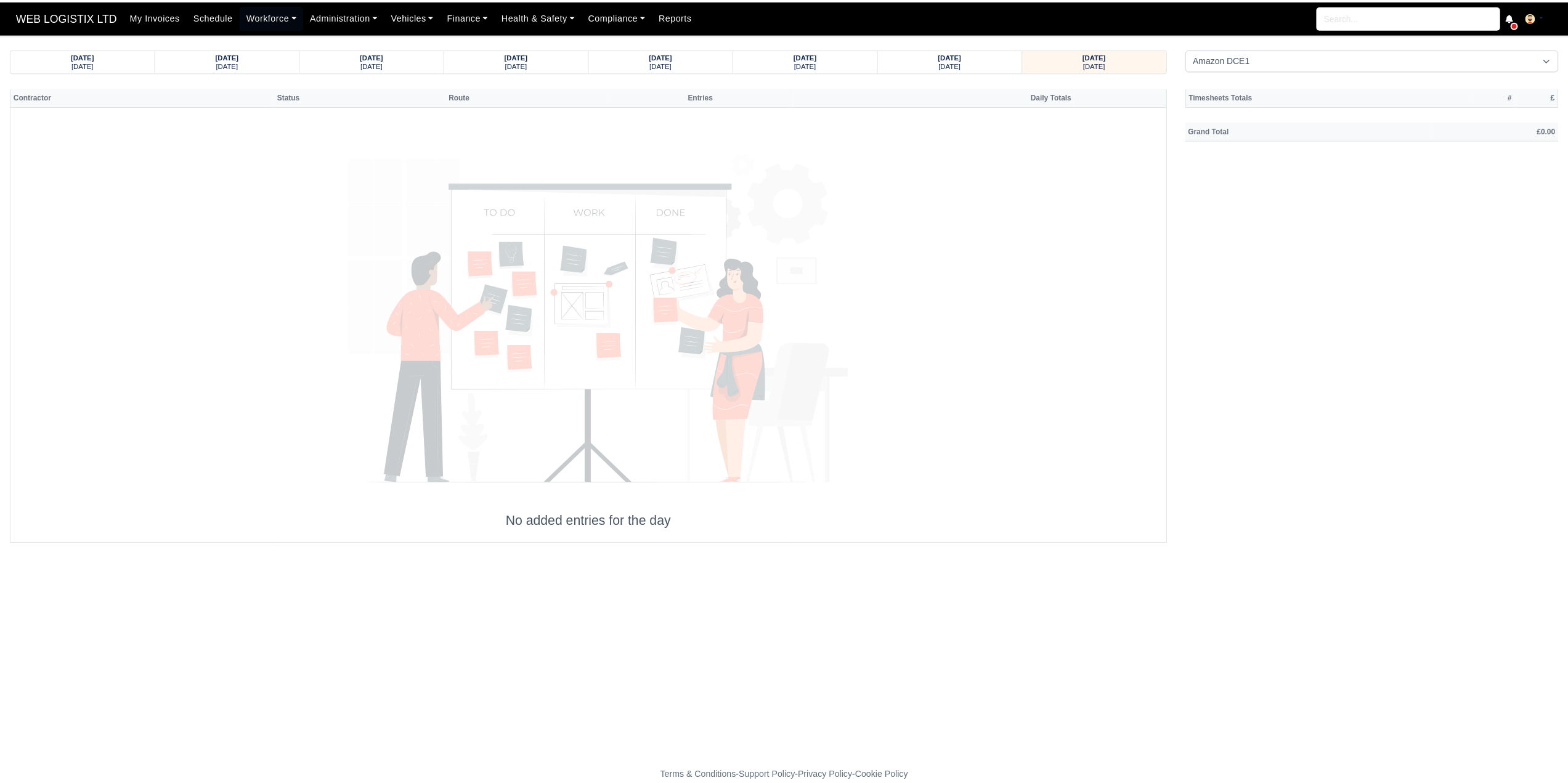 scroll, scrollTop: 0, scrollLeft: 0, axis: both 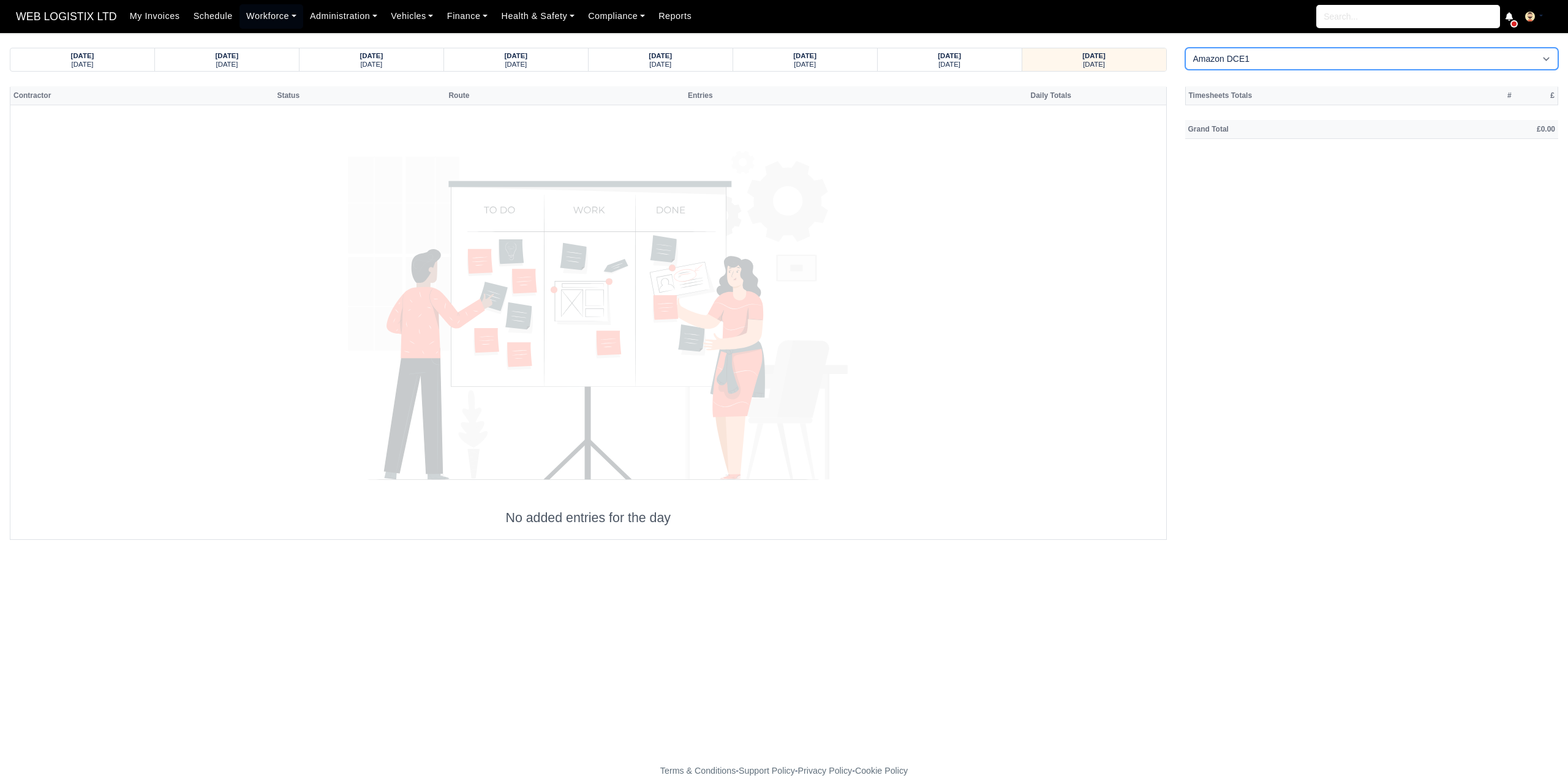 drag, startPoint x: 1224, startPoint y: 56, endPoint x: 1222, endPoint y: 68, distance: 12.16553 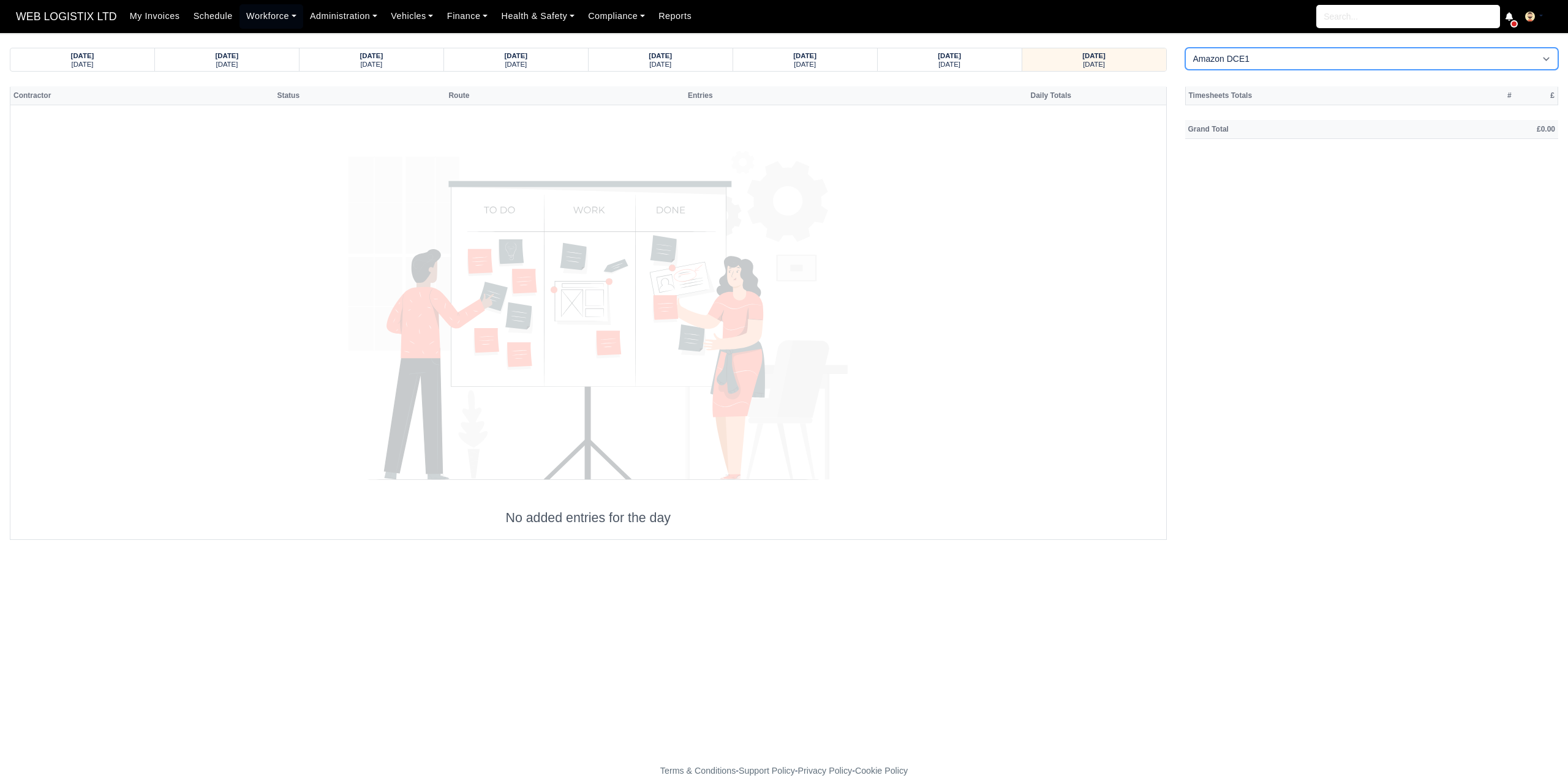 click on "Amazon DCE1
DWN2 - [GEOGRAPHIC_DATA] (DWN2) - Amazon Logistics (L34 7XL)
DXM2 - Trafford [GEOGRAPHIC_DATA] (DXM2) - Amazon Logistics" at bounding box center [1372, 59] 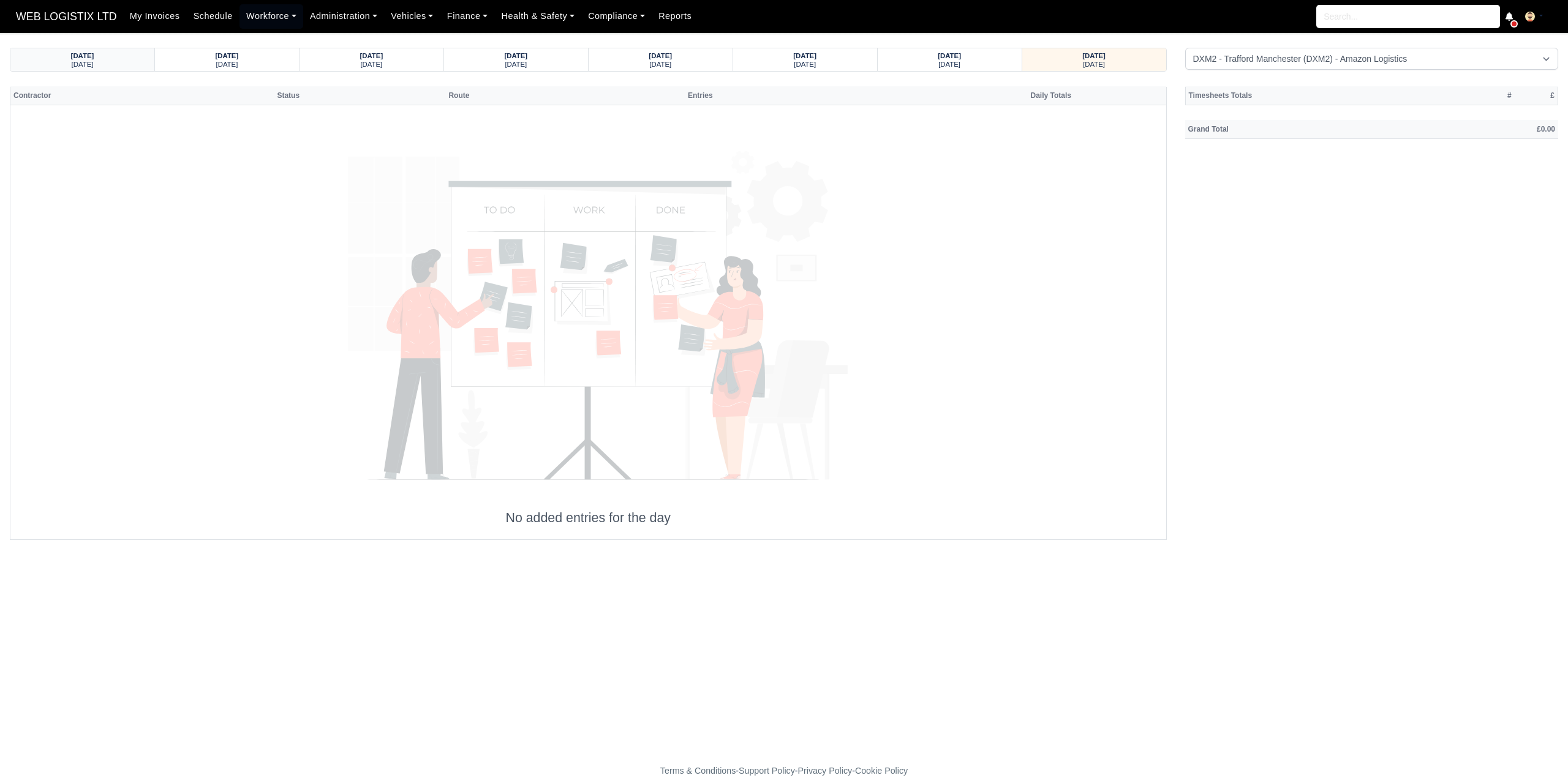 click on "[DATE]" at bounding box center [82, 64] 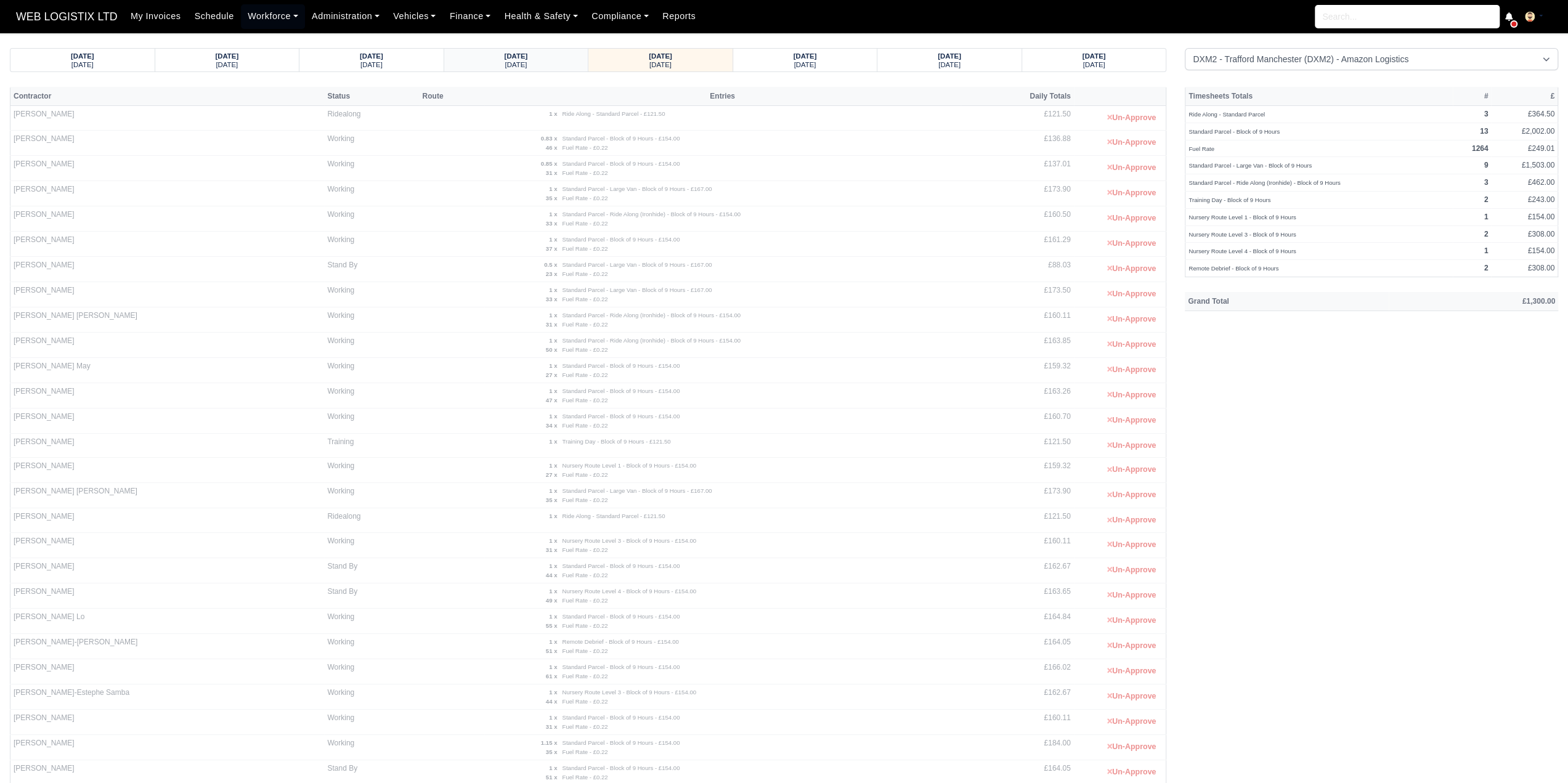 click on "[DATE]" at bounding box center [516, 64] 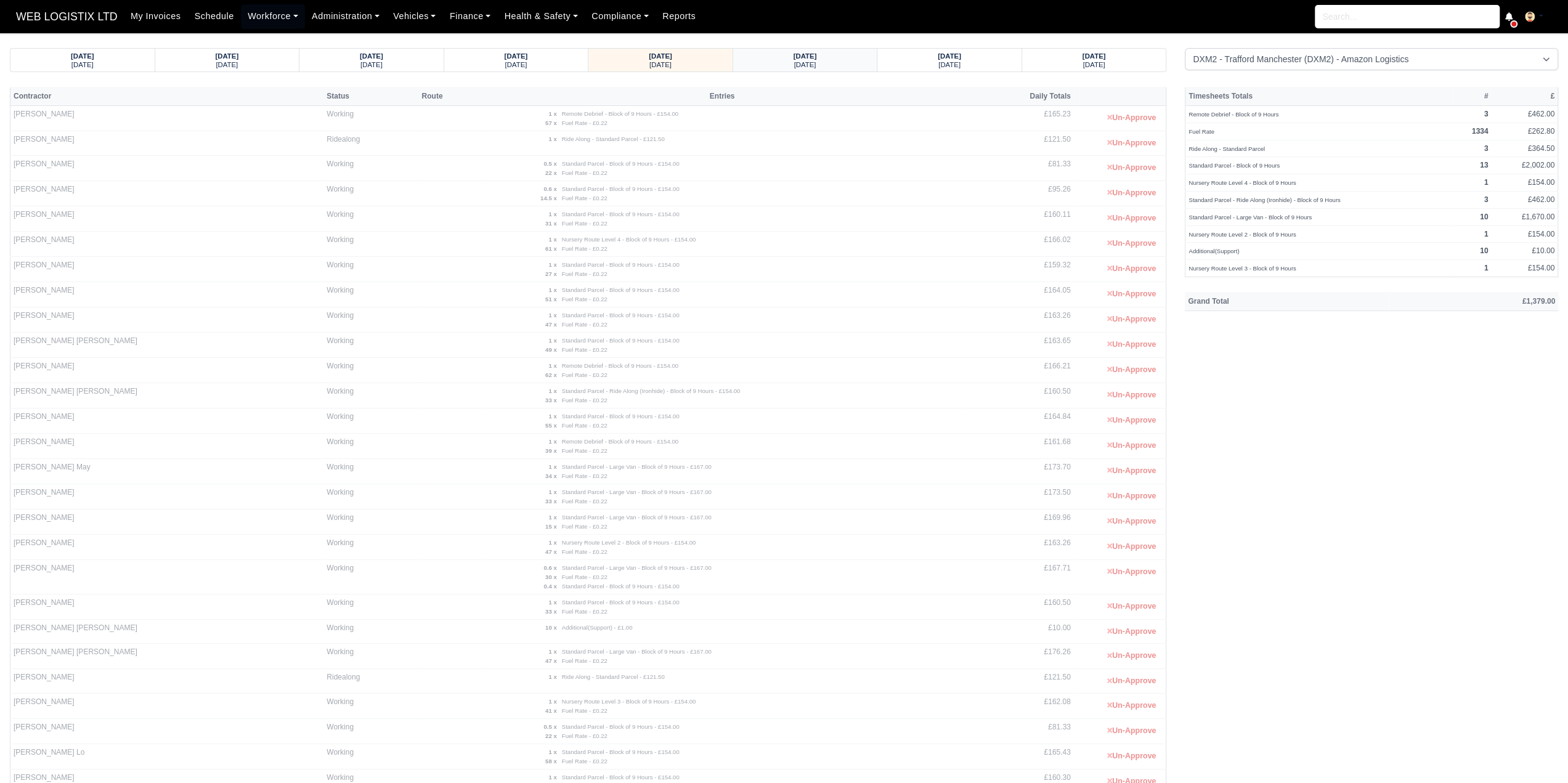 click on "03/07/2025" at bounding box center [805, 56] 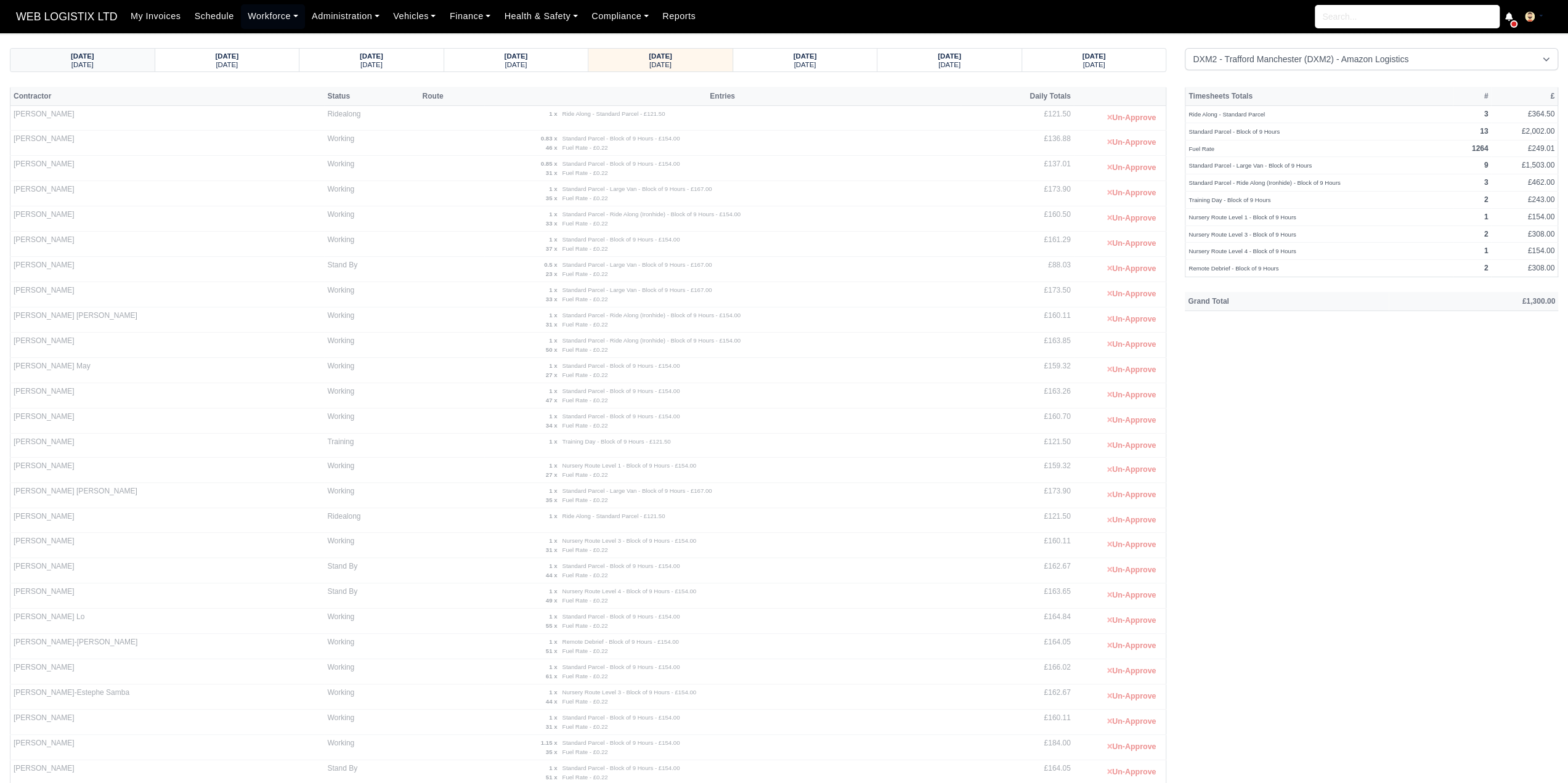 click on "Sunday" at bounding box center [83, 64] 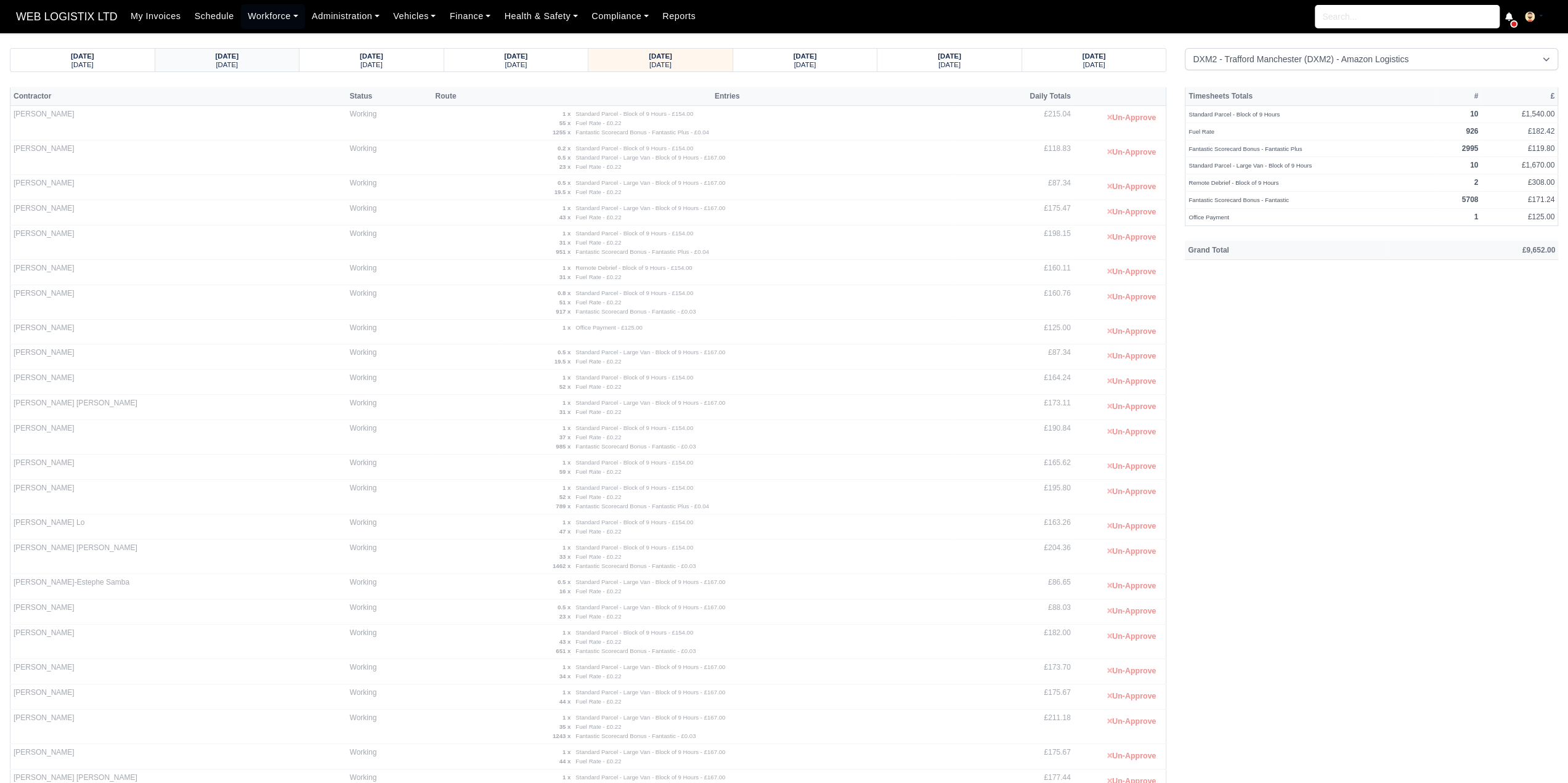 click on "Thursday" at bounding box center [227, 65] 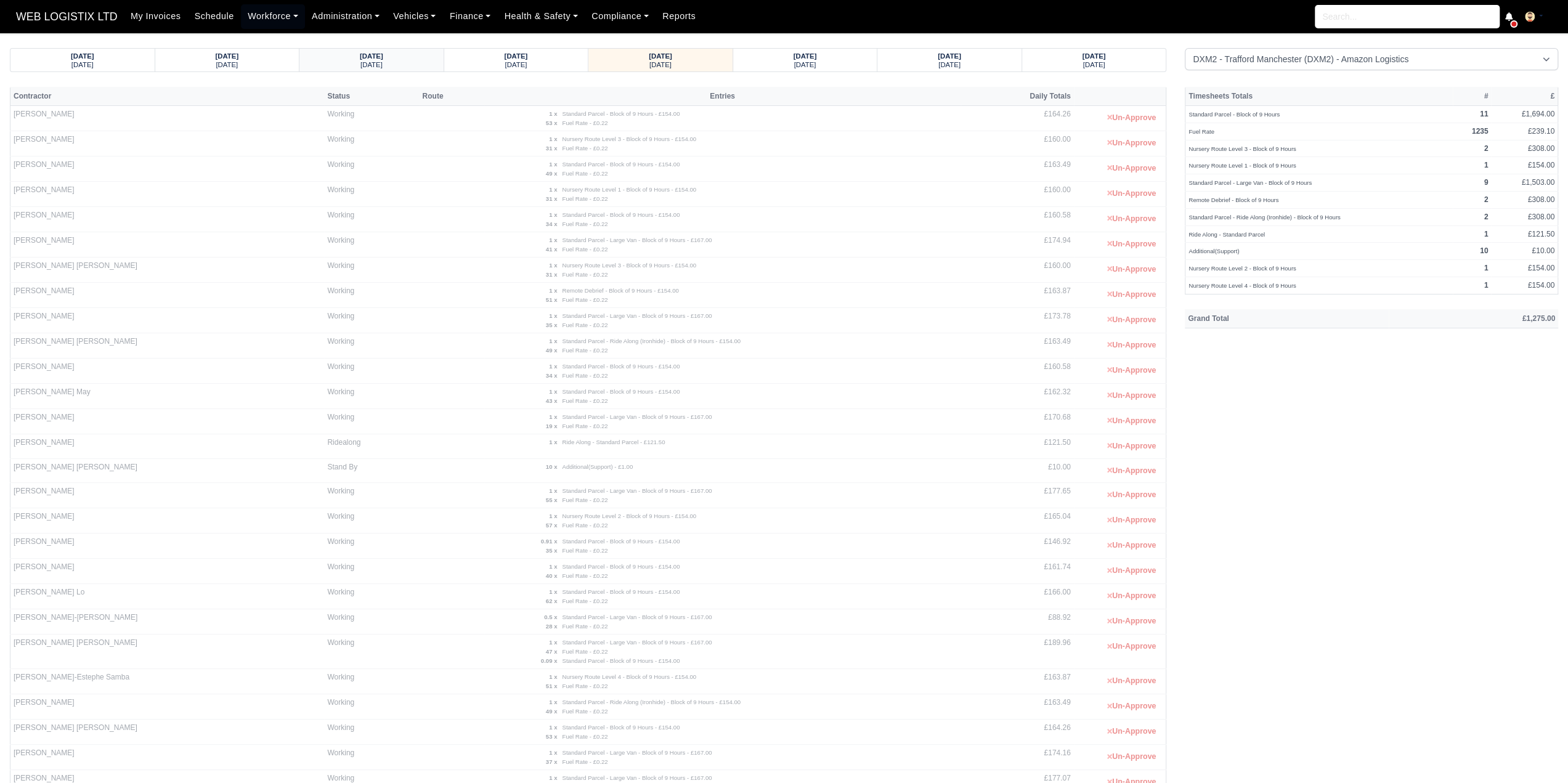 click on "24/06/2025" at bounding box center (372, 56) 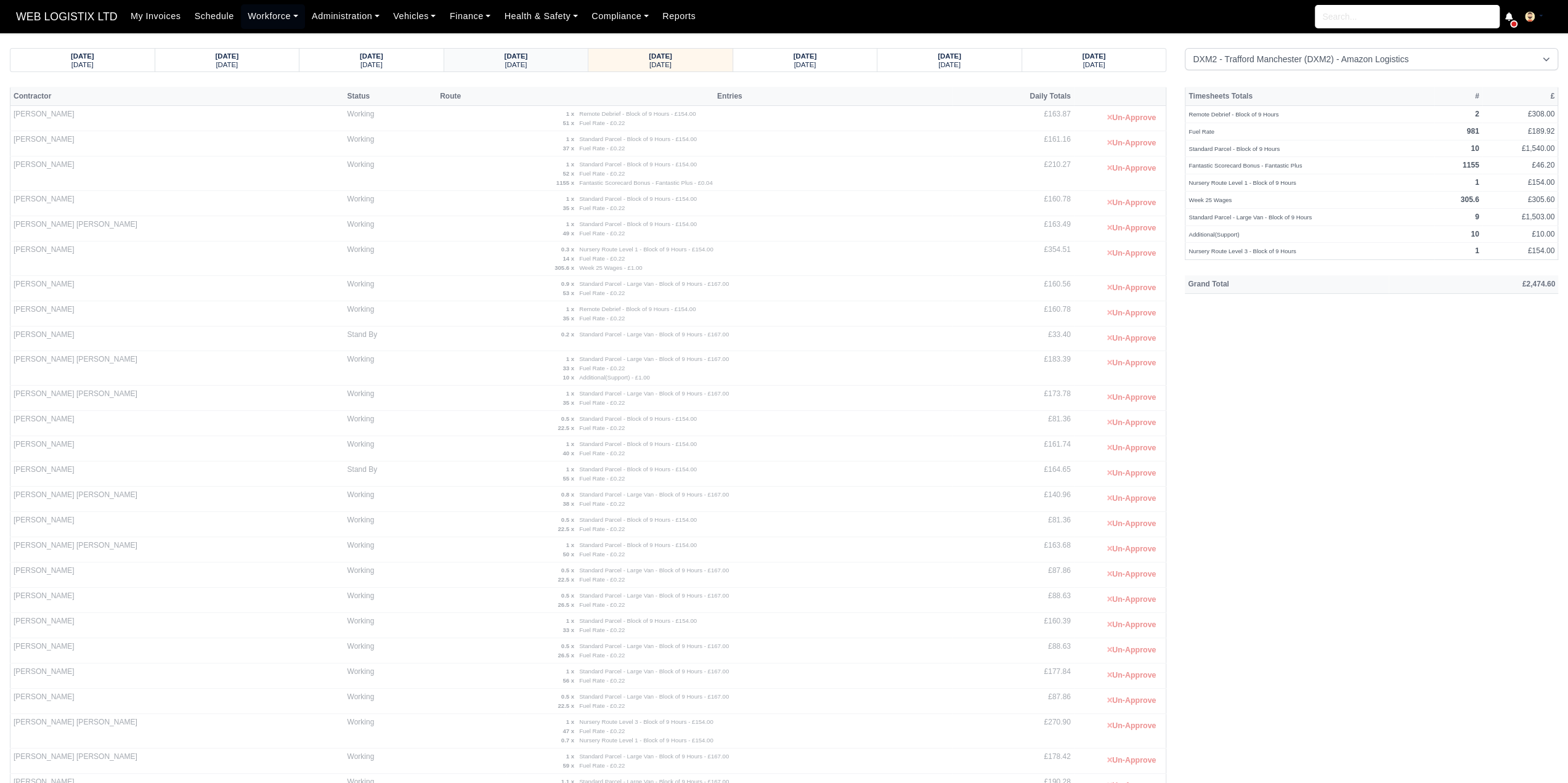 click on "Monday" at bounding box center [516, 65] 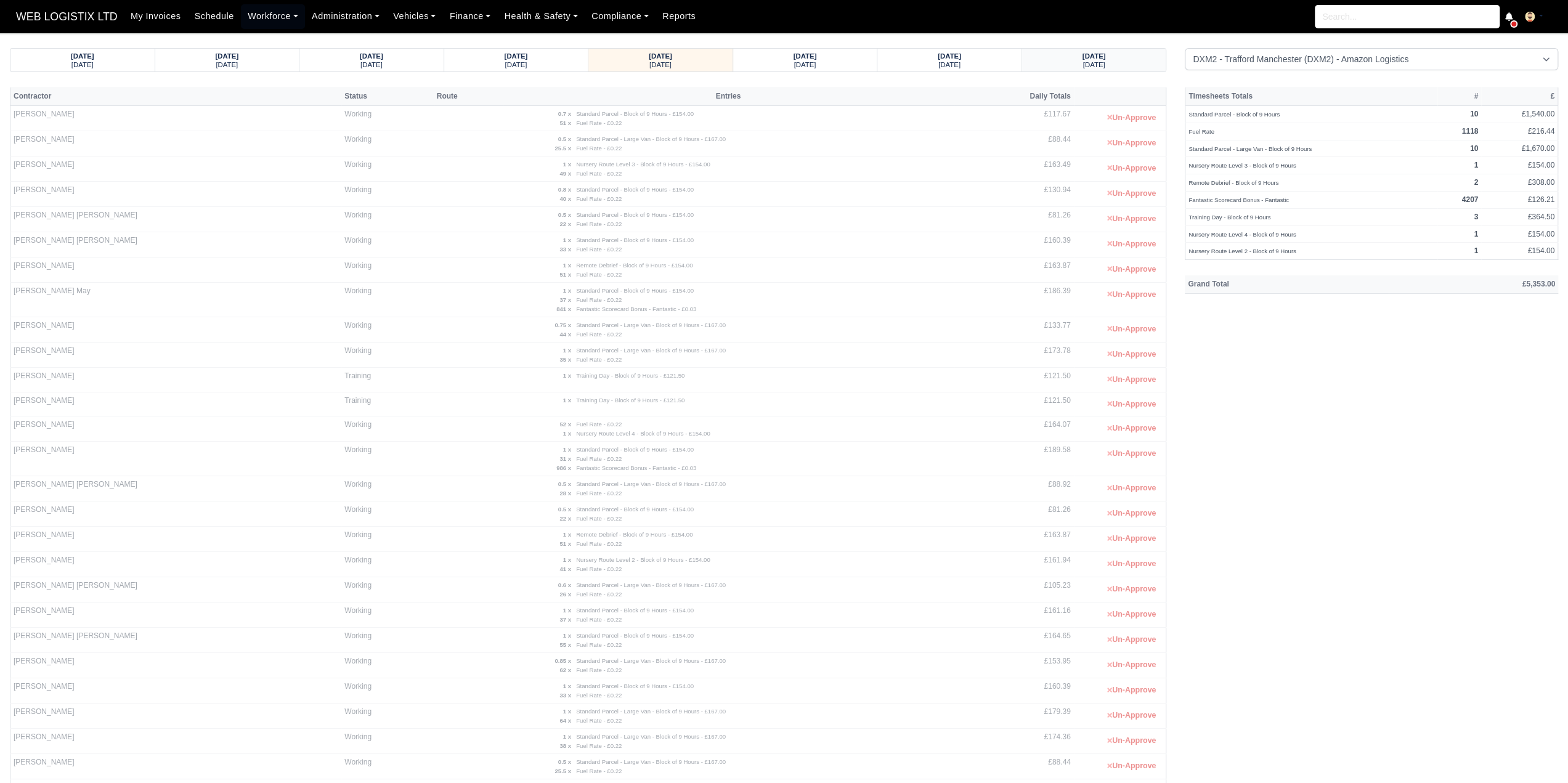 click on "Thursday" at bounding box center (1094, 64) 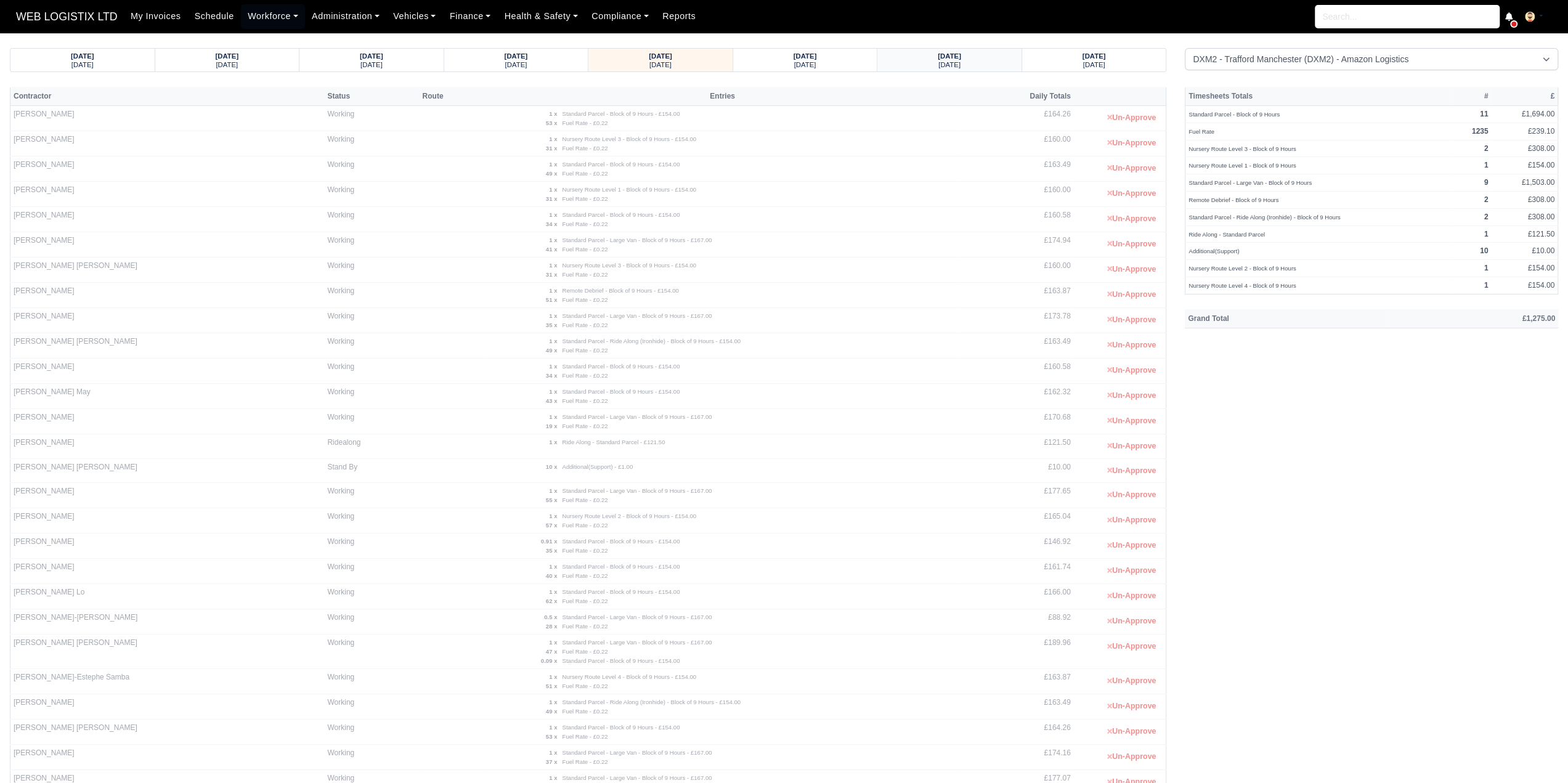 click on "Sunday" at bounding box center [1094, 64] 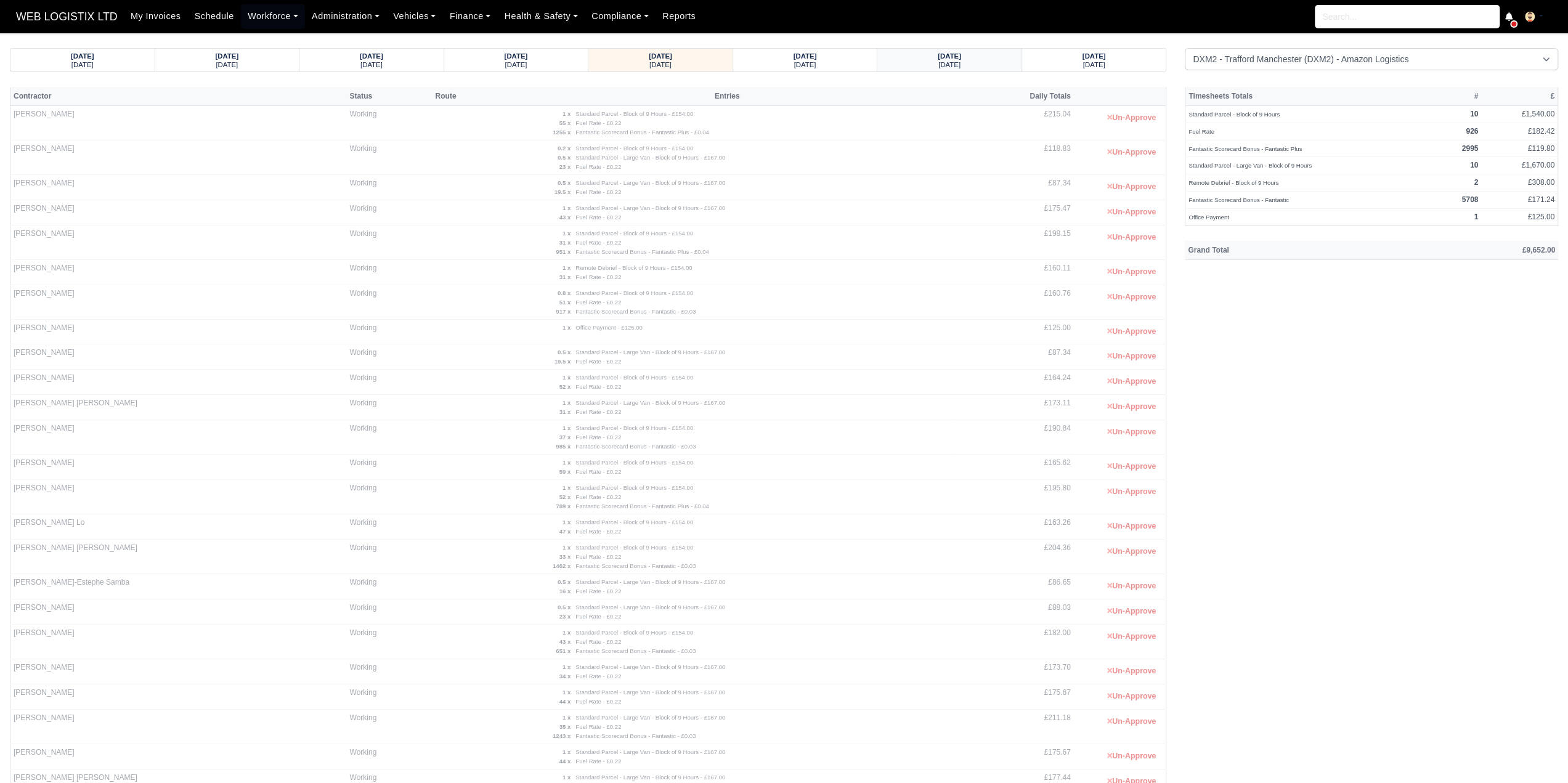 click on "Wednesday" at bounding box center (1094, 64) 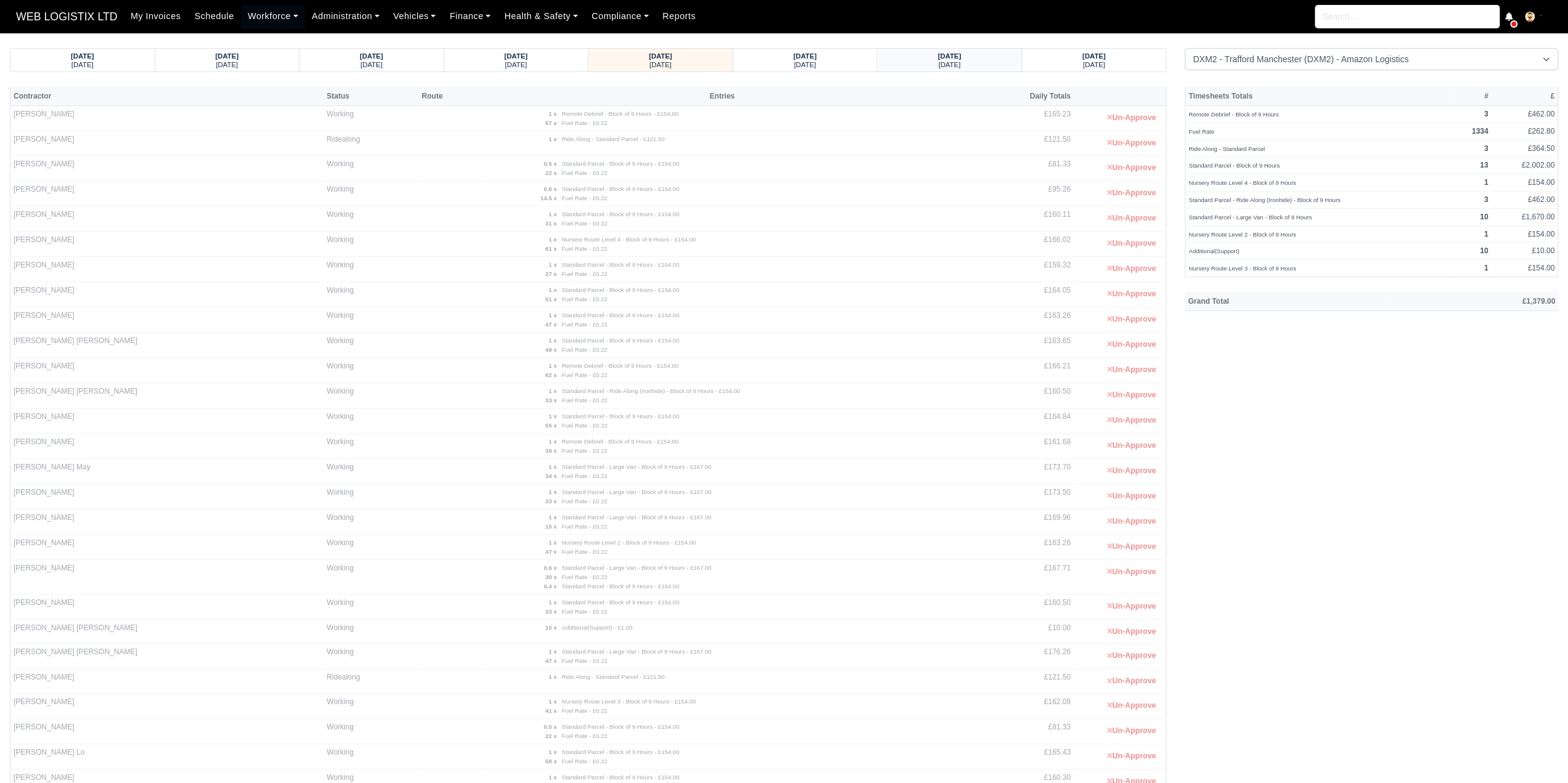 click on "Saturday" at bounding box center (1094, 64) 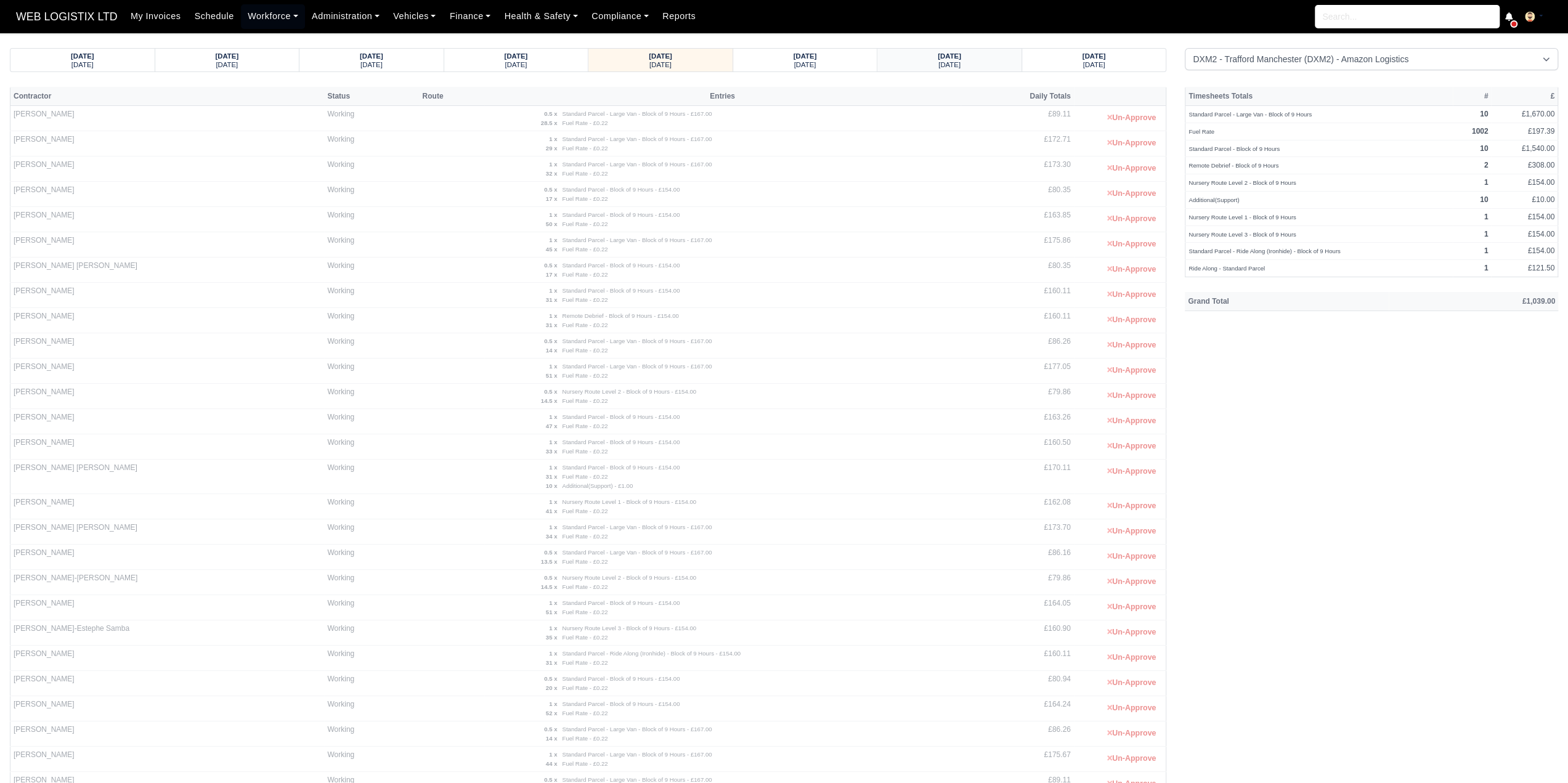 click on "[DATE]" at bounding box center (1094, 64) 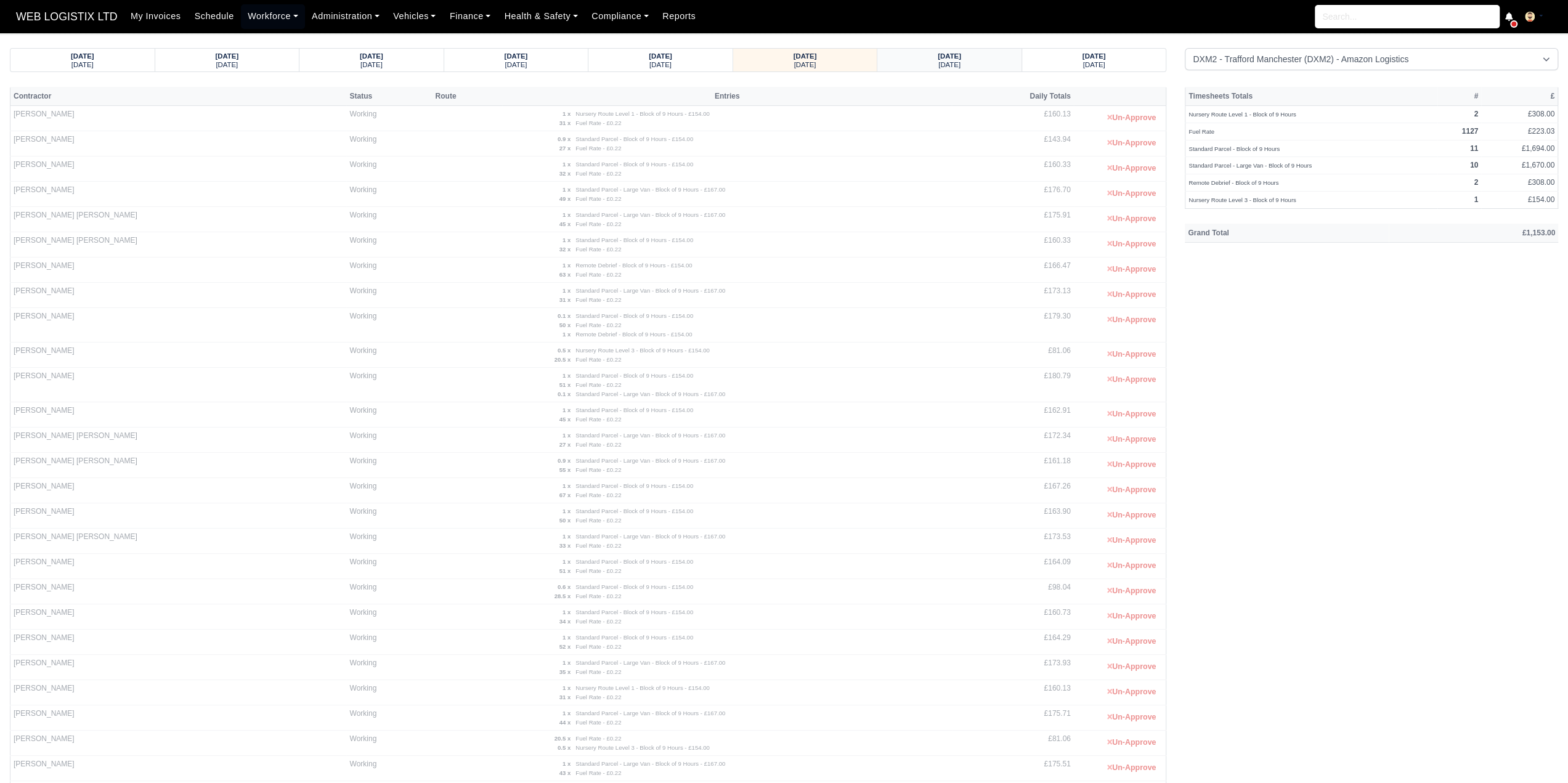 click on "[DATE]" at bounding box center (1094, 64) 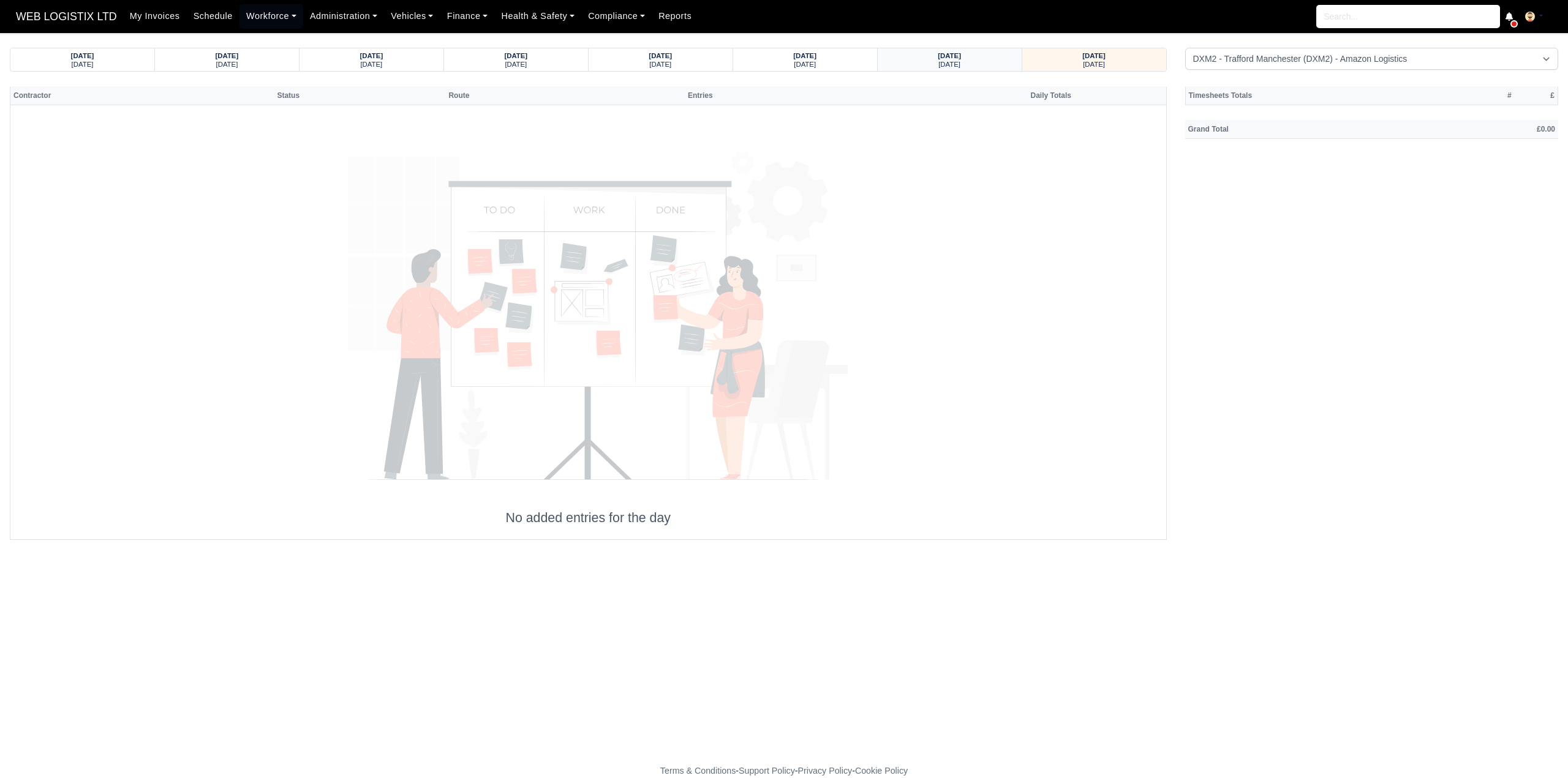 click on "[DATE]" at bounding box center [1094, 64] 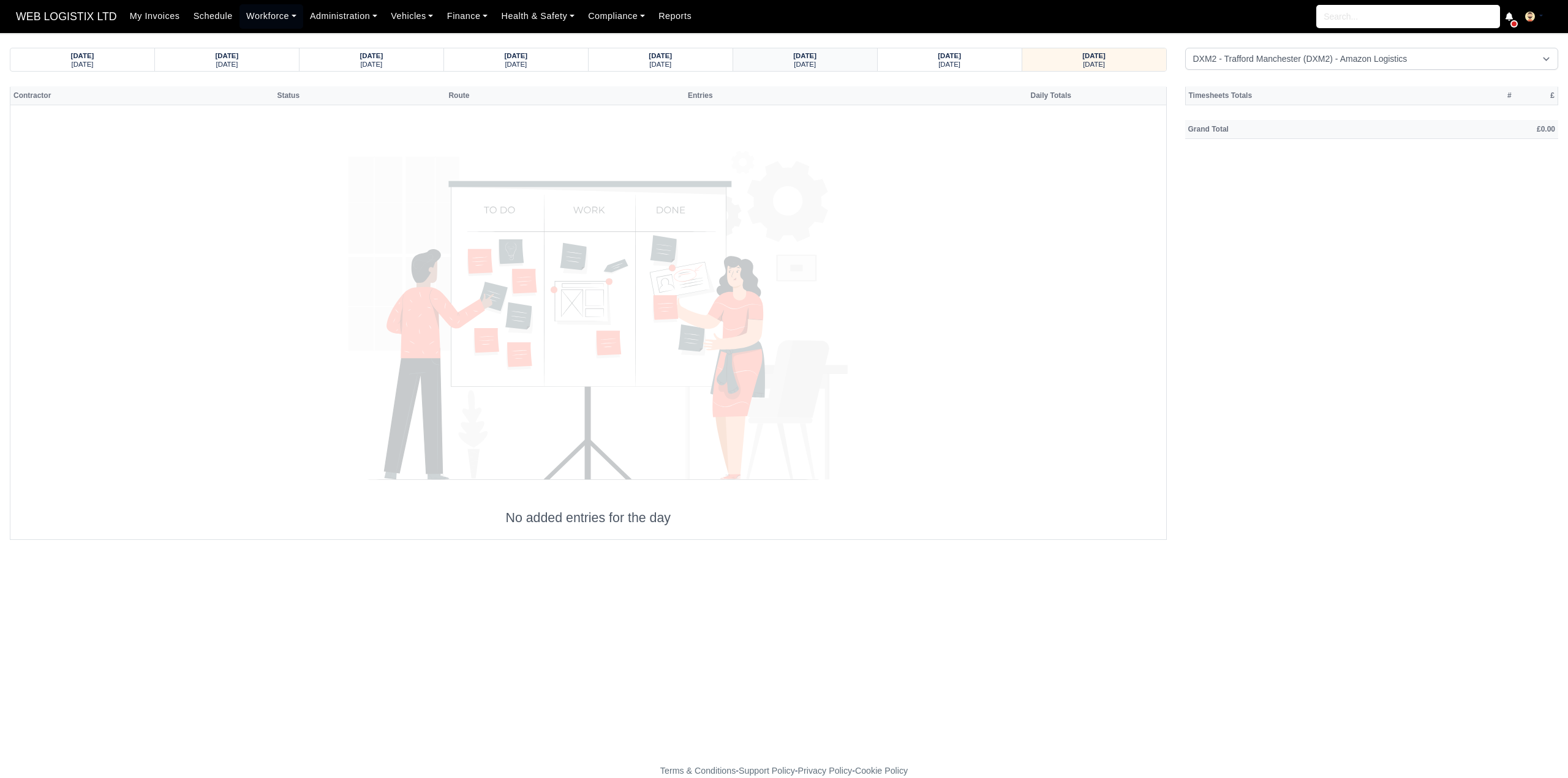 click on "[DATE]" at bounding box center (805, 64) 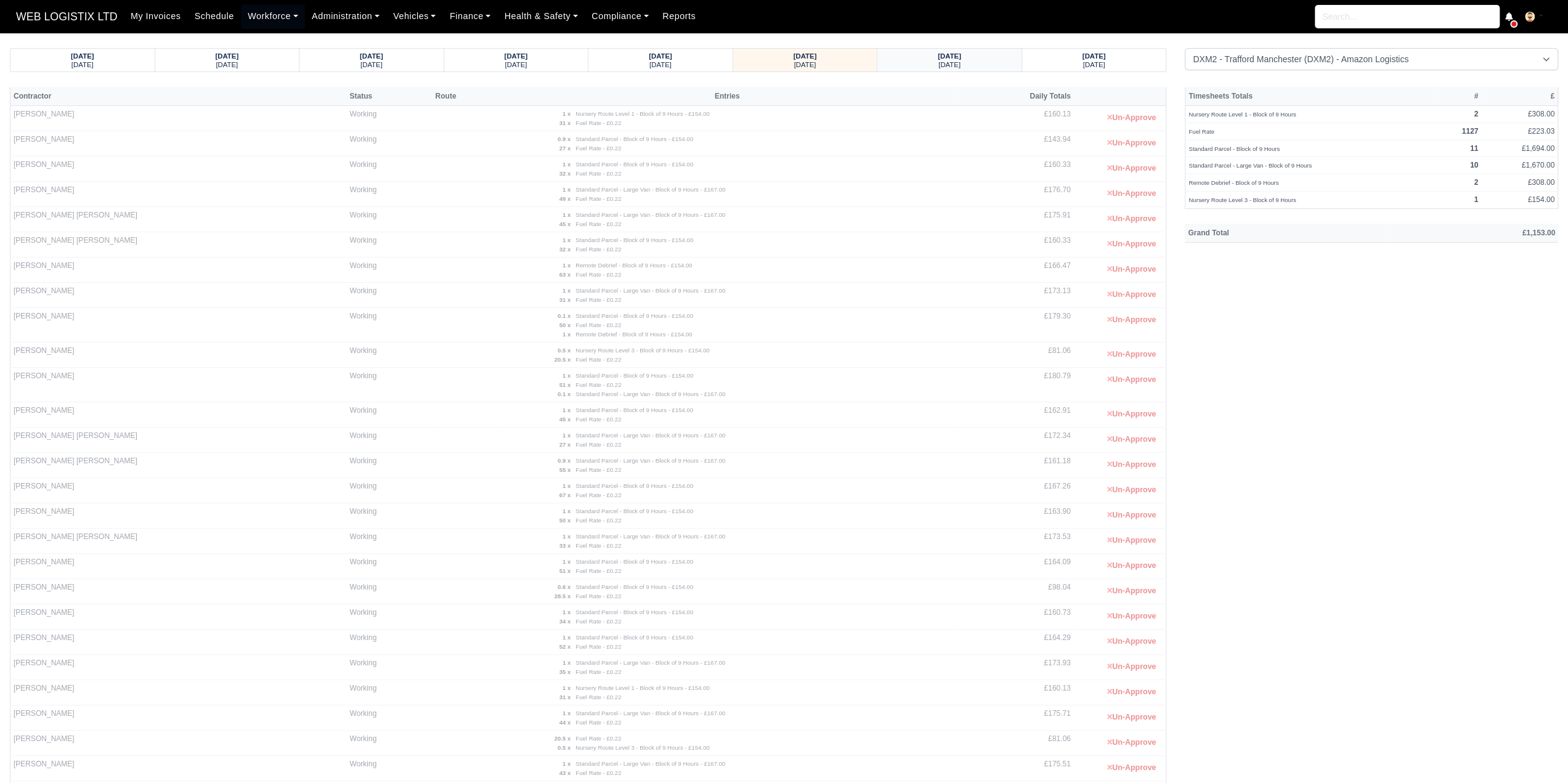 click on "09/07/2025" at bounding box center (949, 56) 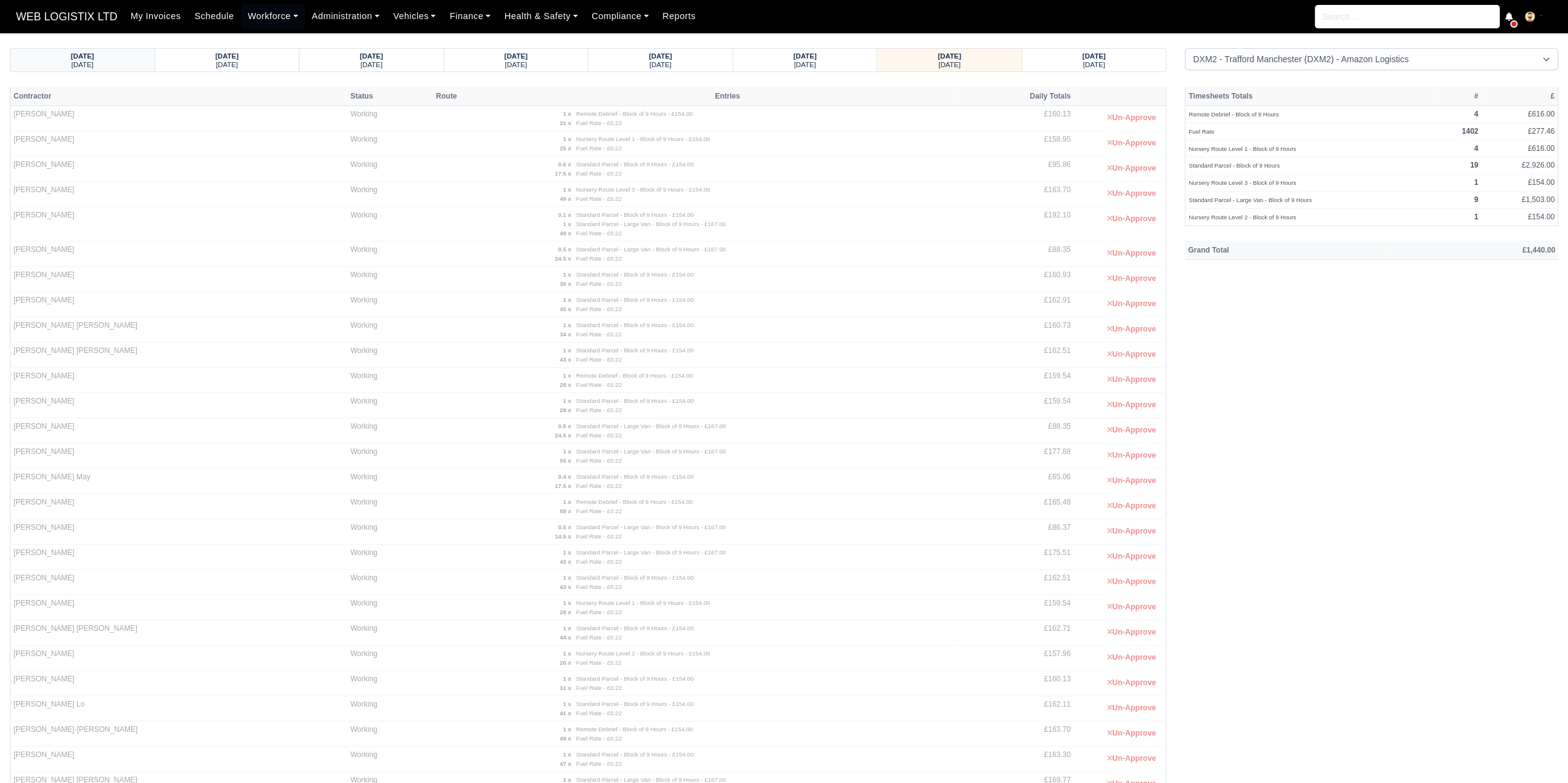 click on "[DATE]" at bounding box center [83, 64] 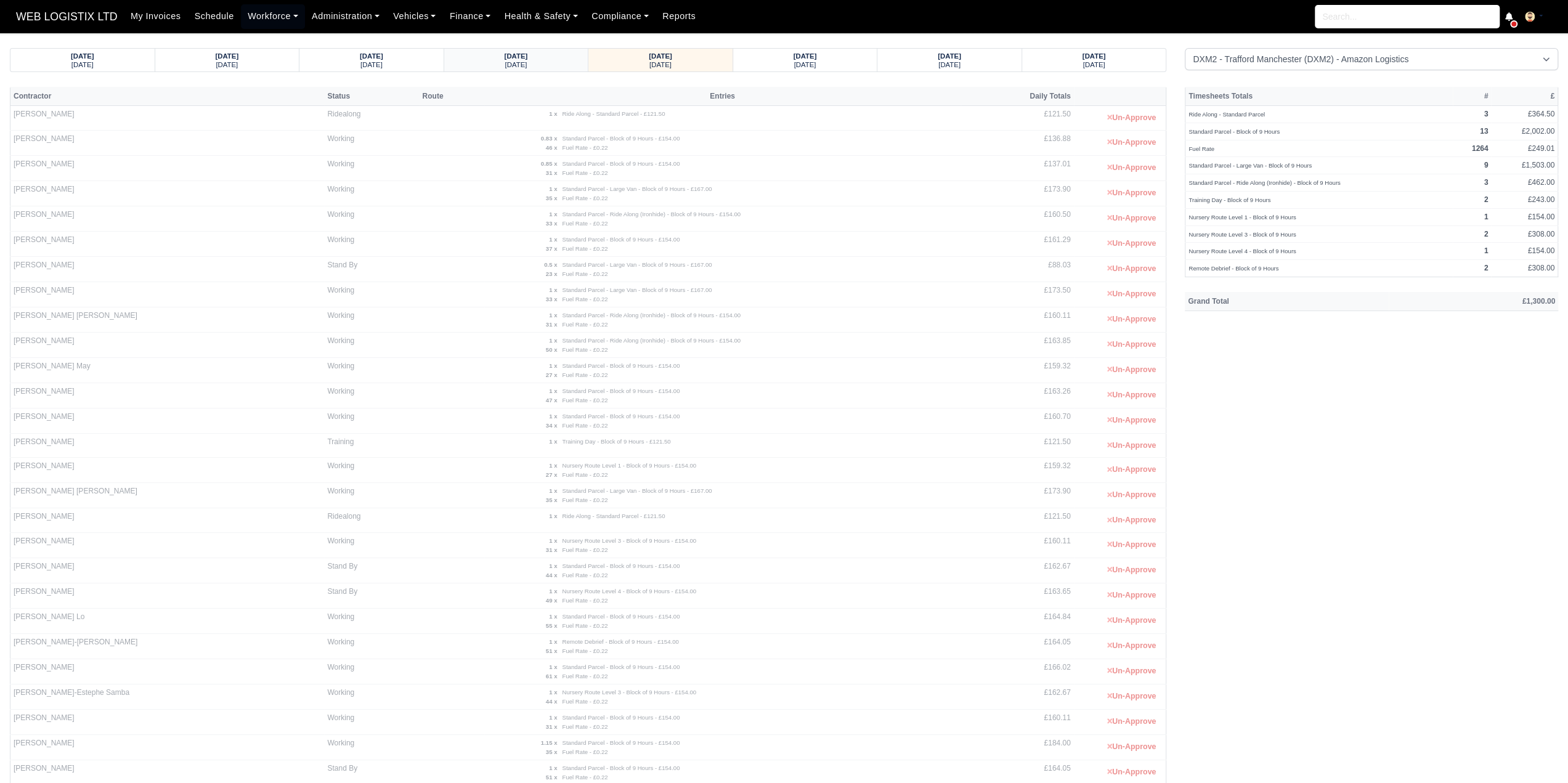 click on "02/07/2025" at bounding box center (516, 55) 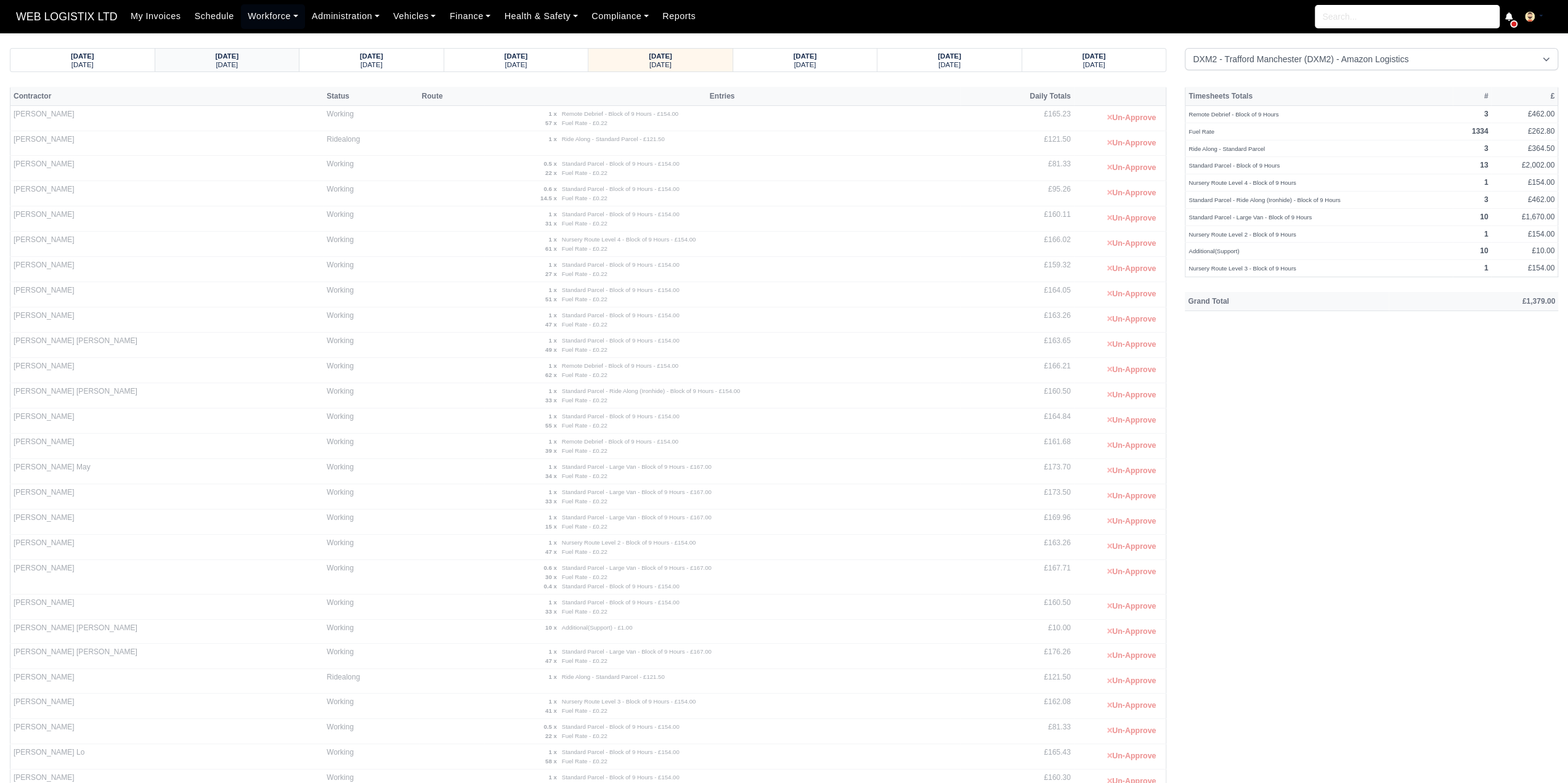 click on "29/06/2025
Sunday" at bounding box center (227, 60) 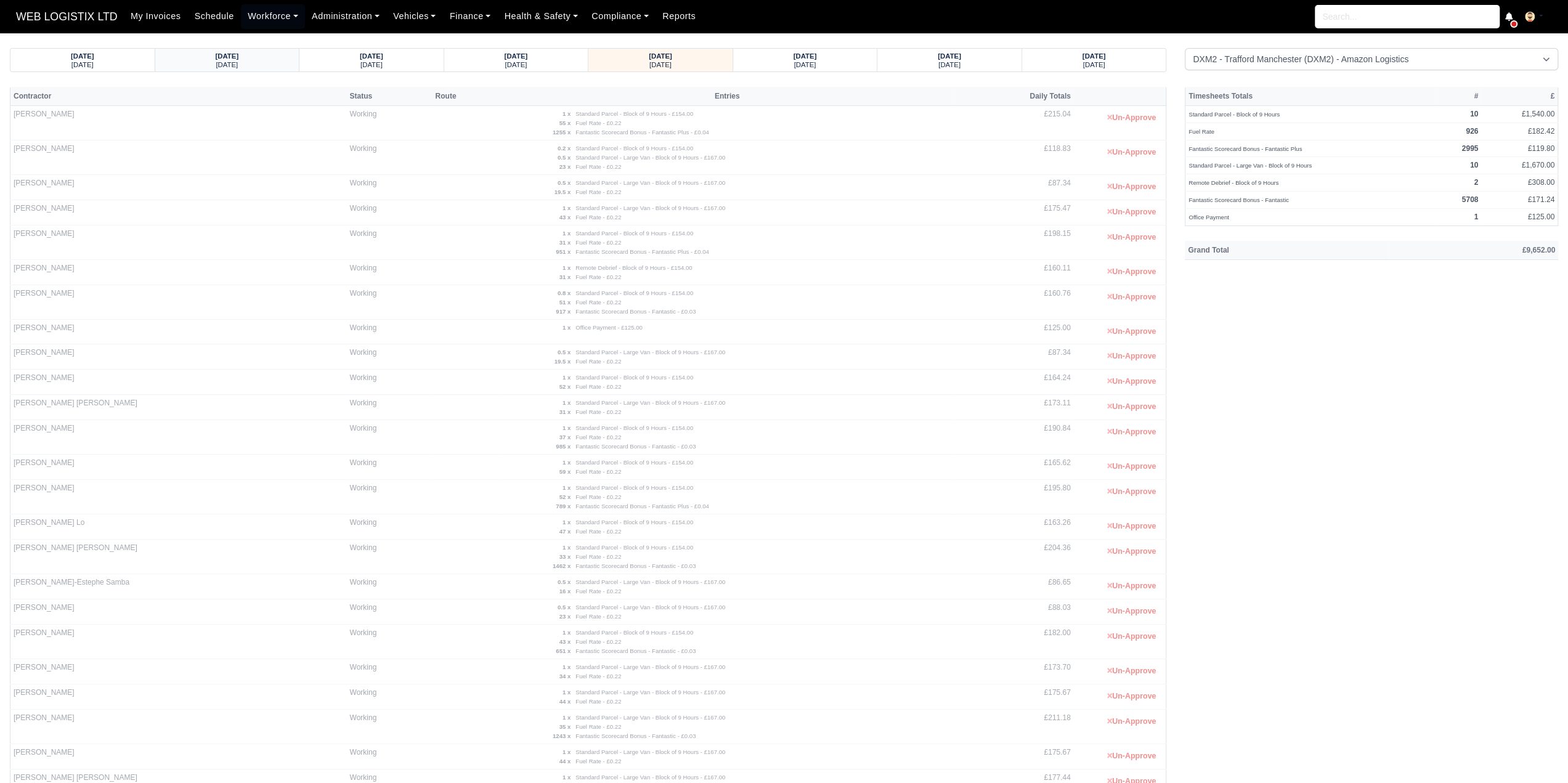 click on "27/06/2025
Friday" at bounding box center (372, 60) 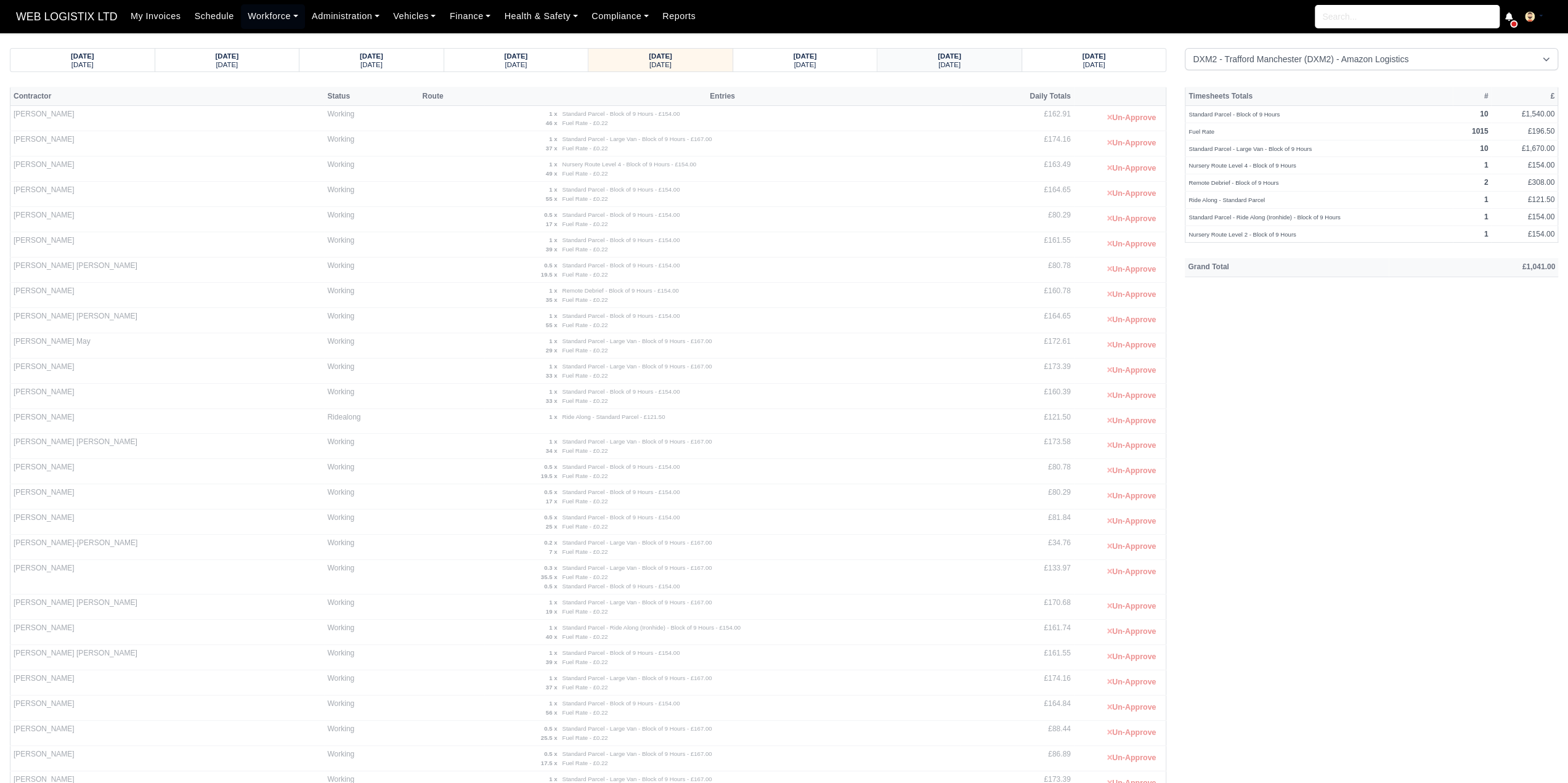 click on "[DATE]" at bounding box center (949, 64) 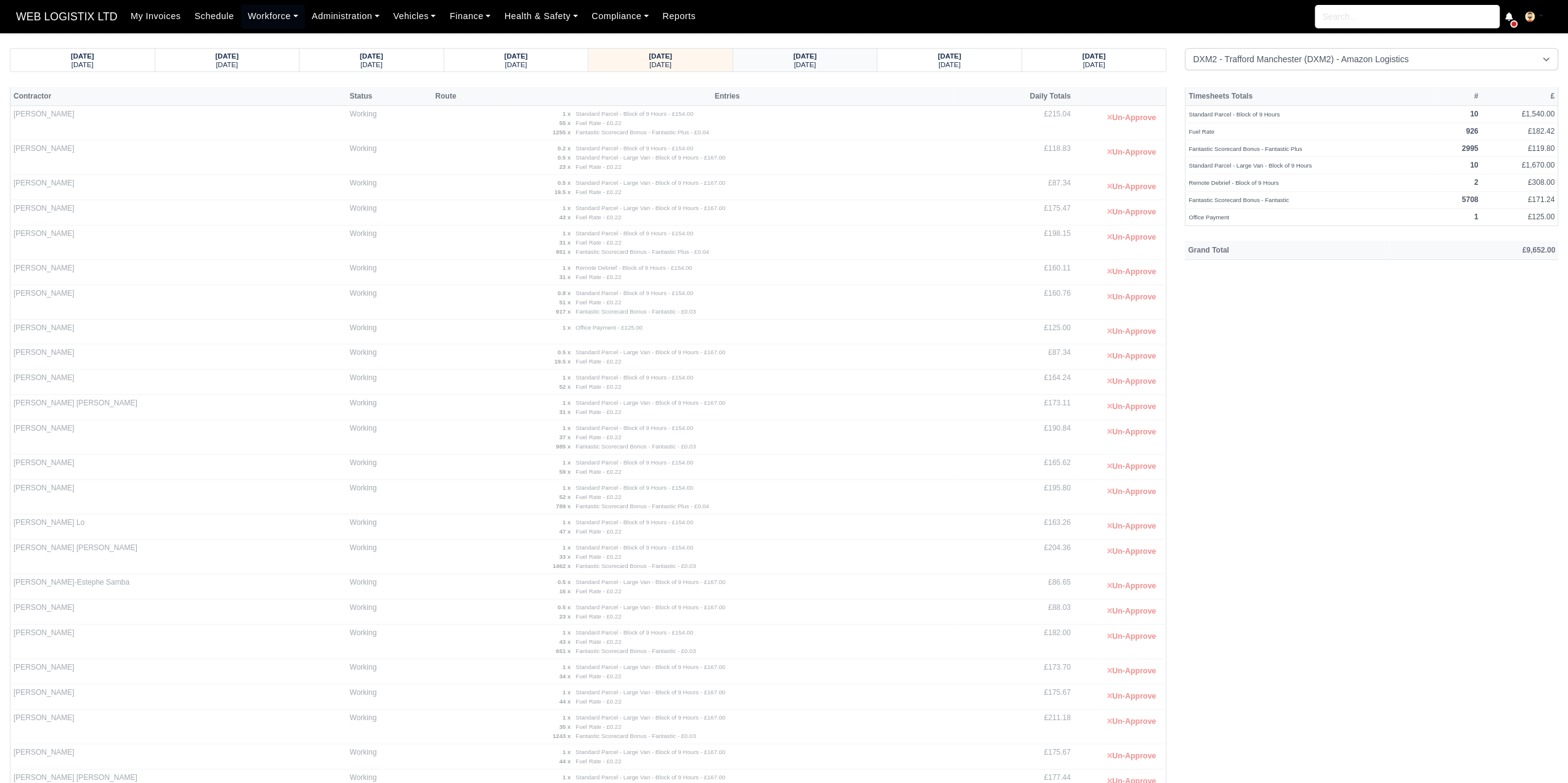 click on "30/06/2025" at bounding box center [805, 56] 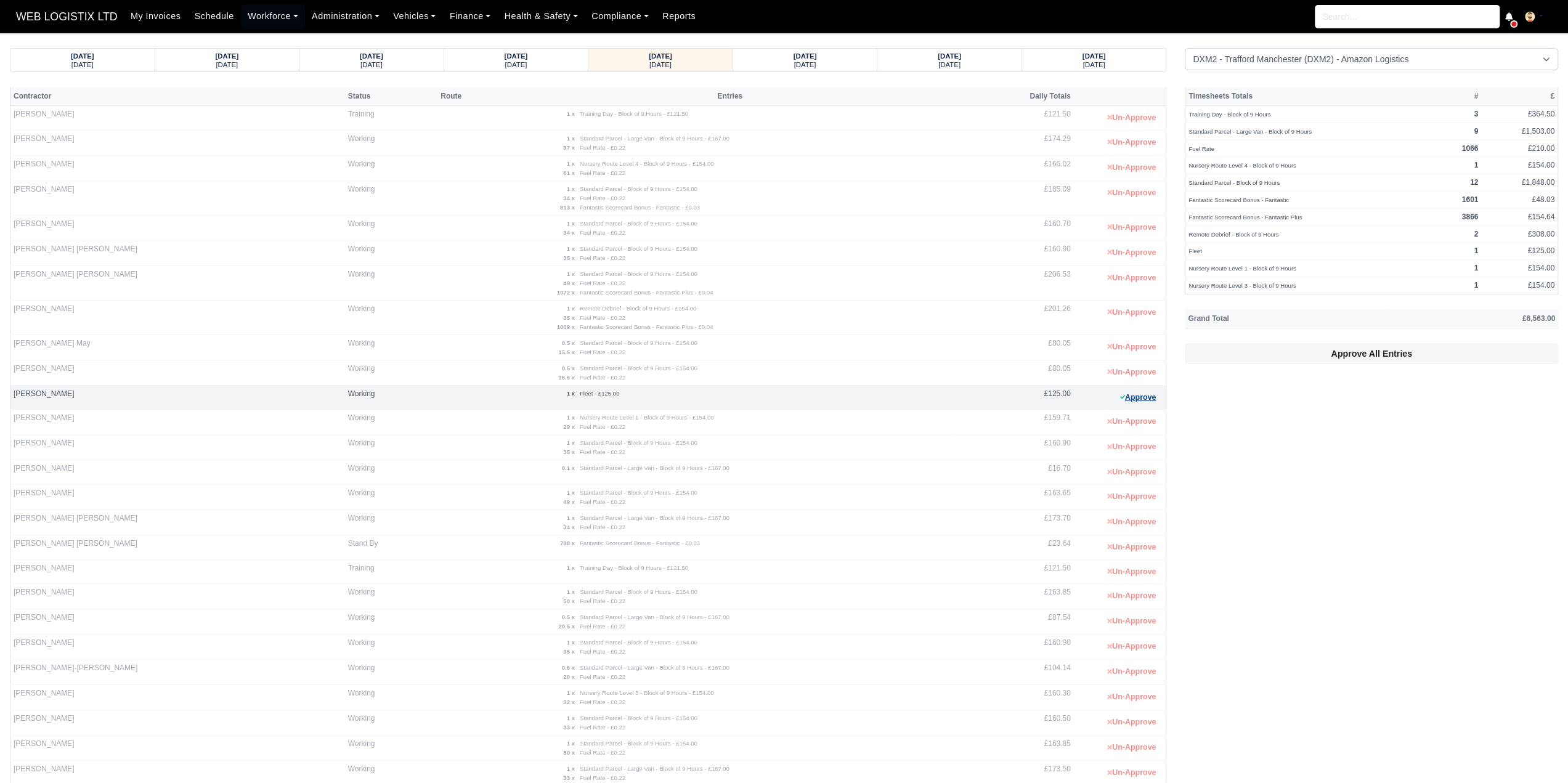 click on "Approve" at bounding box center (1138, 397) 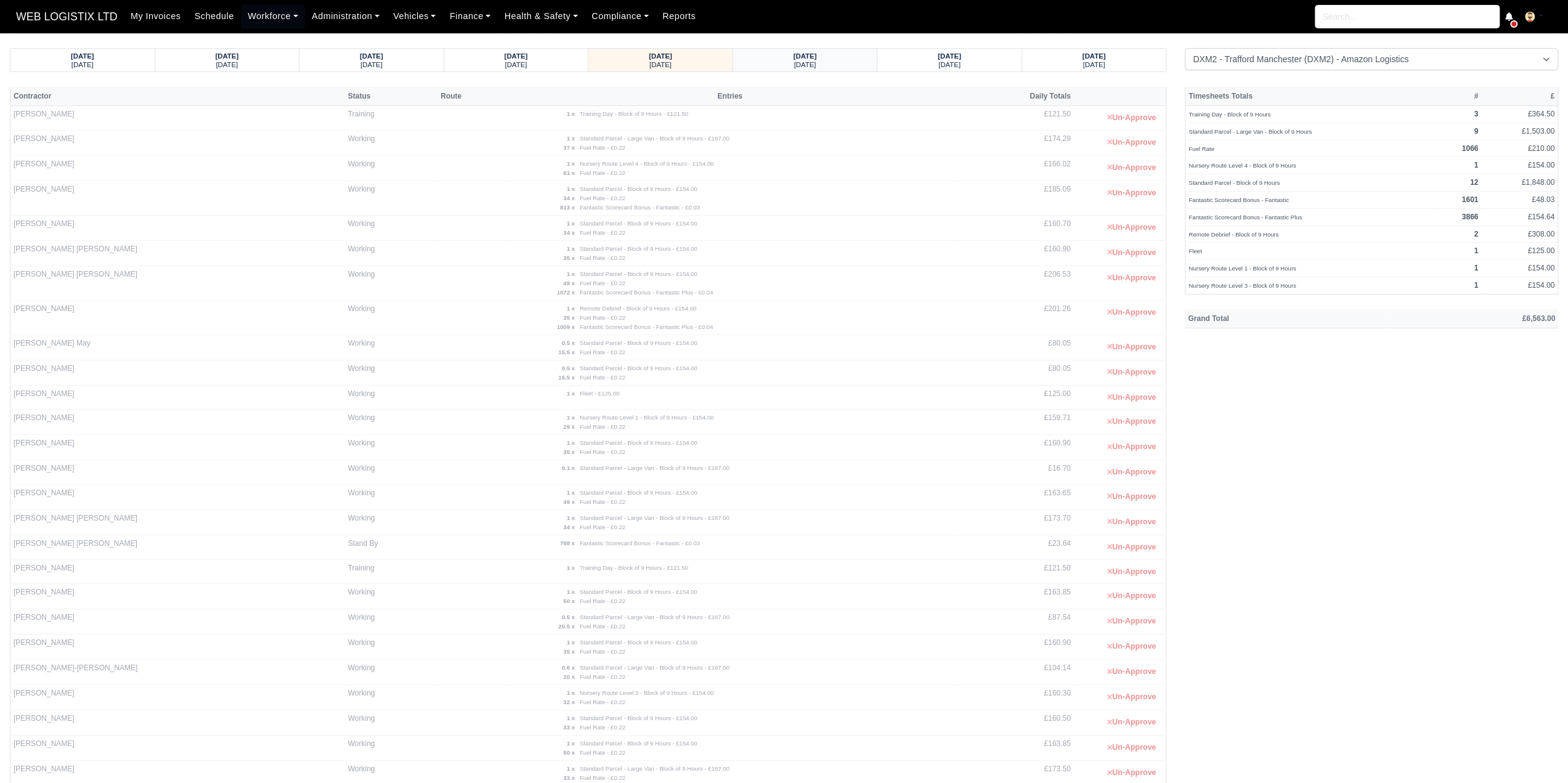 click on "01/07/2025" at bounding box center (805, 55) 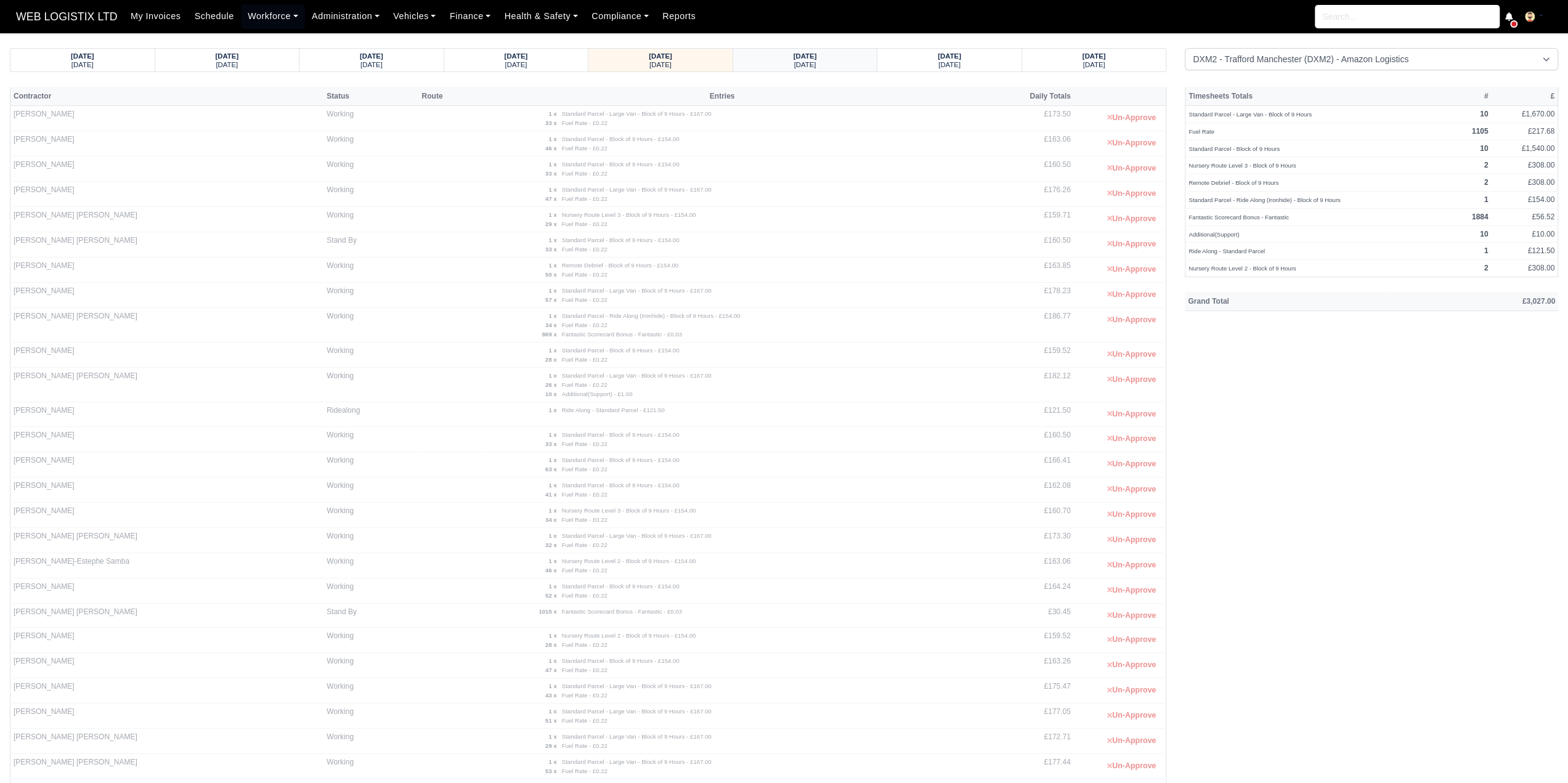 click on "02/07/2025" at bounding box center (805, 56) 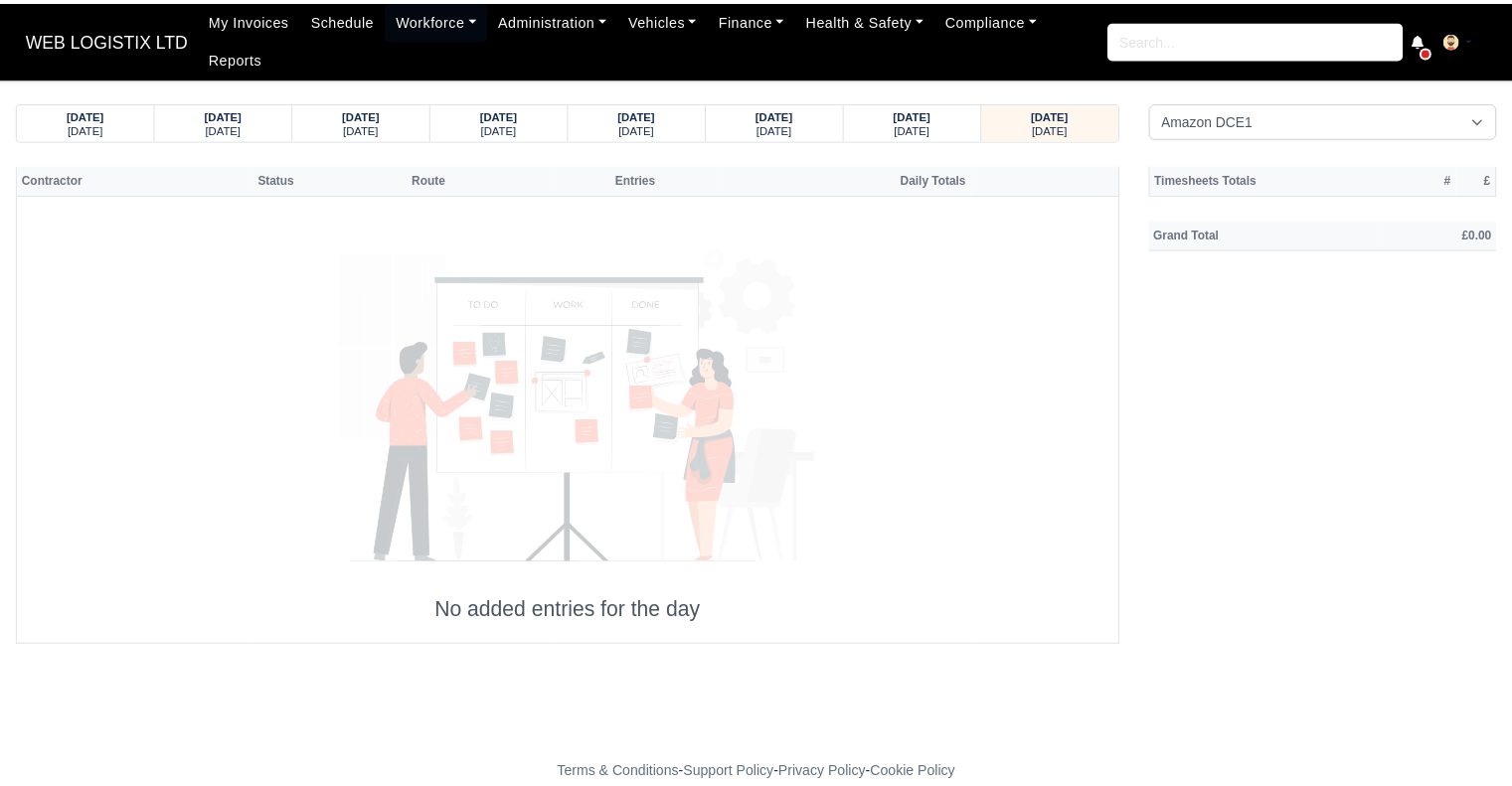 scroll, scrollTop: 0, scrollLeft: 0, axis: both 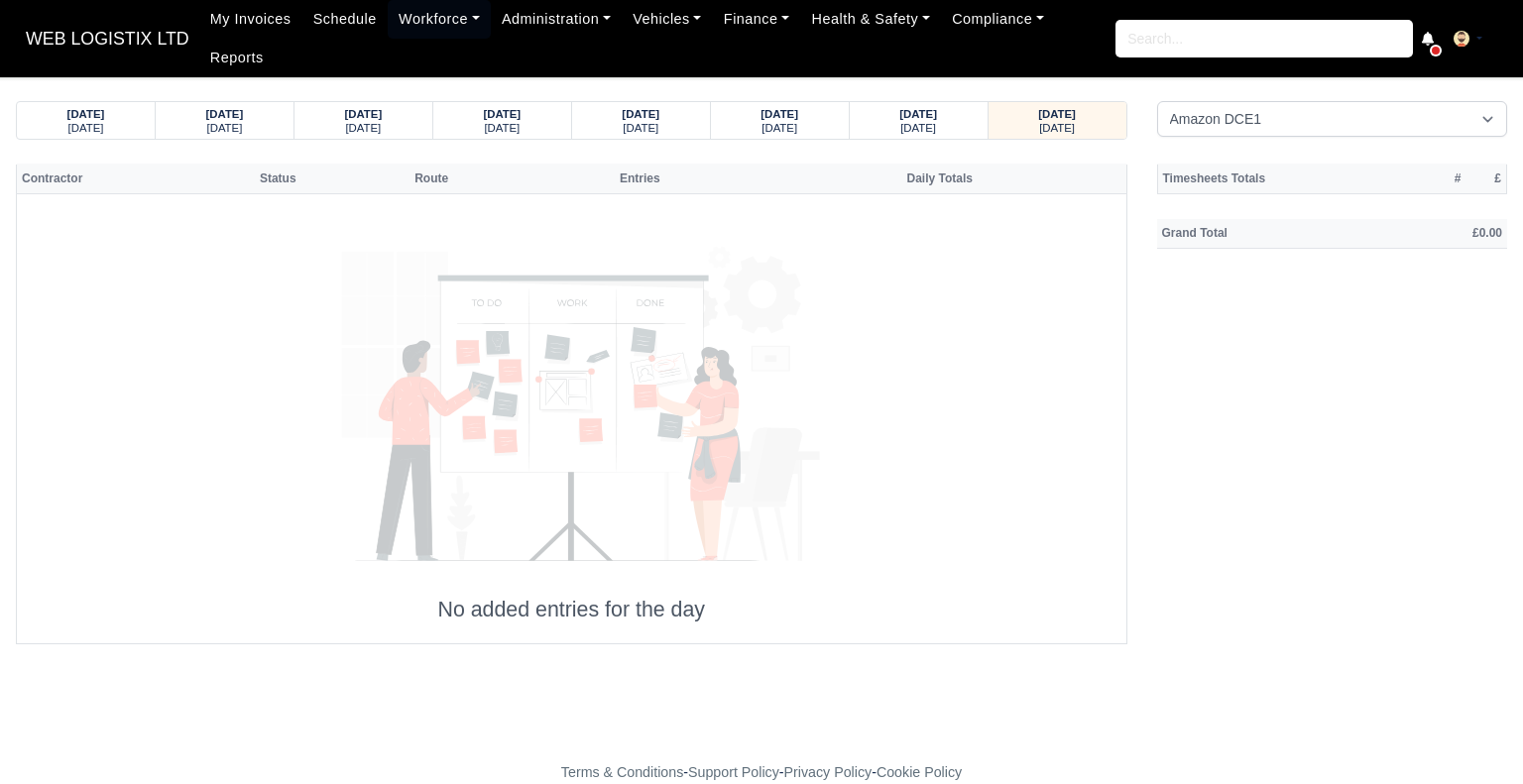 click on "Contractor
Status
Route
Entries
Daily Totals
No added entries for the day" at bounding box center [571, 403] 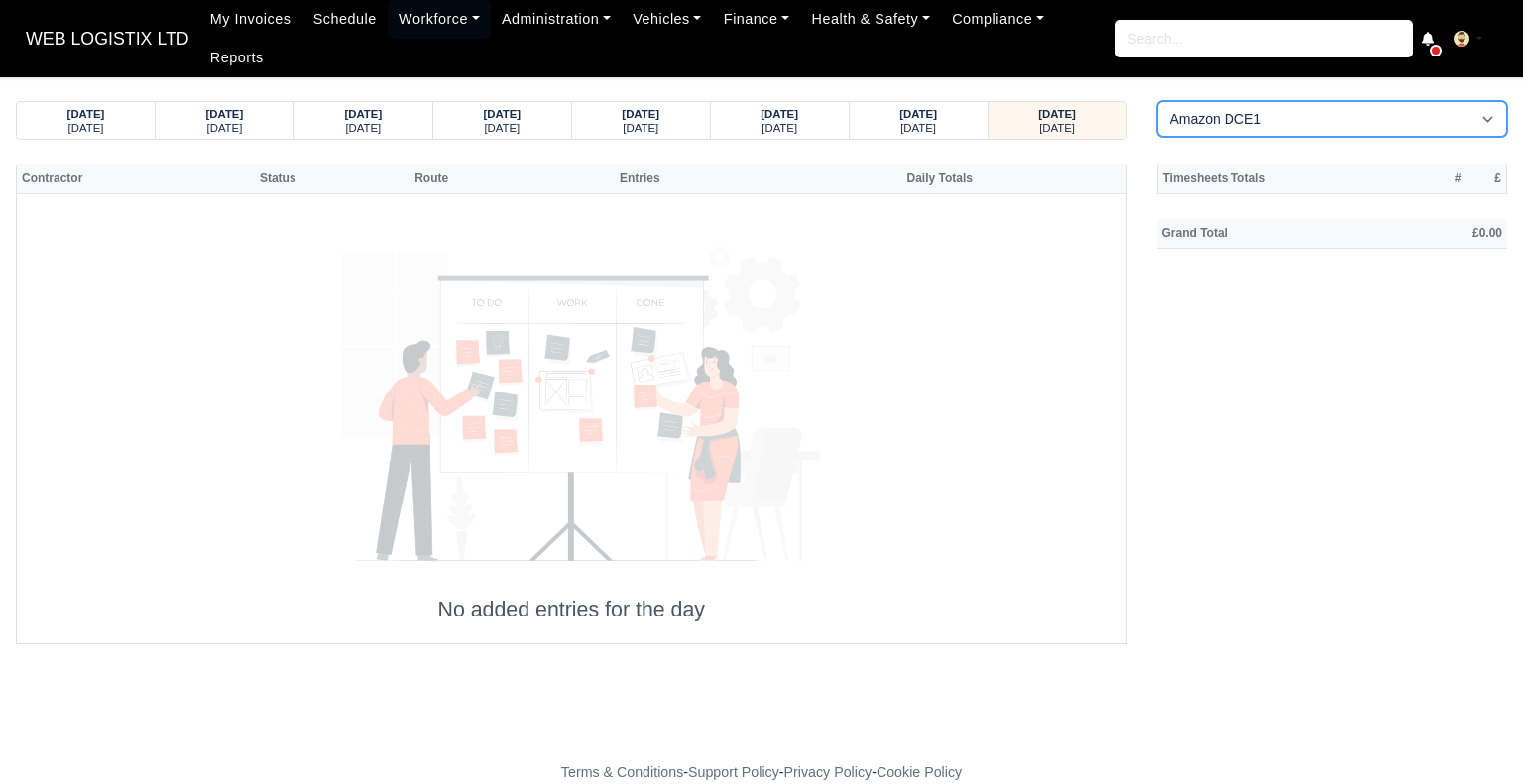 drag, startPoint x: 1266, startPoint y: 99, endPoint x: 1264, endPoint y: 110, distance: 11.18034 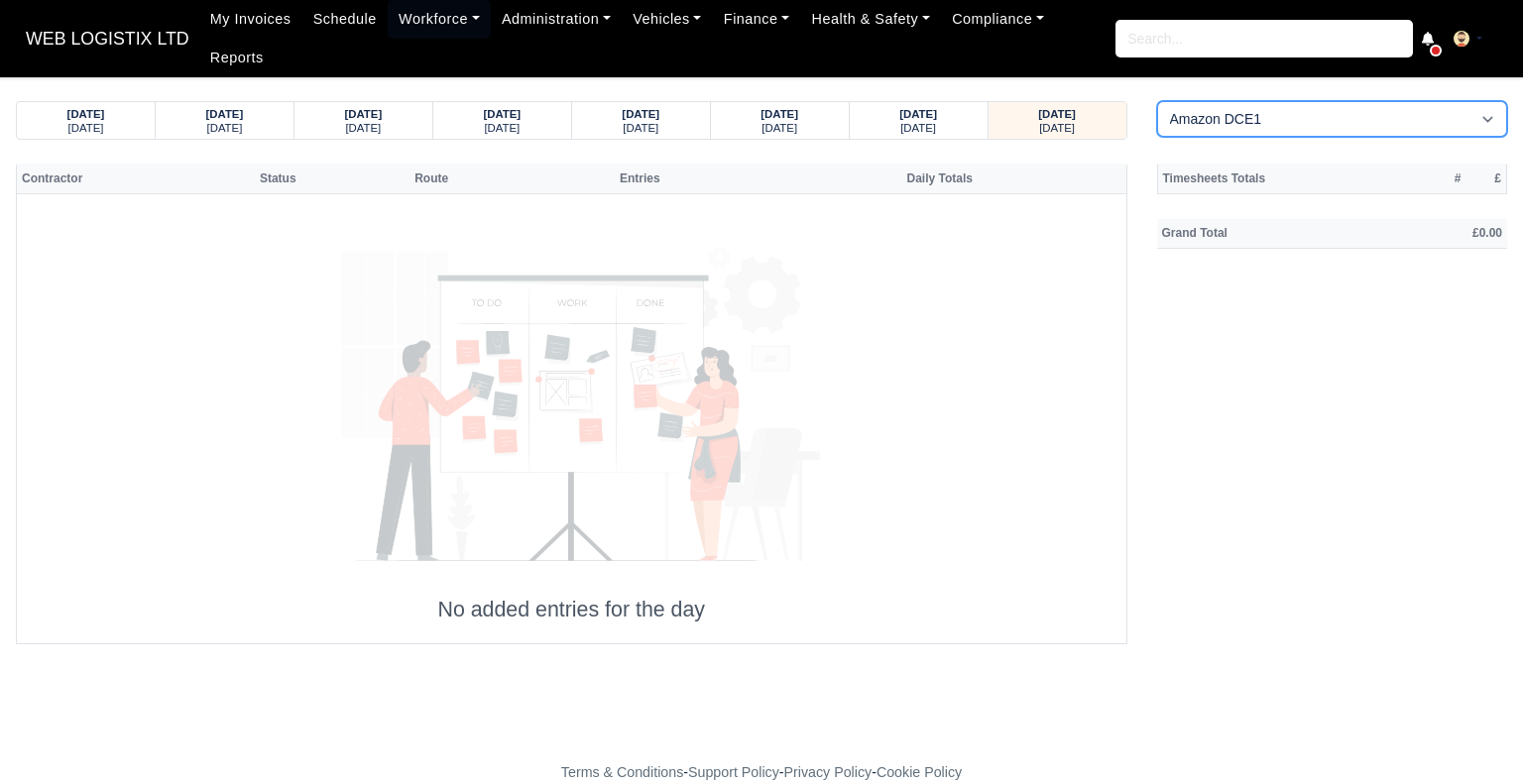 click on "Amazon DCE1
DWN2 - [GEOGRAPHIC_DATA] (DWN2) - Amazon Logistics (L34 7XL)
DXM2 - Trafford [GEOGRAPHIC_DATA] (DXM2) - Amazon Logistics" at bounding box center (1333, 119) 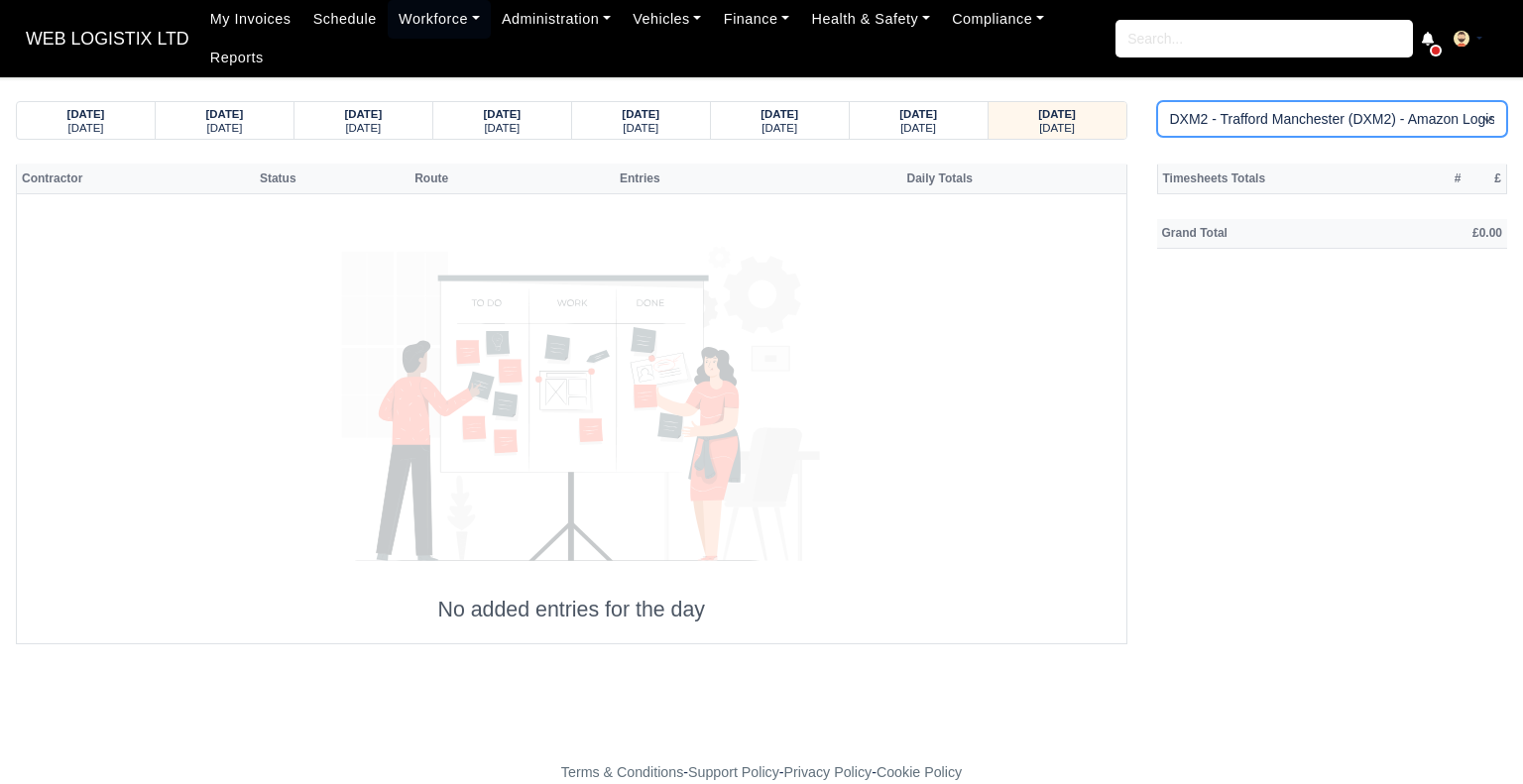 click on "Amazon DCE1
DWN2 - [GEOGRAPHIC_DATA] (DWN2) - Amazon Logistics (L34 7XL)
DXM2 - Trafford [GEOGRAPHIC_DATA] (DXM2) - Amazon Logistics" at bounding box center (1333, 119) 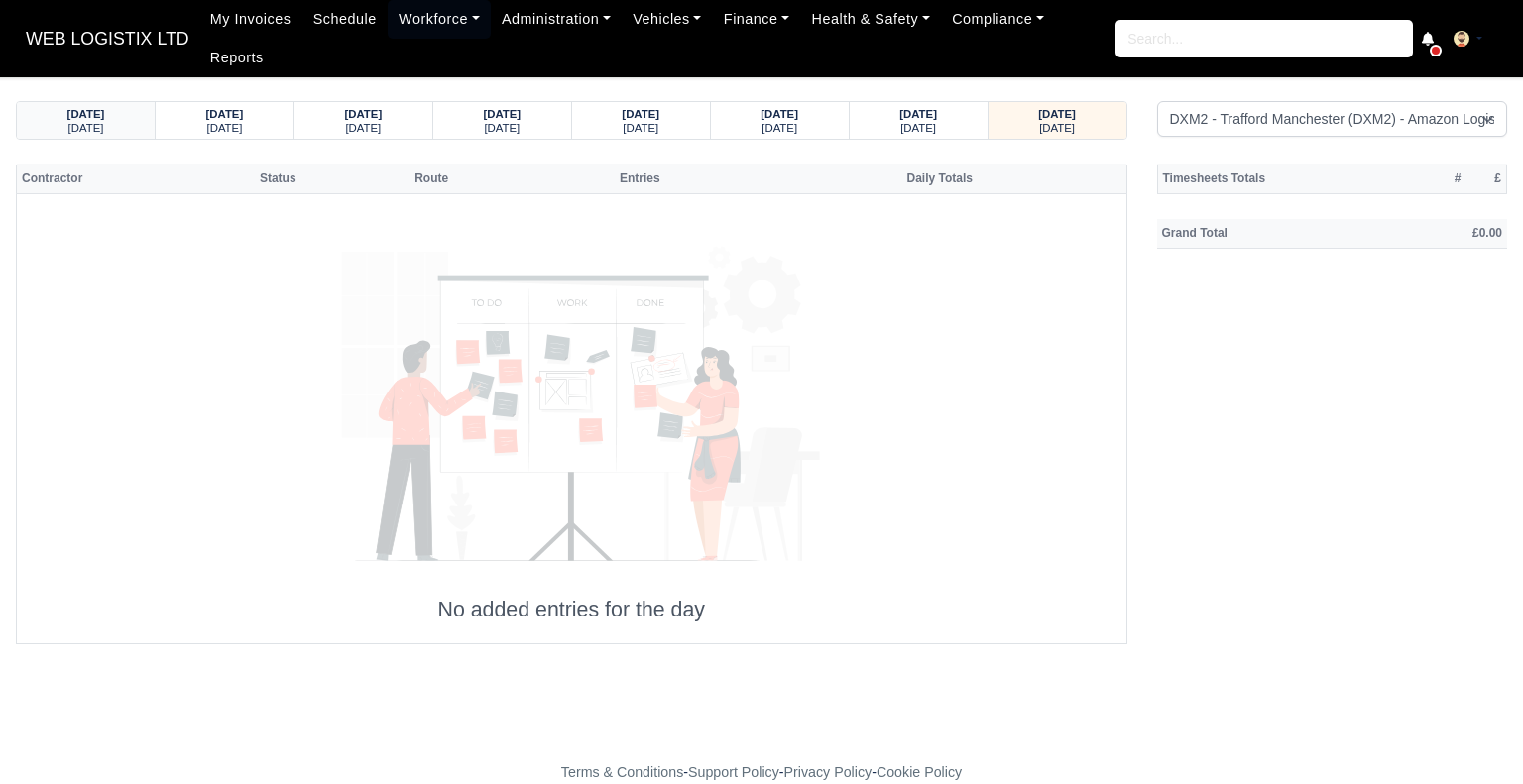 click on "[DATE]" at bounding box center (85, 113) 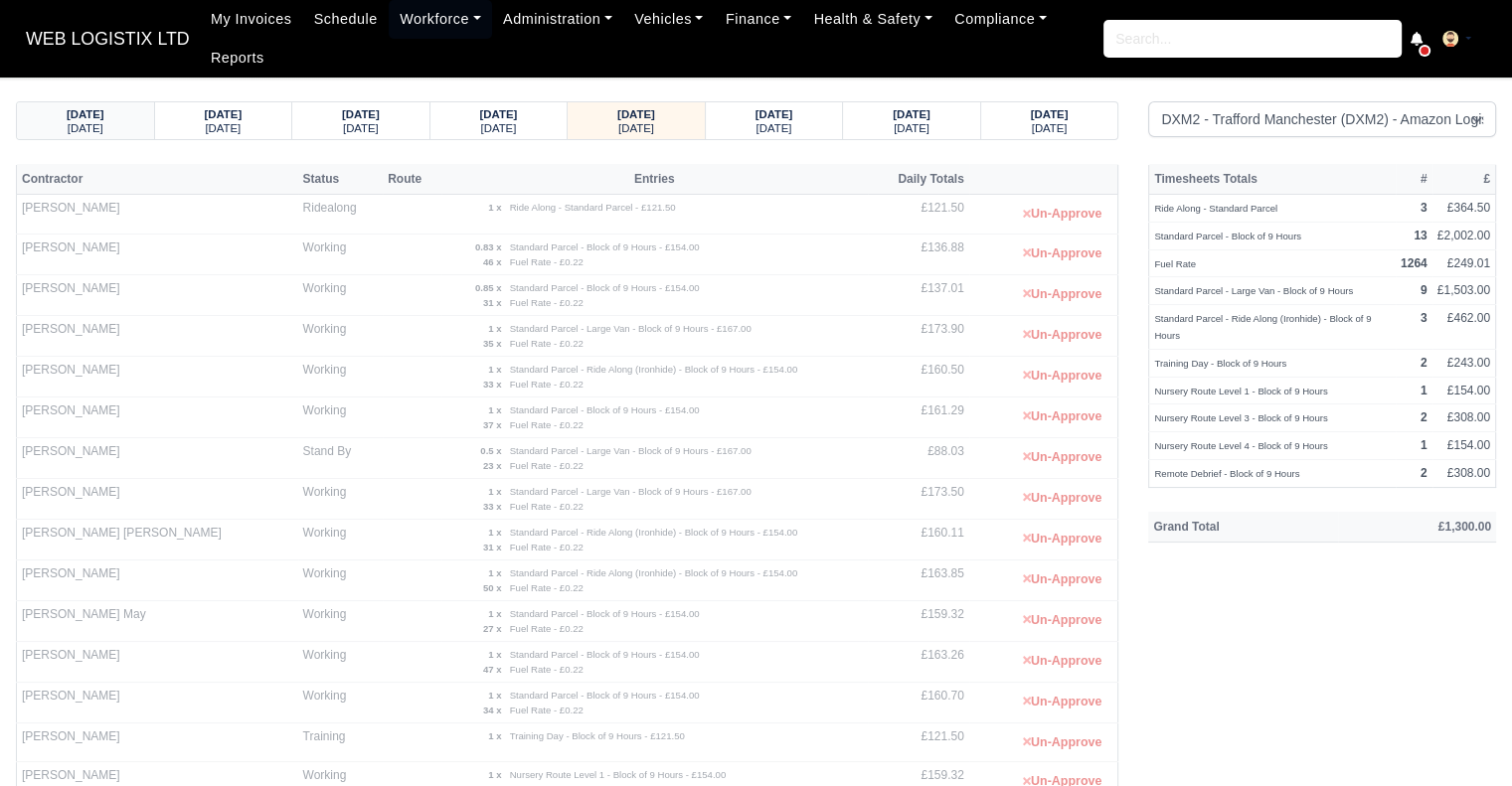 click on "[DATE]" at bounding box center (85, 127) 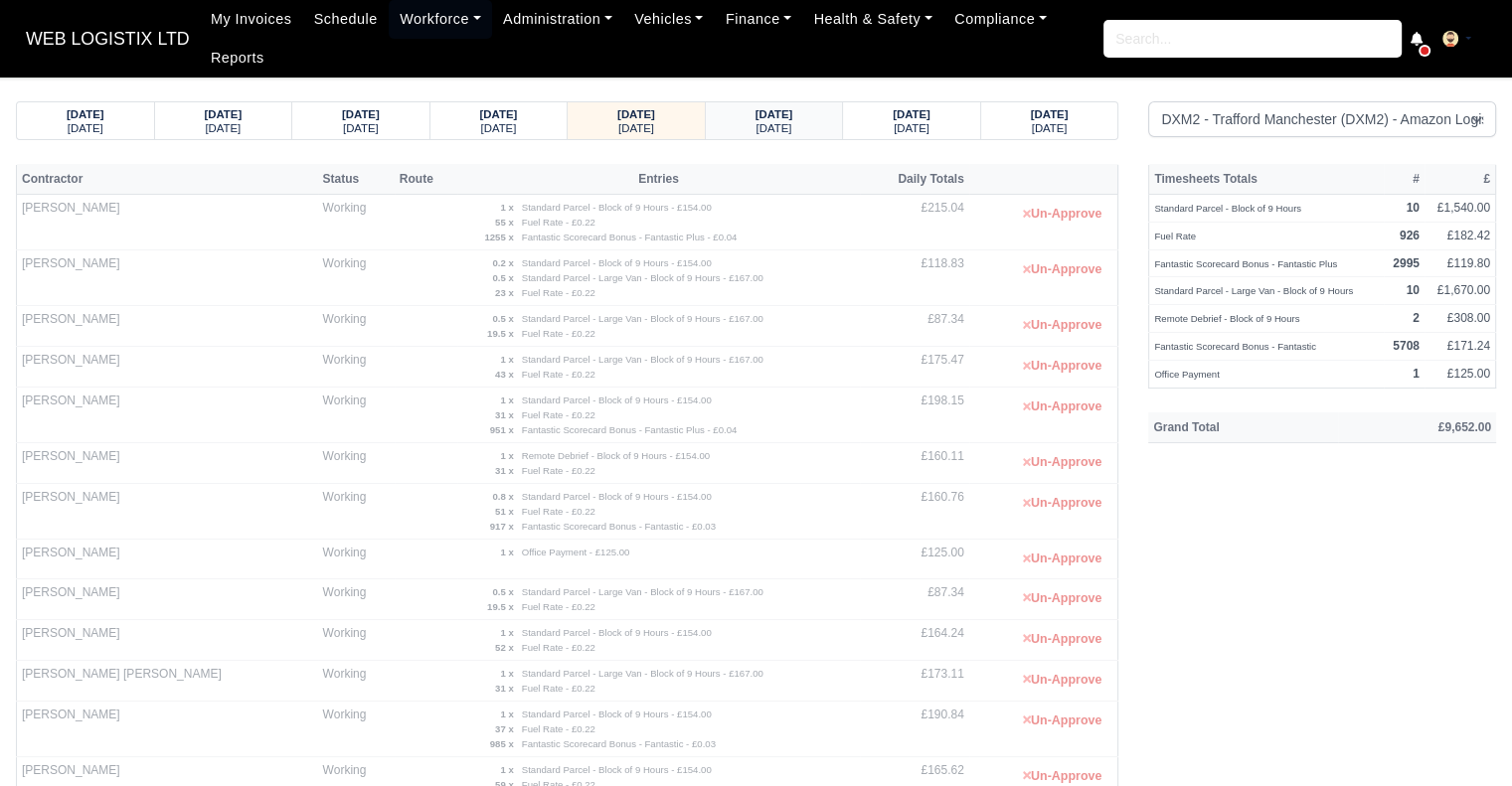 click on "[DATE]" at bounding box center (774, 128) 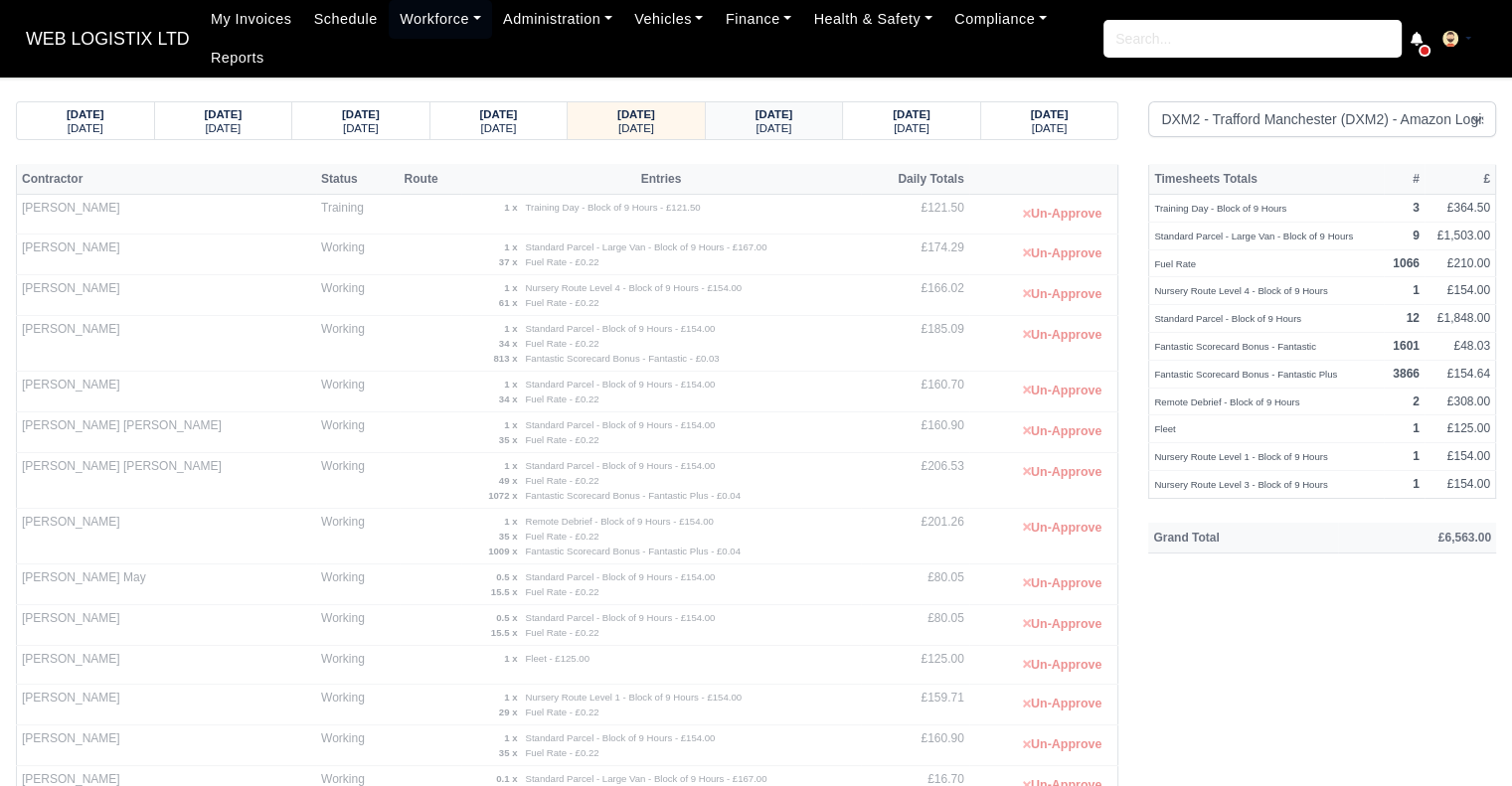 click on "[DATE]" at bounding box center [774, 128] 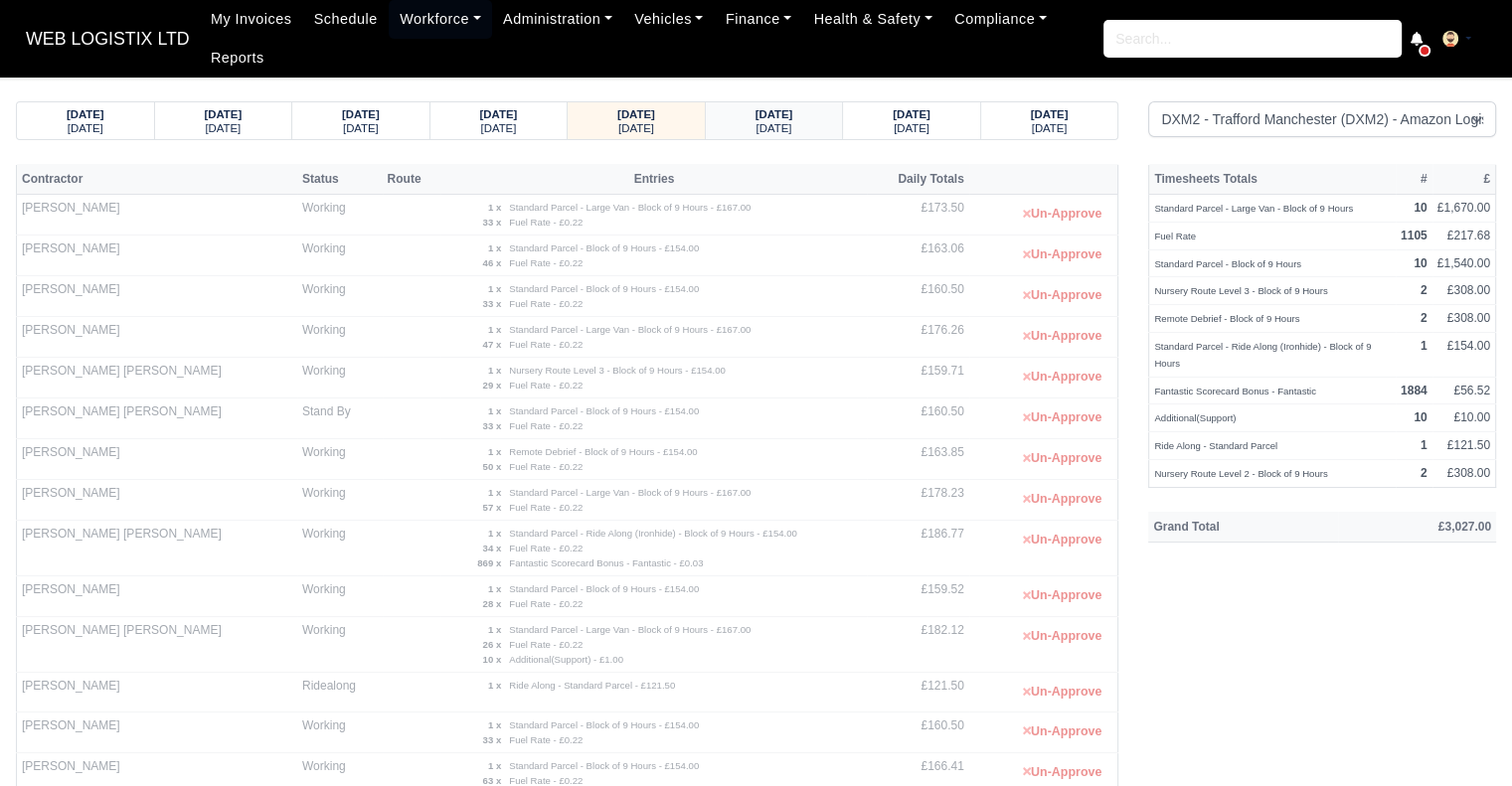 click on "[DATE]" at bounding box center [774, 114] 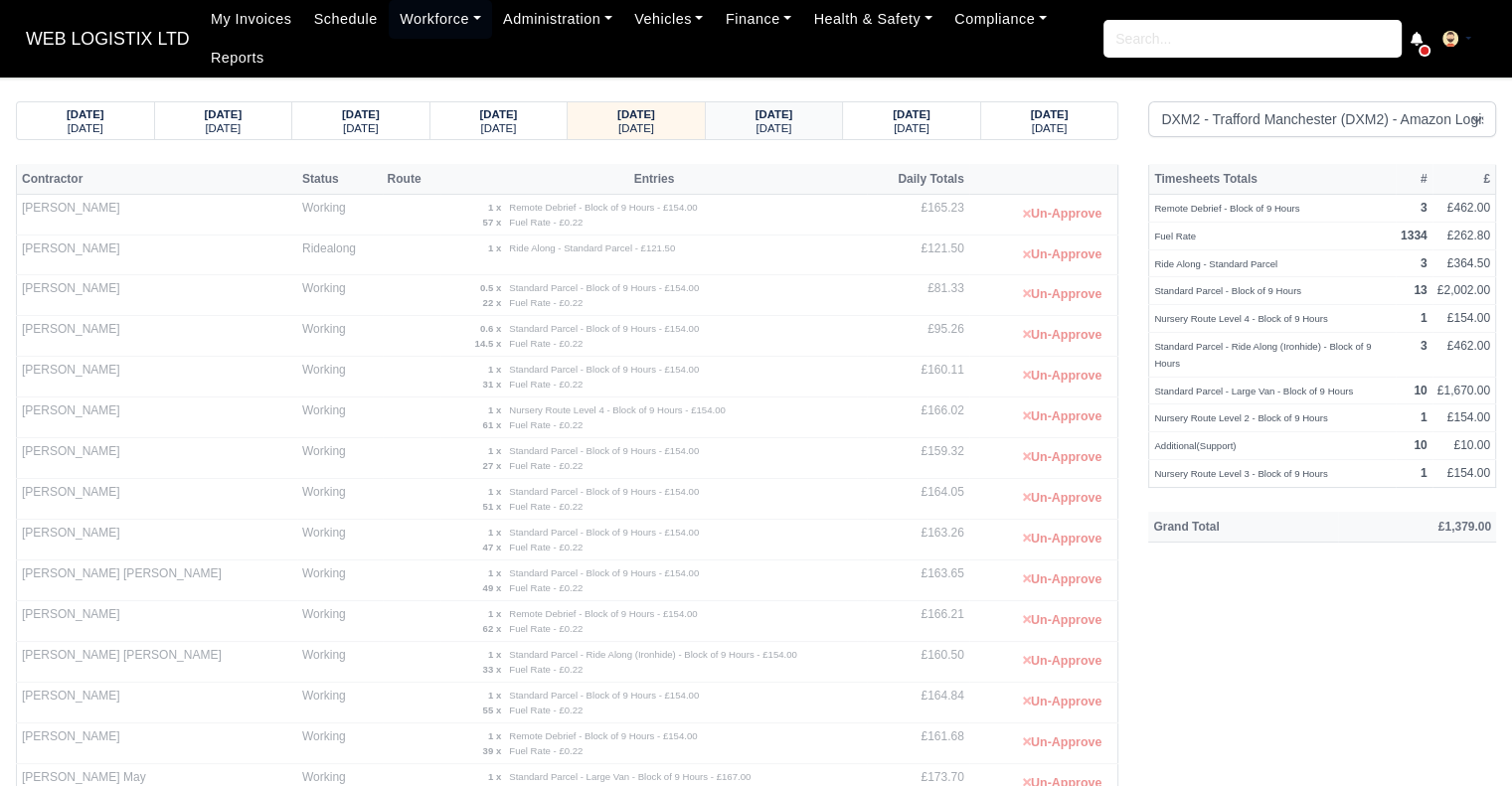 click on "[DATE]" at bounding box center [774, 127] 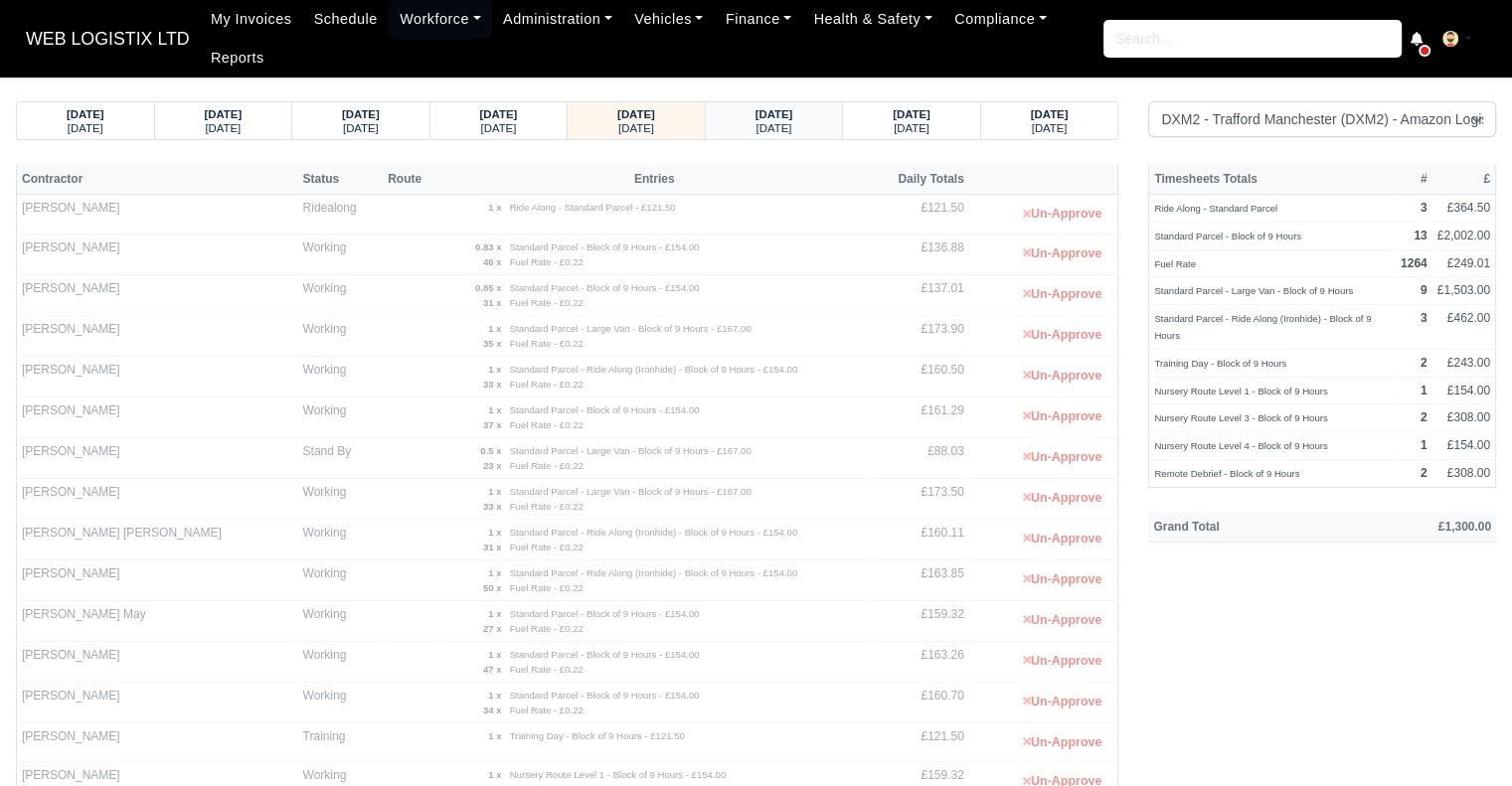 click on "[DATE]" at bounding box center [774, 113] 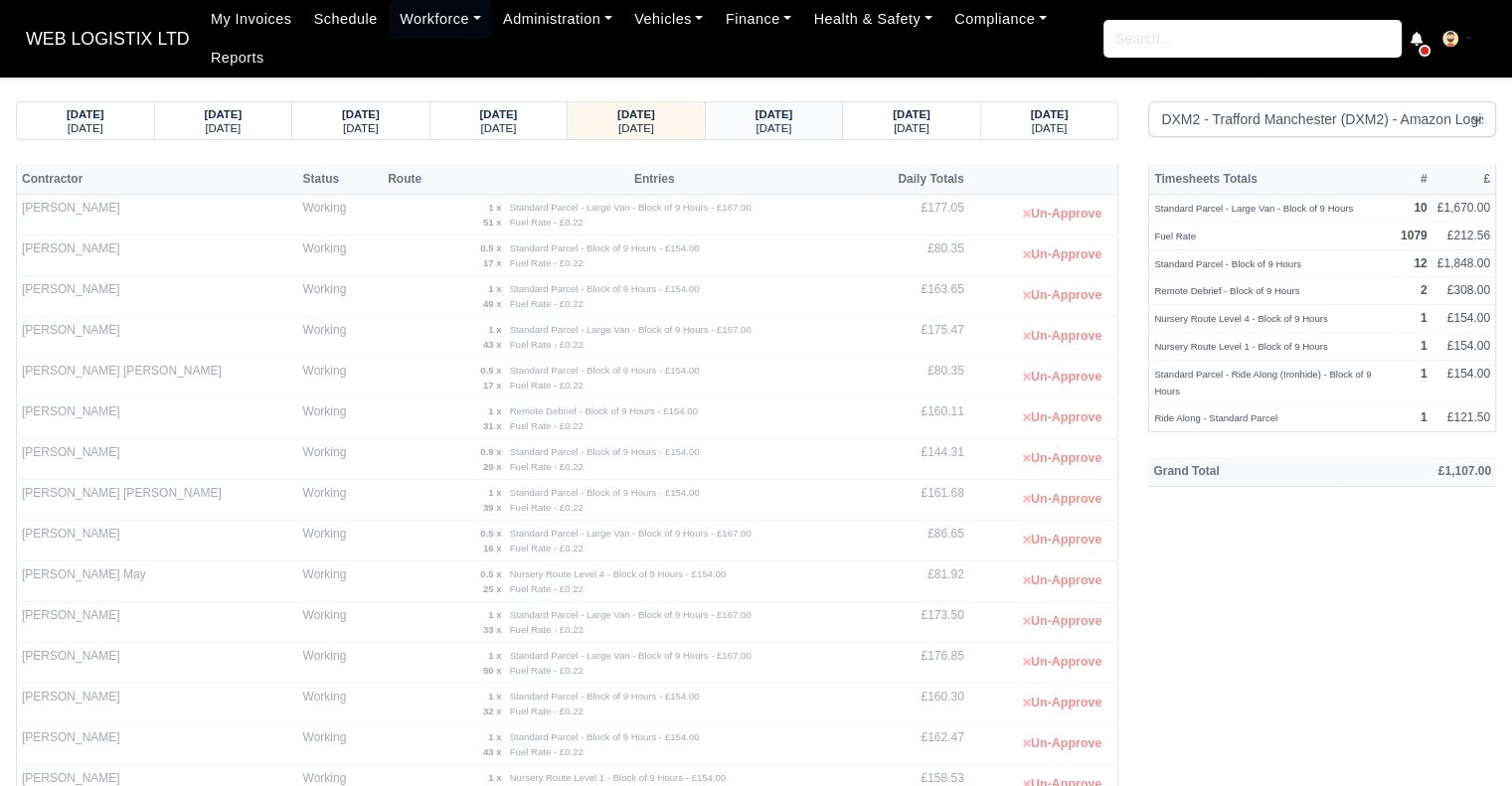 click on "Saturday" at bounding box center (774, 128) 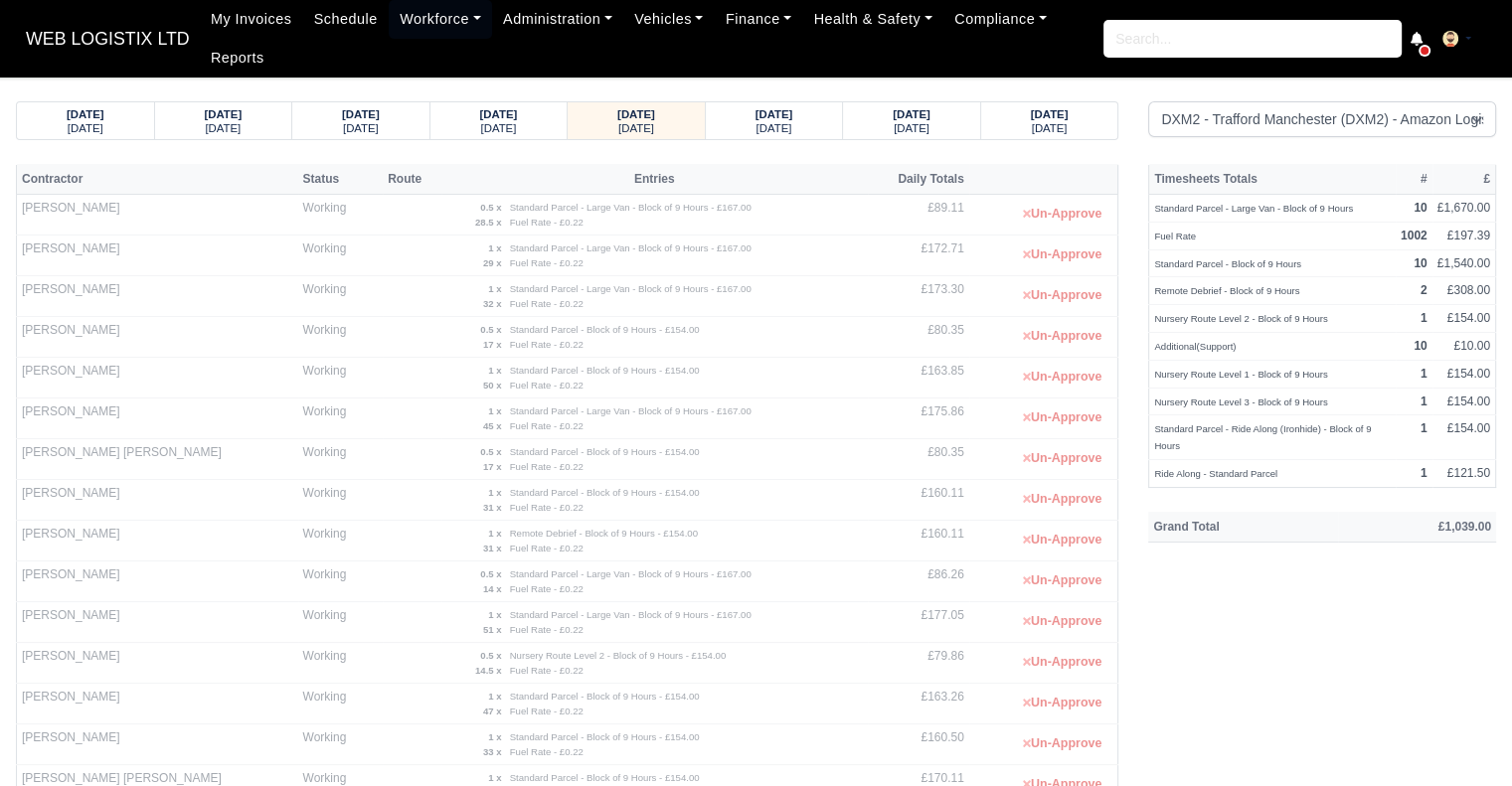 click on "01/07/2025
Tuesday
02/07/2025
Wednesday
03/07/2025
Thursday
Friday" at bounding box center [756, 814] 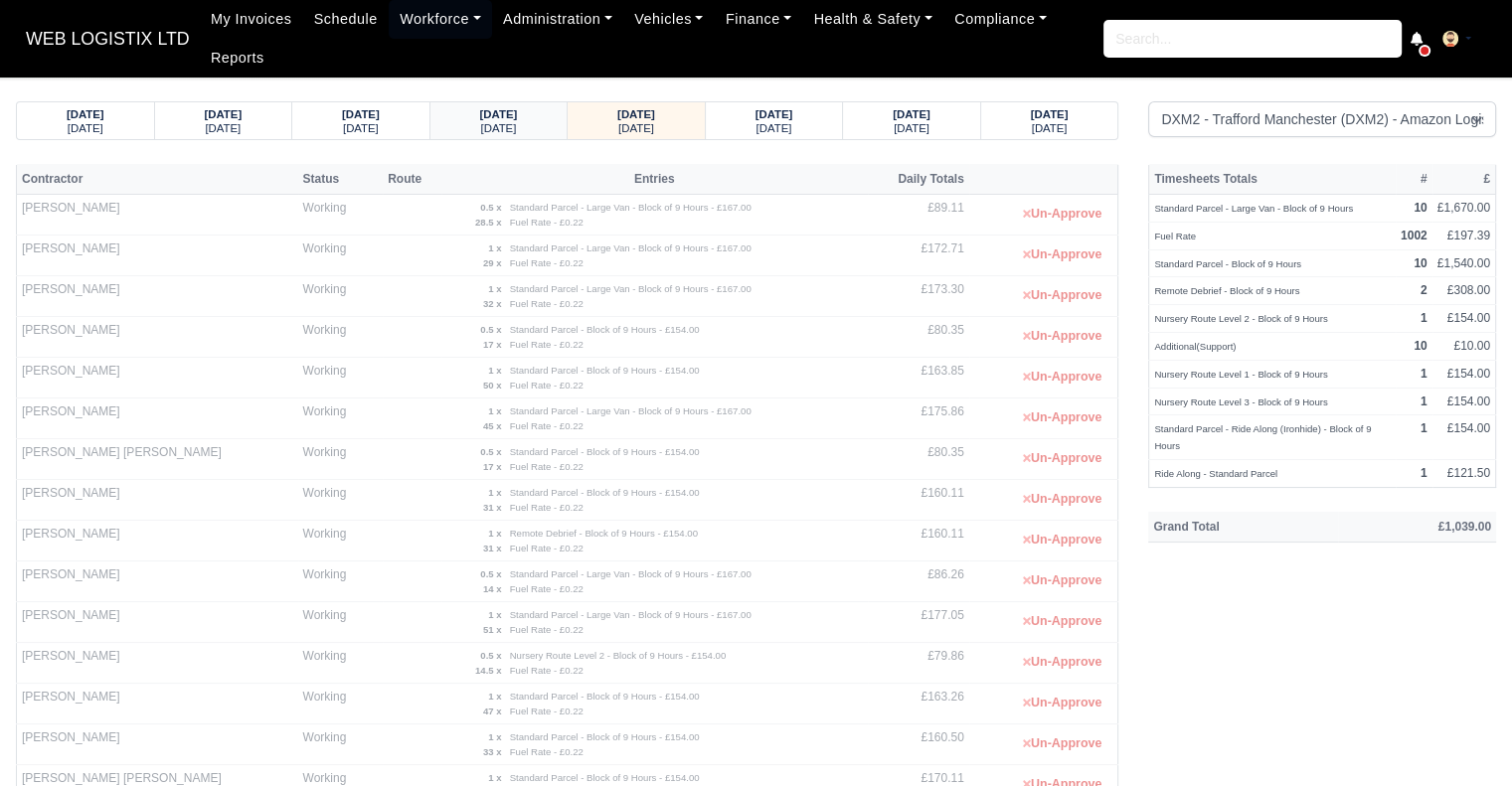 click on "04/07/2025" at bounding box center [499, 113] 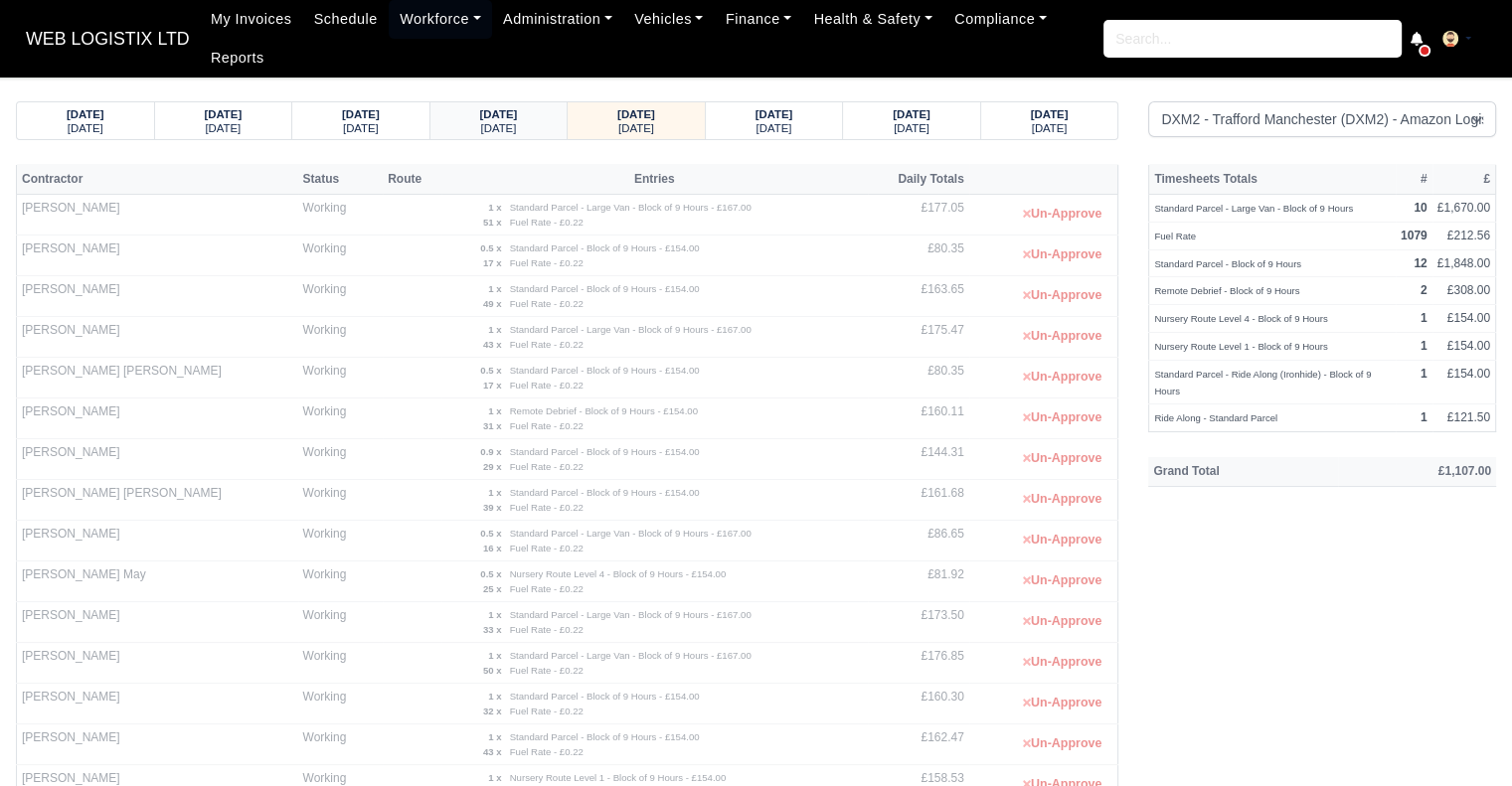 click on "Thursday" at bounding box center (499, 127) 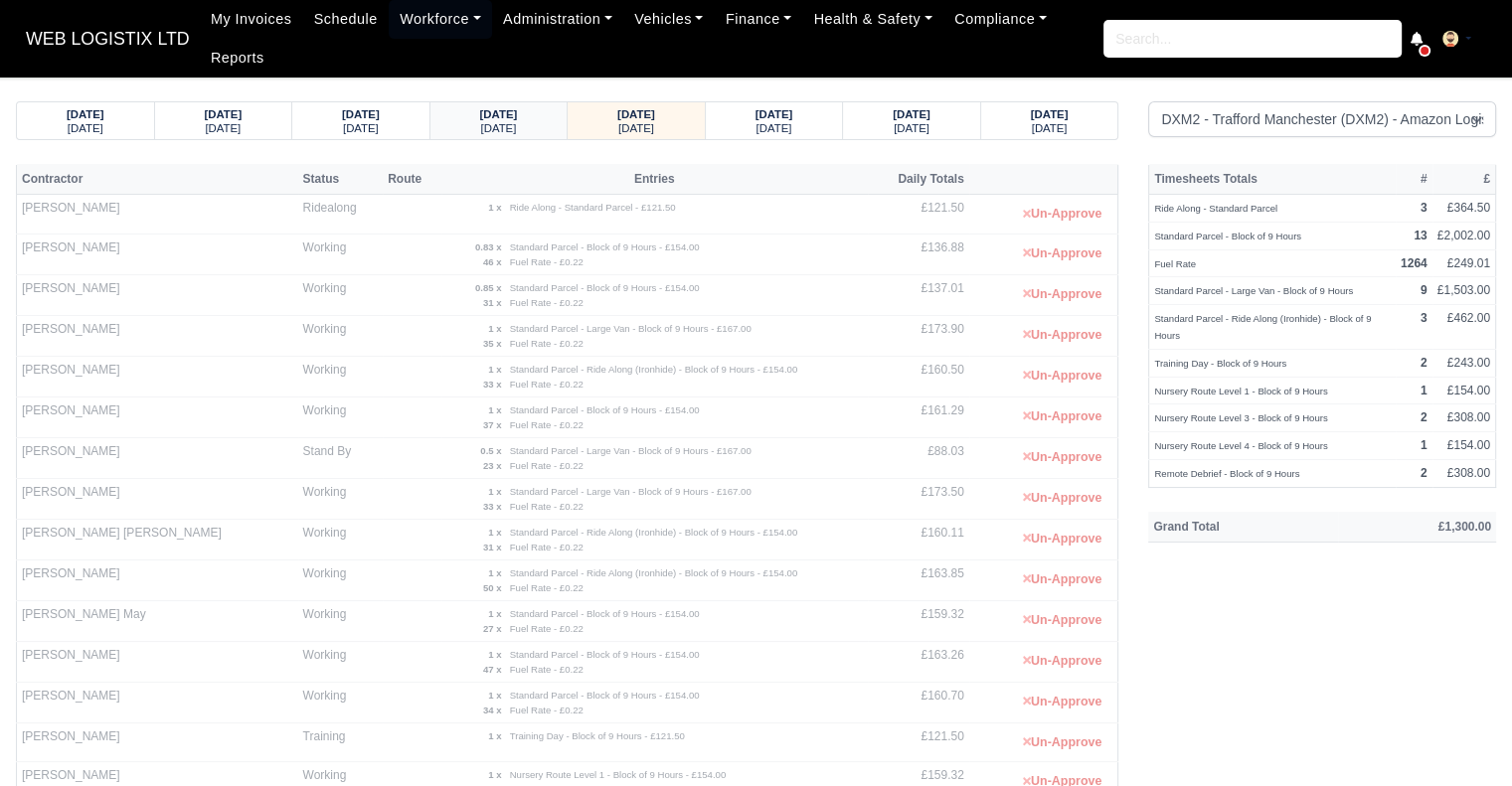 click on "02/07/2025
Wednesday" at bounding box center [499, 120] 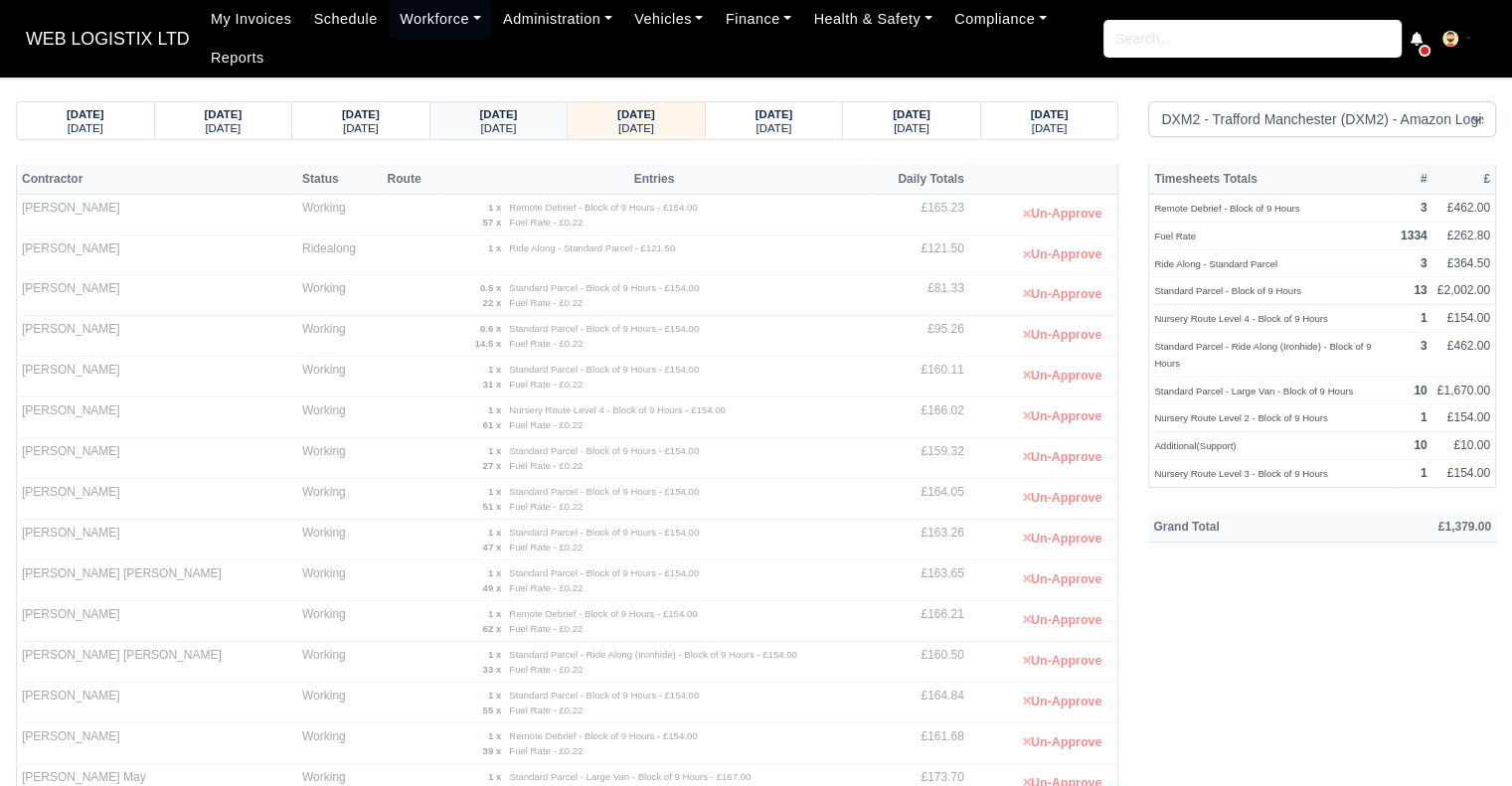 click on "Tuesday" at bounding box center [498, 128] 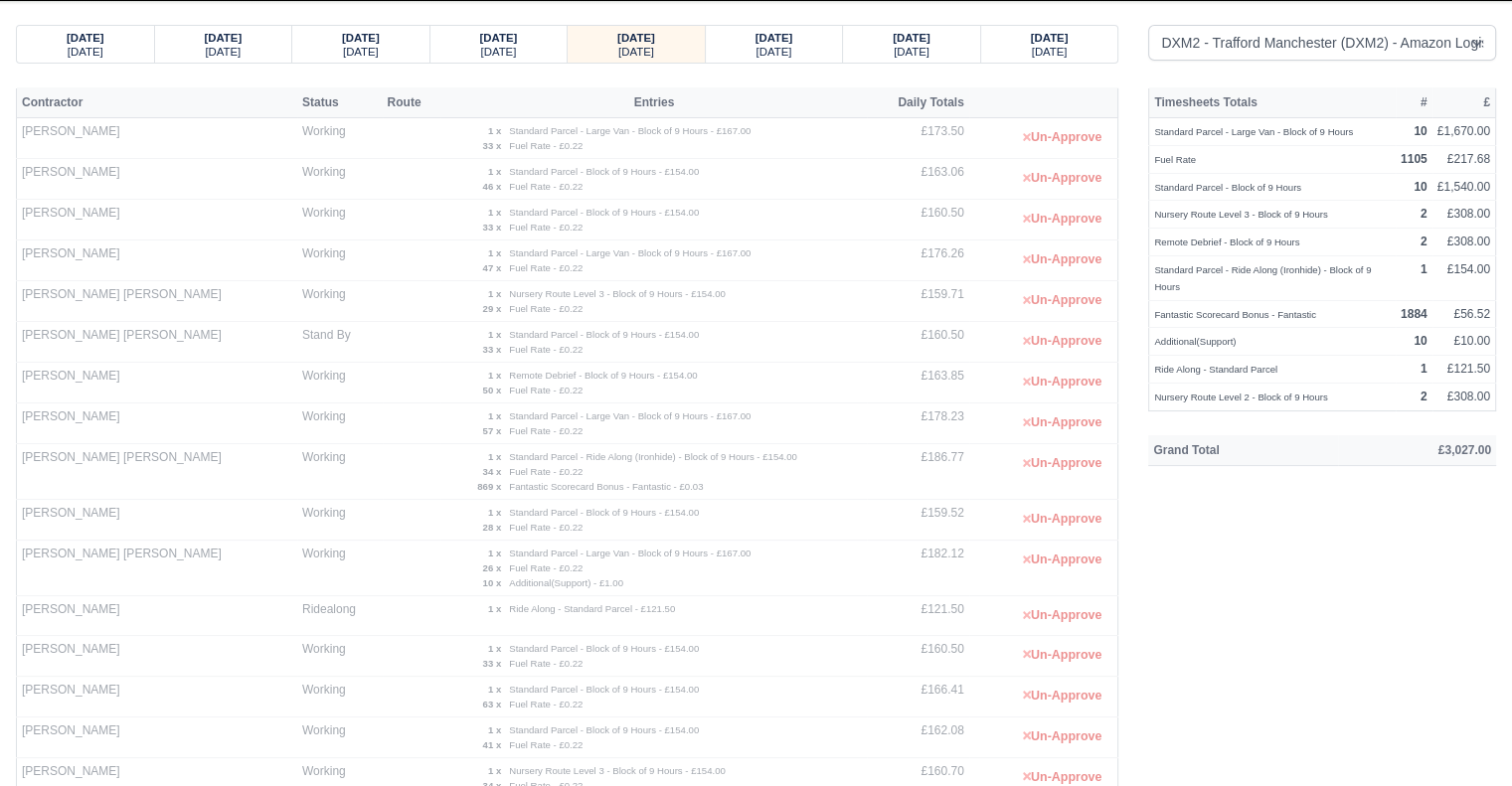 scroll, scrollTop: 0, scrollLeft: 0, axis: both 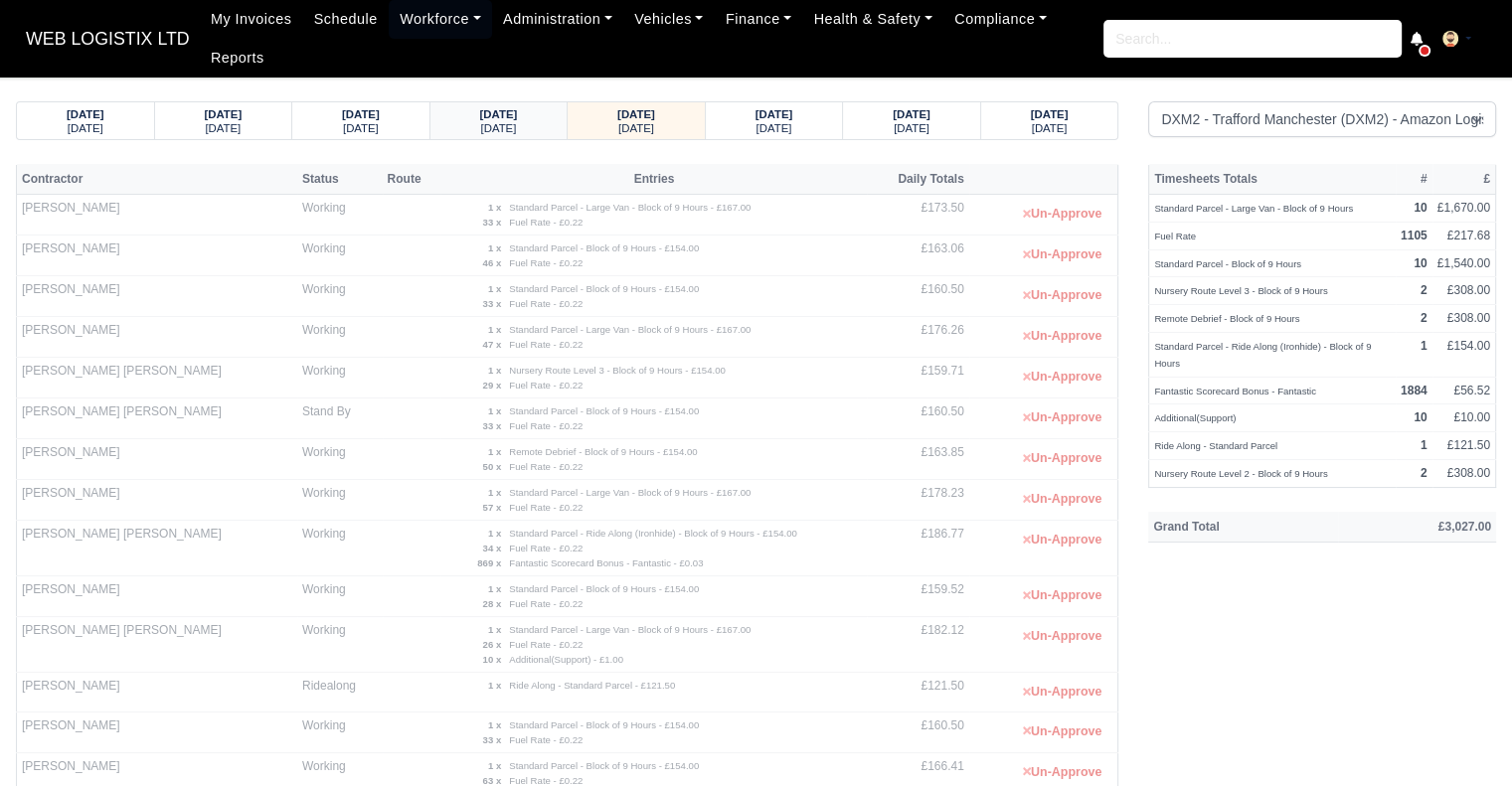 click on "30/06/2025" at bounding box center [499, 114] 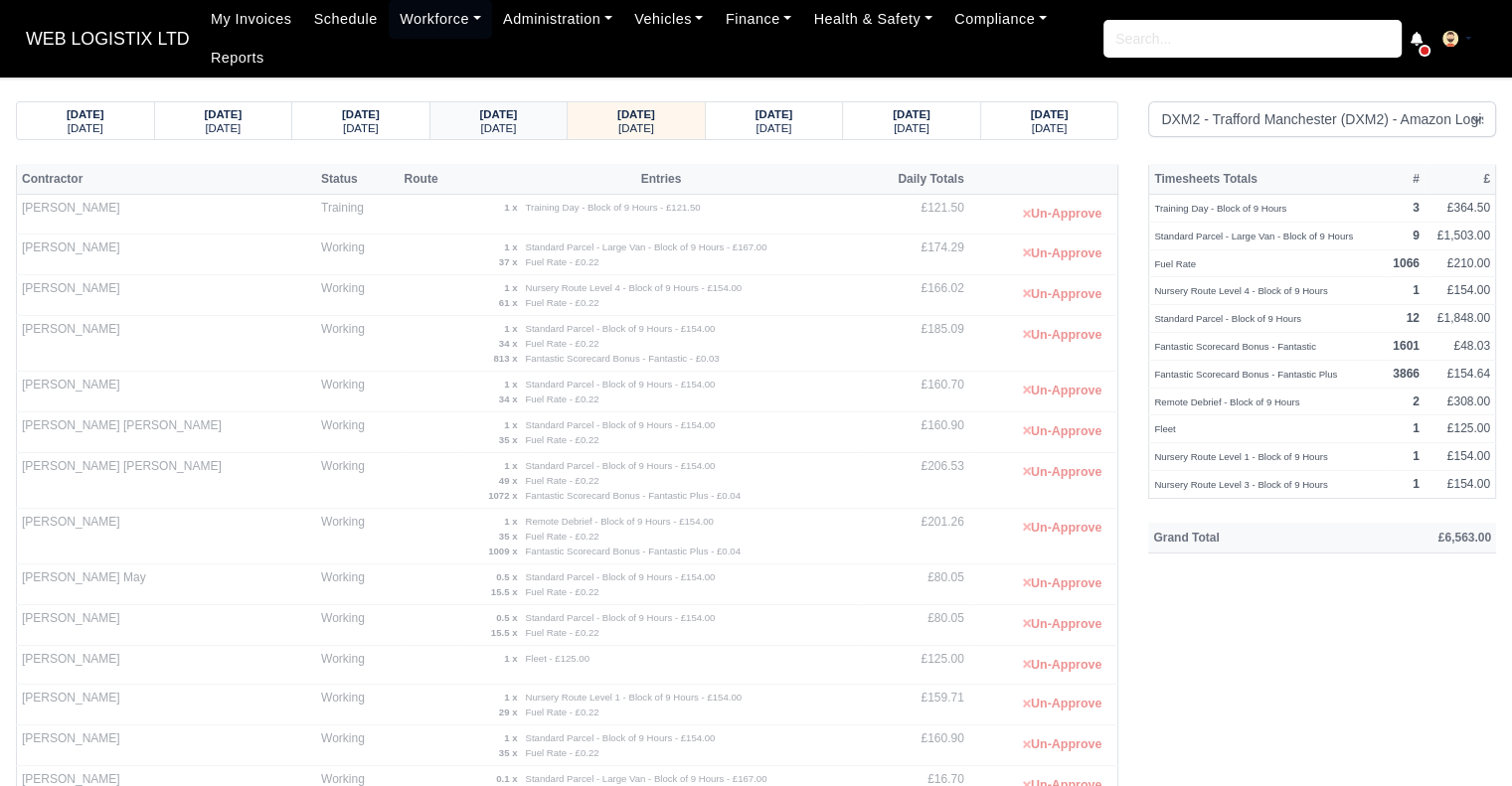click on "29/06/2025" at bounding box center [499, 114] 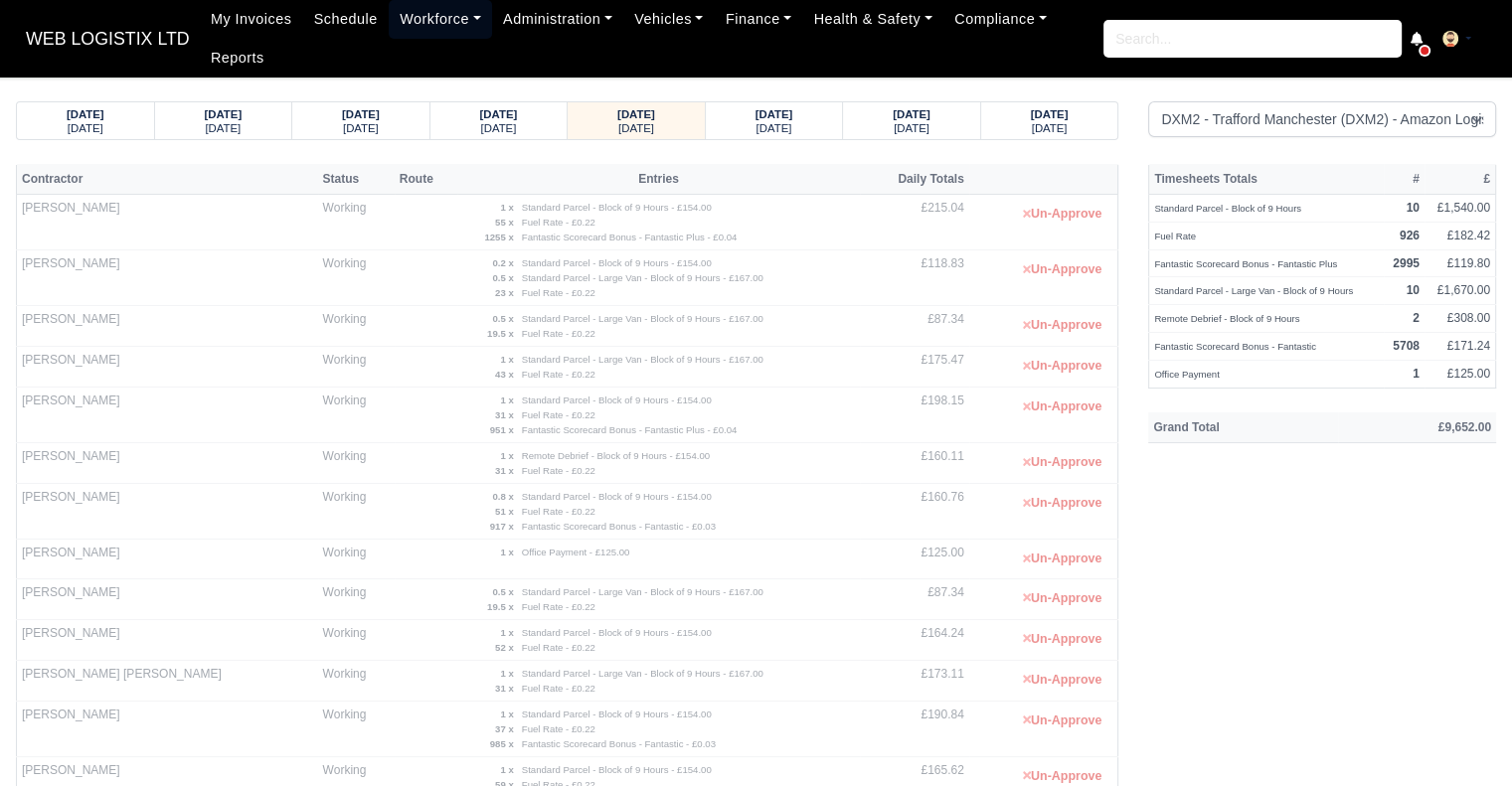 click on "Workforce" at bounding box center (440, 19) 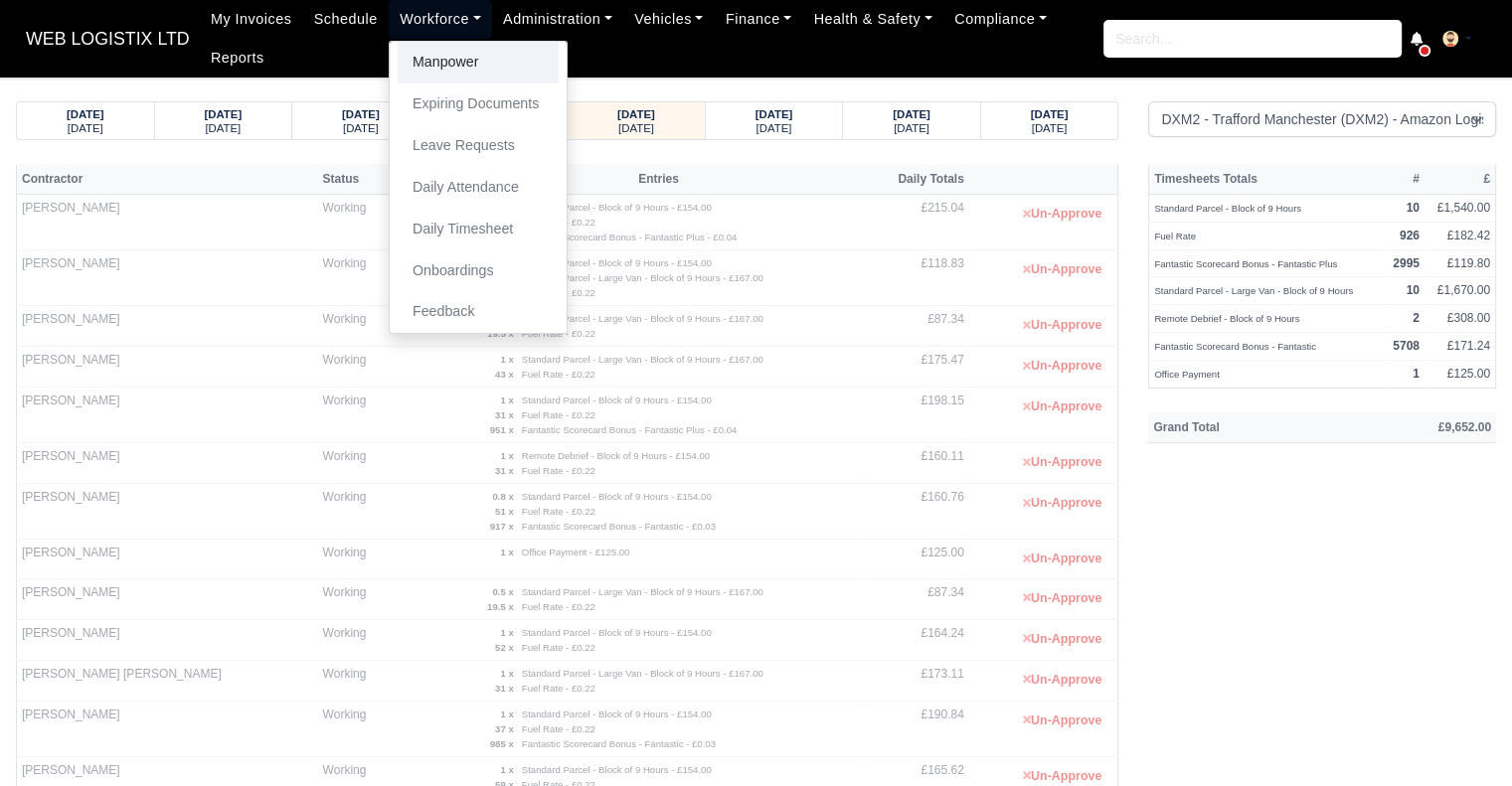 click on "Manpower" at bounding box center [478, 63] 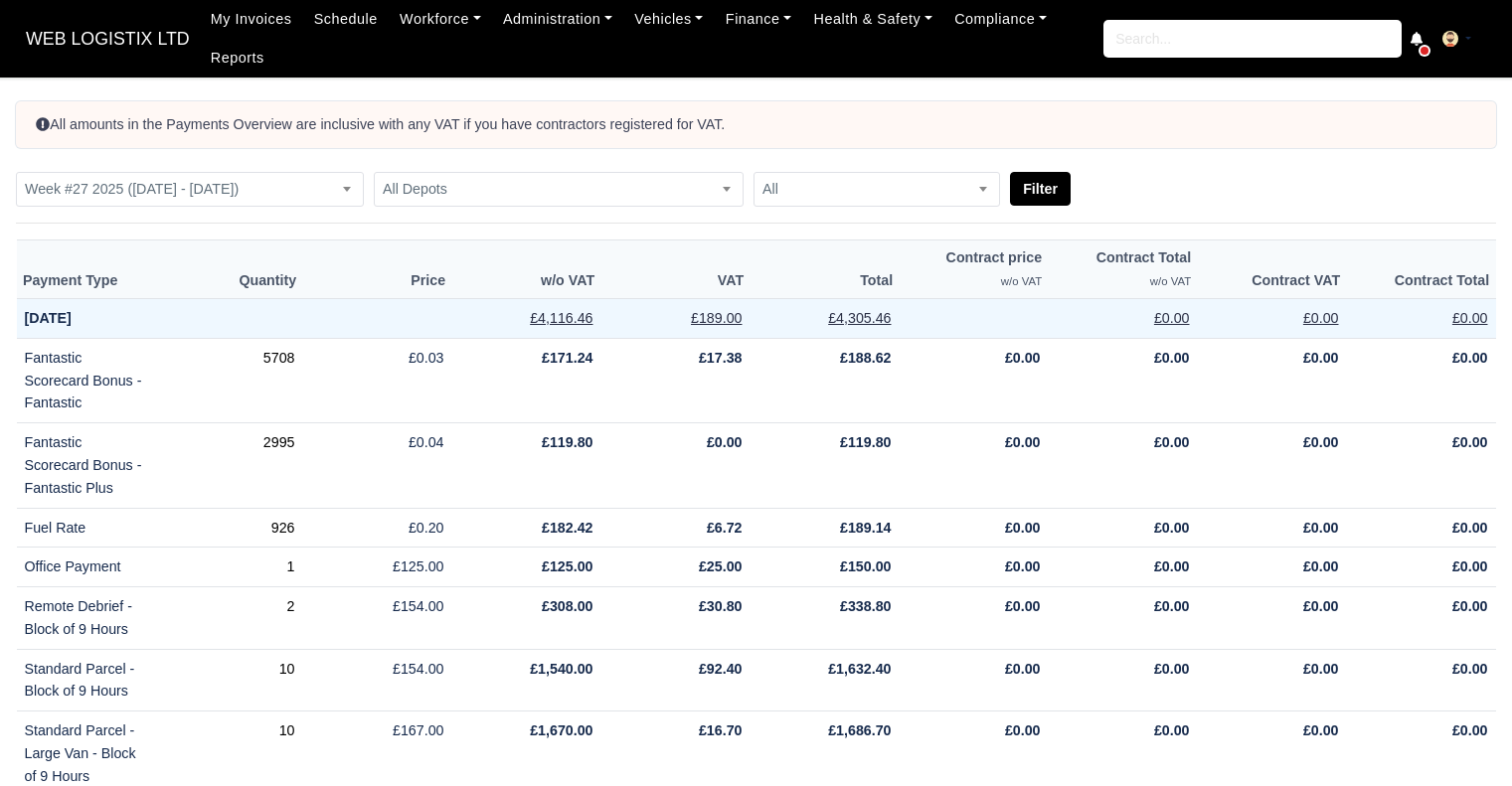 scroll, scrollTop: 0, scrollLeft: 0, axis: both 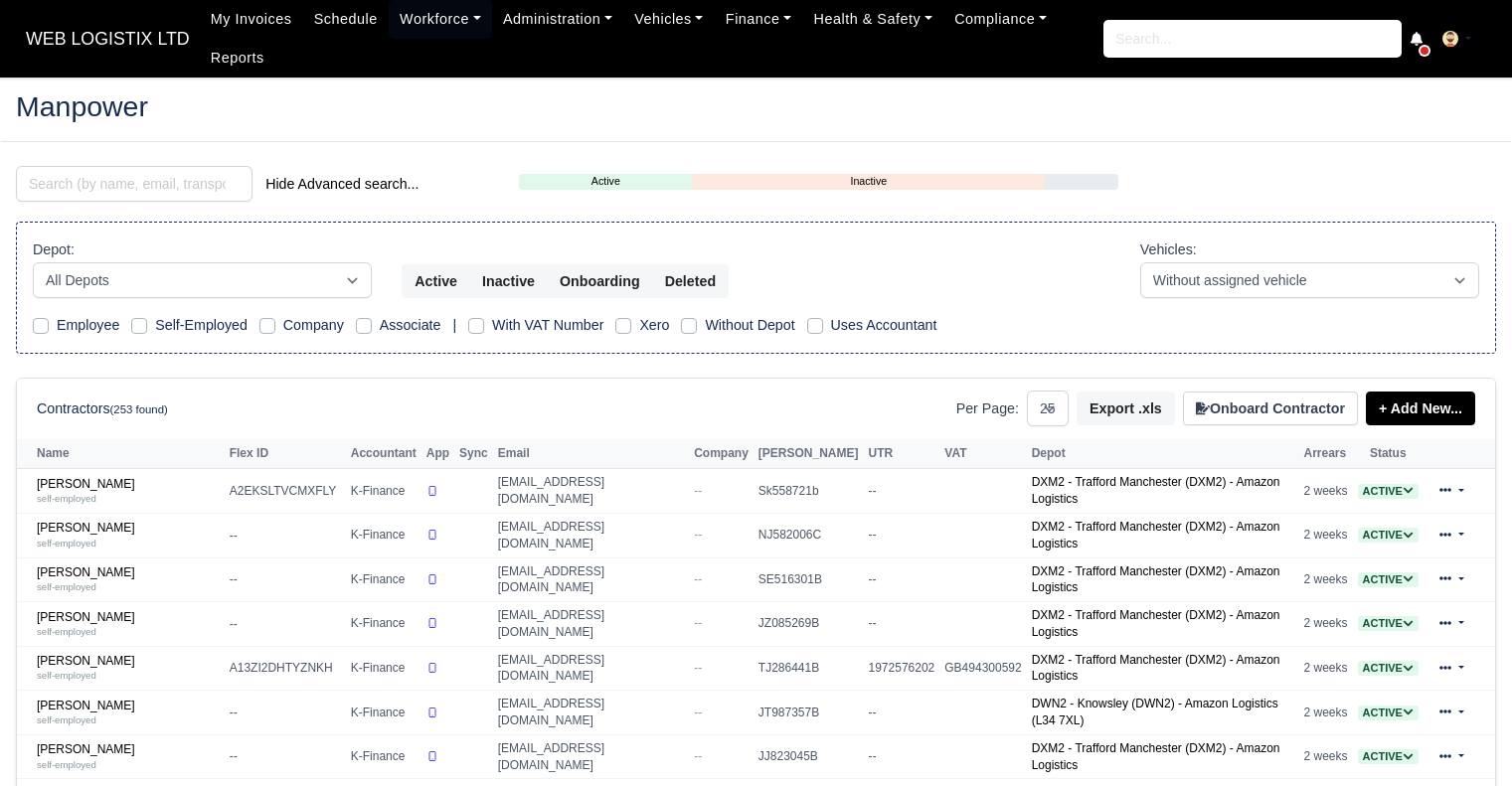 select on "25" 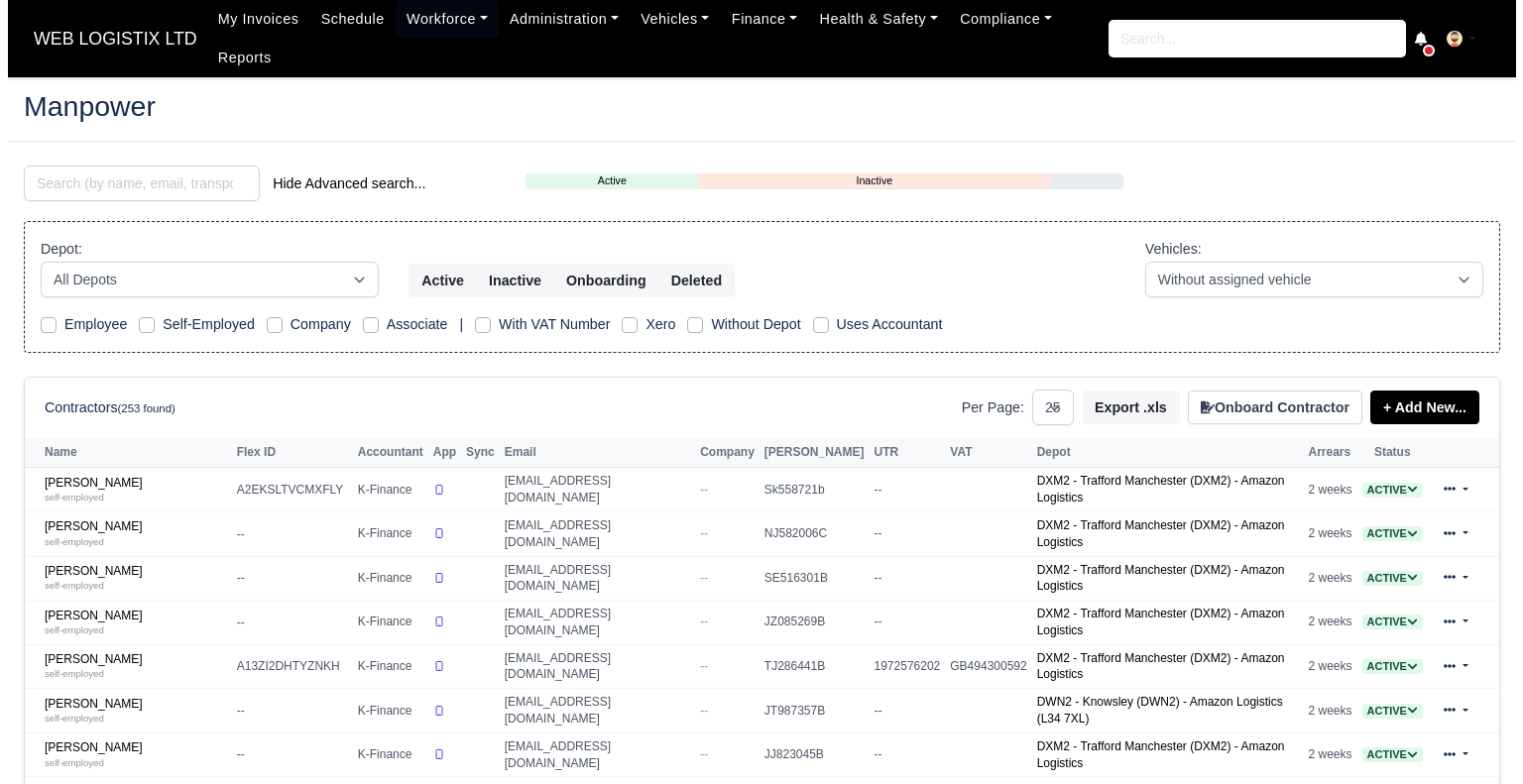 scroll, scrollTop: 0, scrollLeft: 0, axis: both 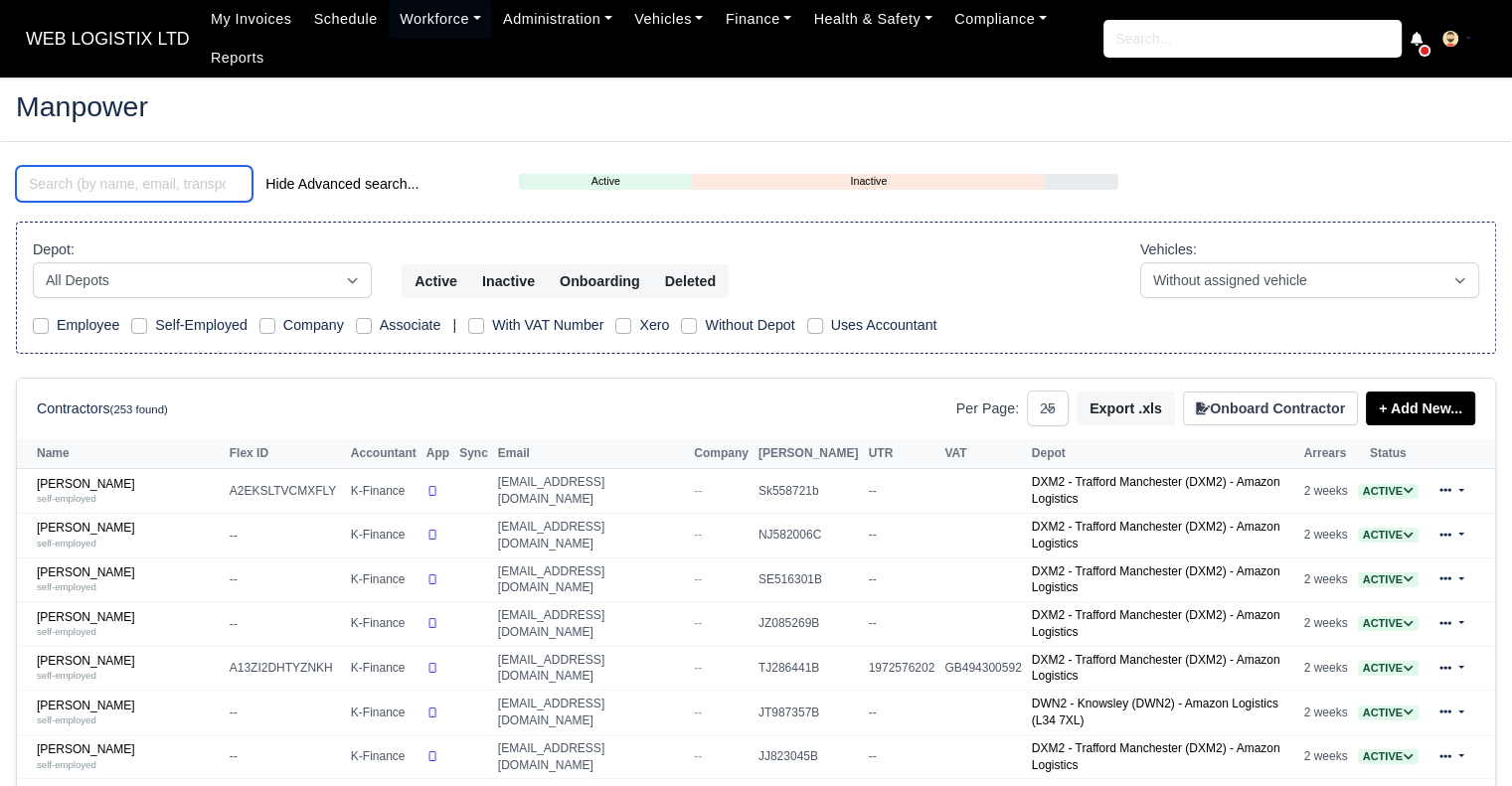 click at bounding box center (134, 184) 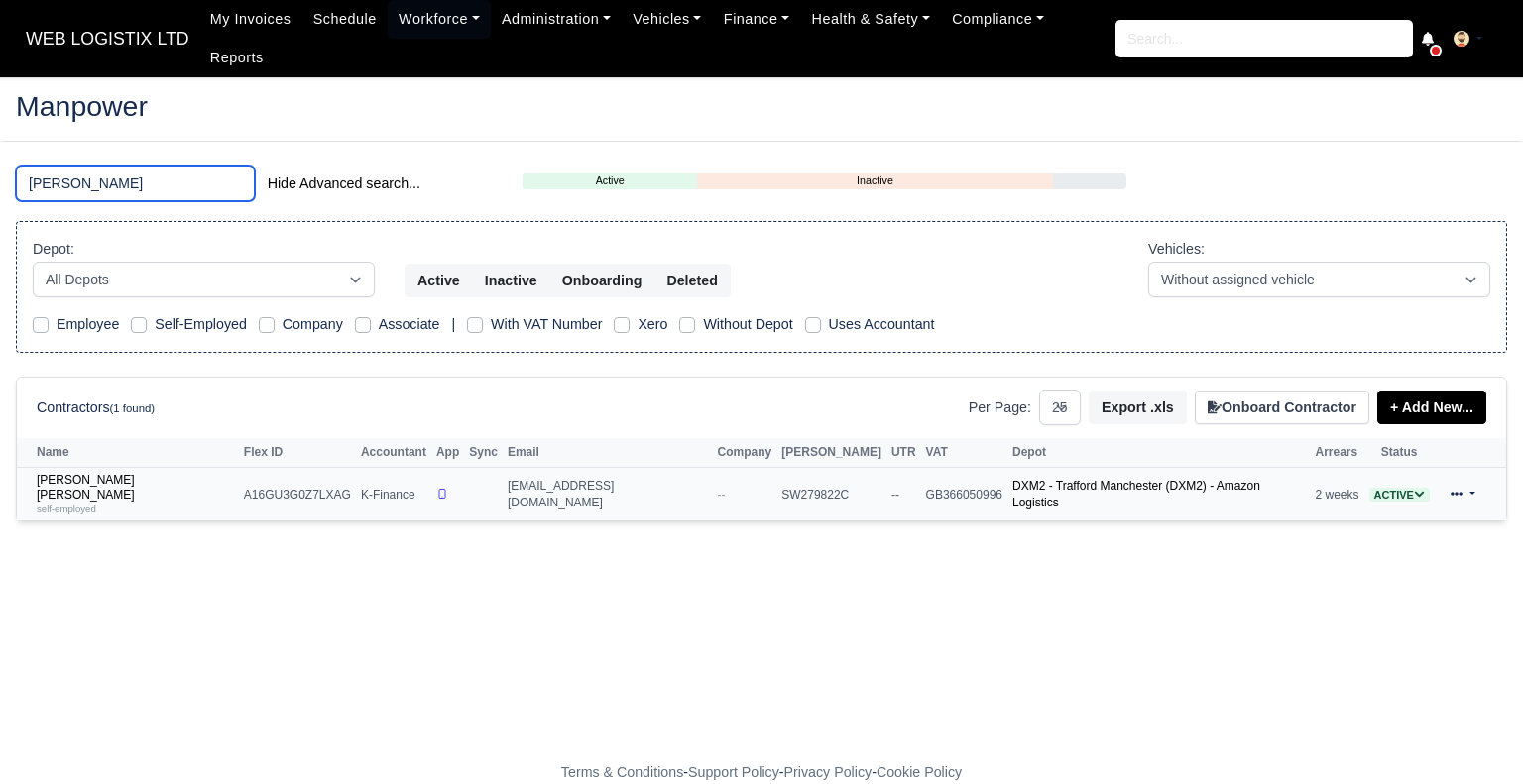 type on "lara" 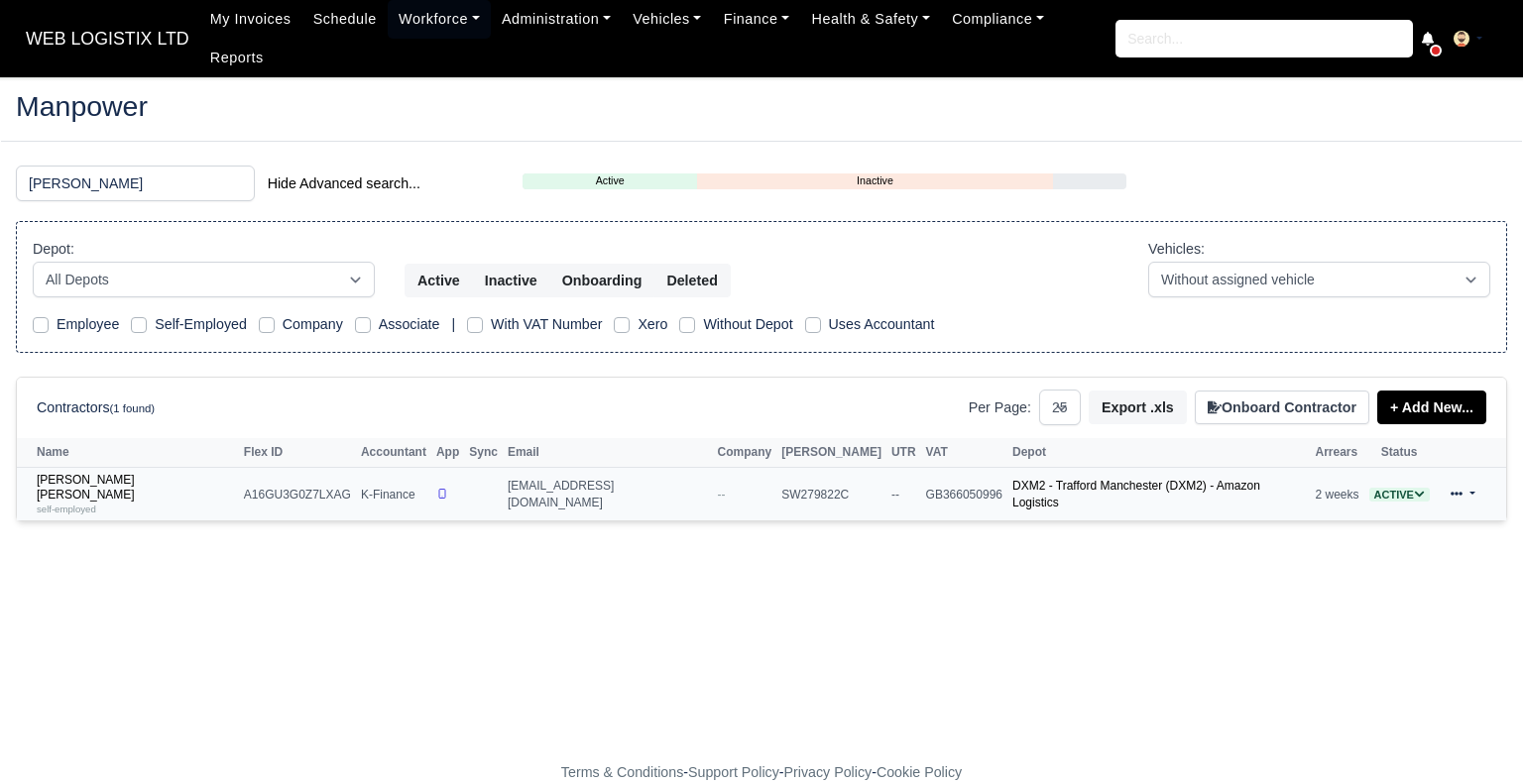 click on "Maria Monserrat Mondozzi lara
self-employed" at bounding box center (128, 495) 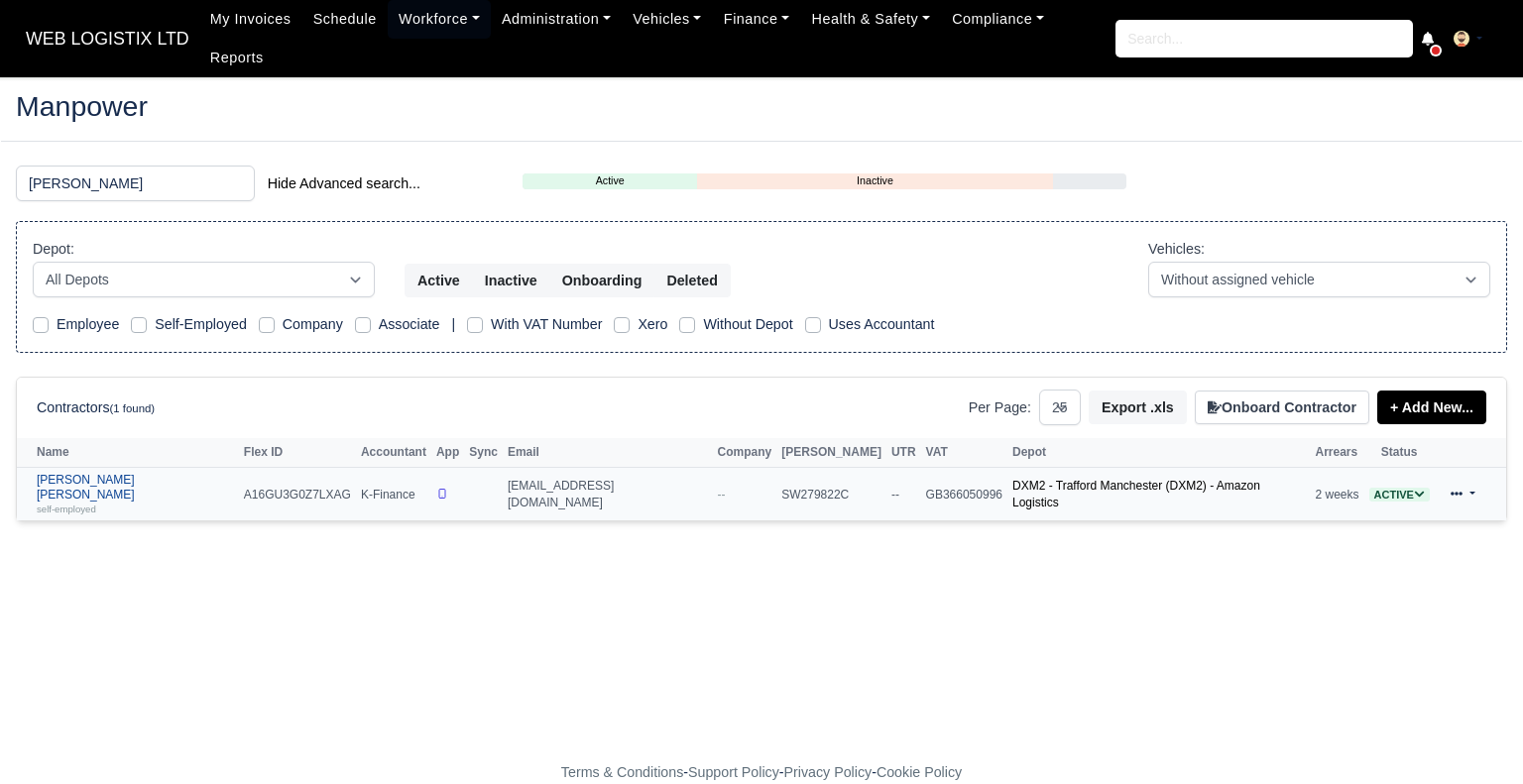 click on "Maria Monserrat Mondozzi lara
self-employed" at bounding box center [135, 494] 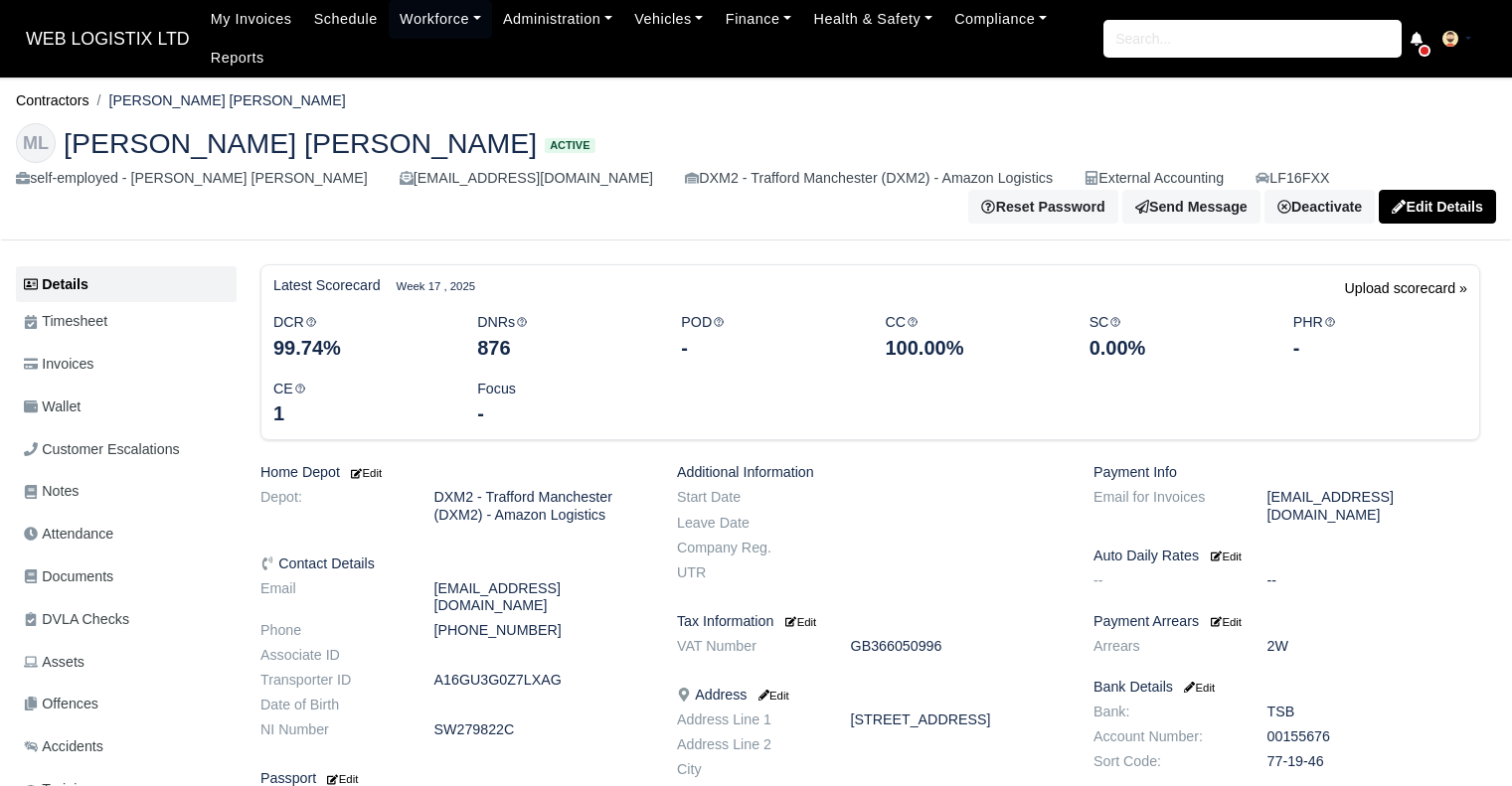 scroll, scrollTop: 0, scrollLeft: 0, axis: both 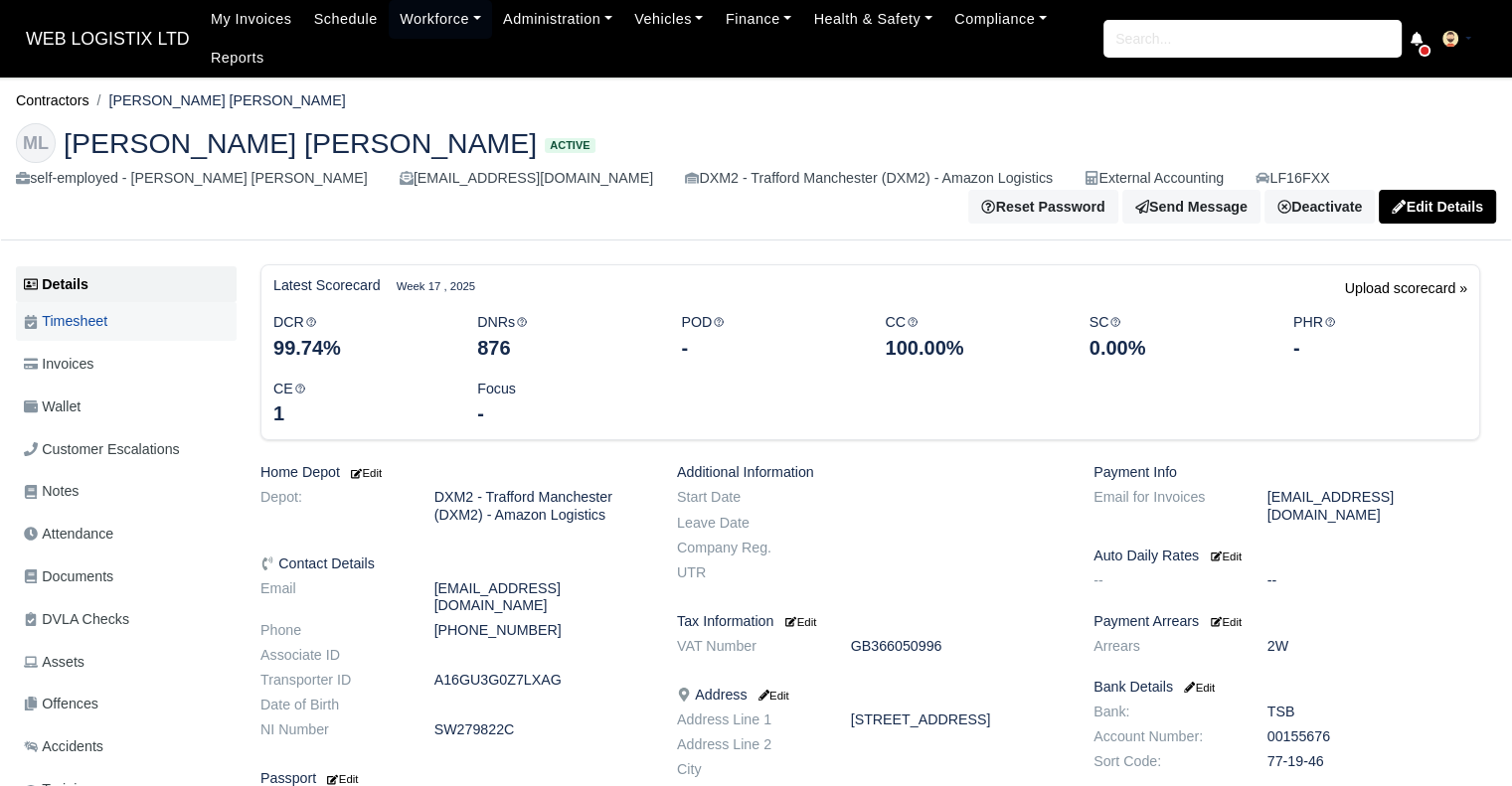 click on "Timesheet" at bounding box center (126, 321) 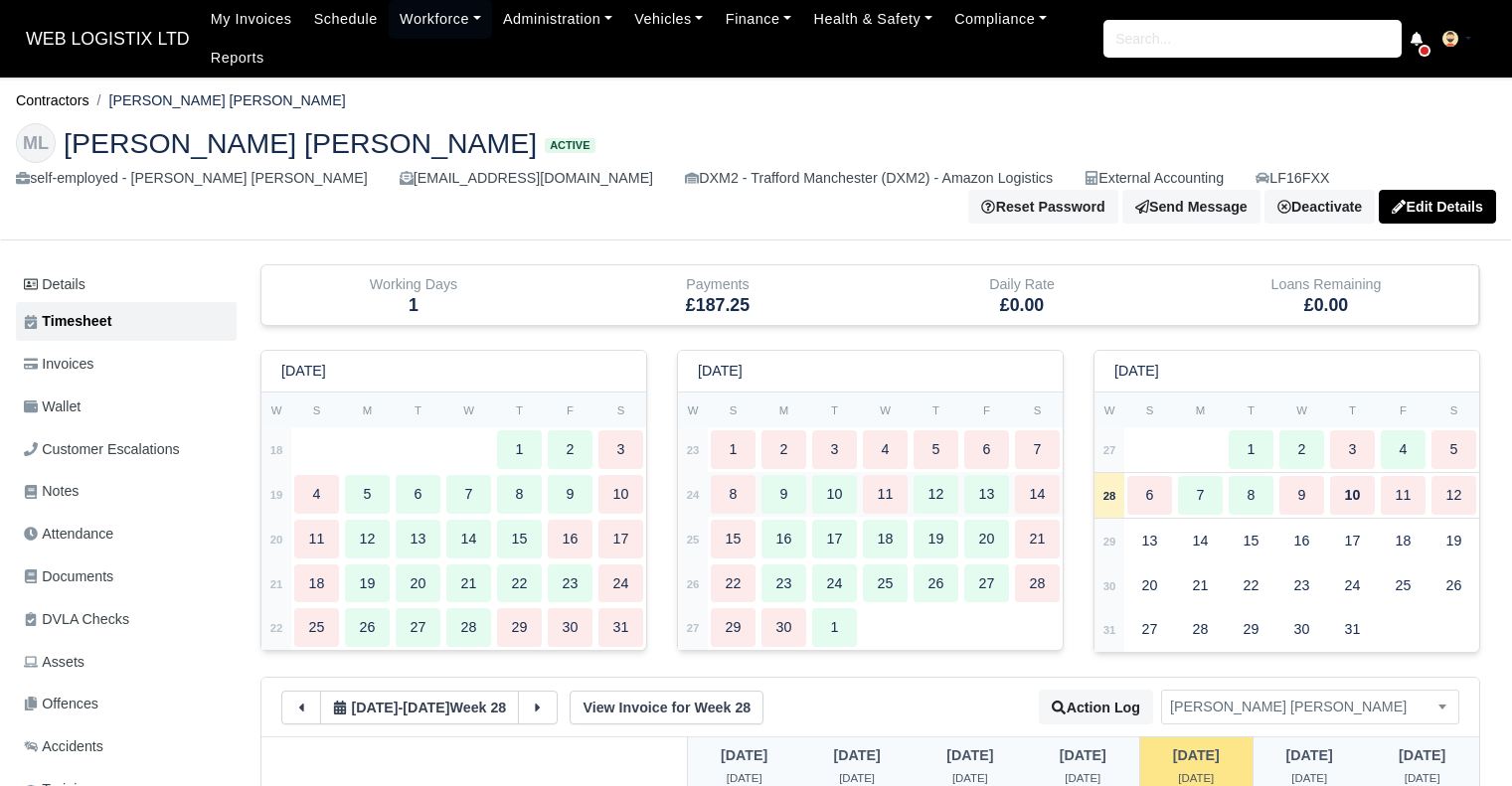 scroll, scrollTop: 0, scrollLeft: 0, axis: both 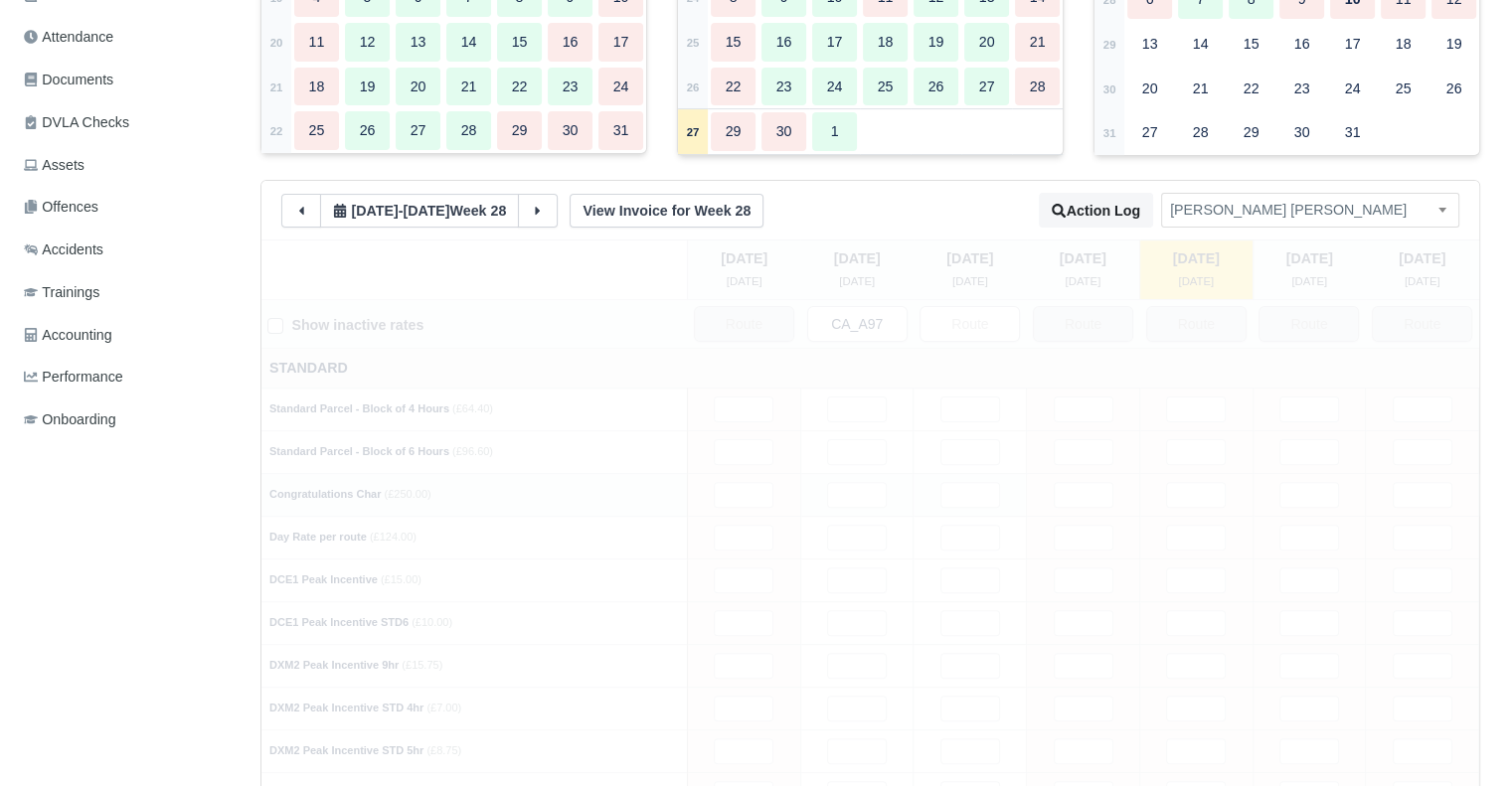 type 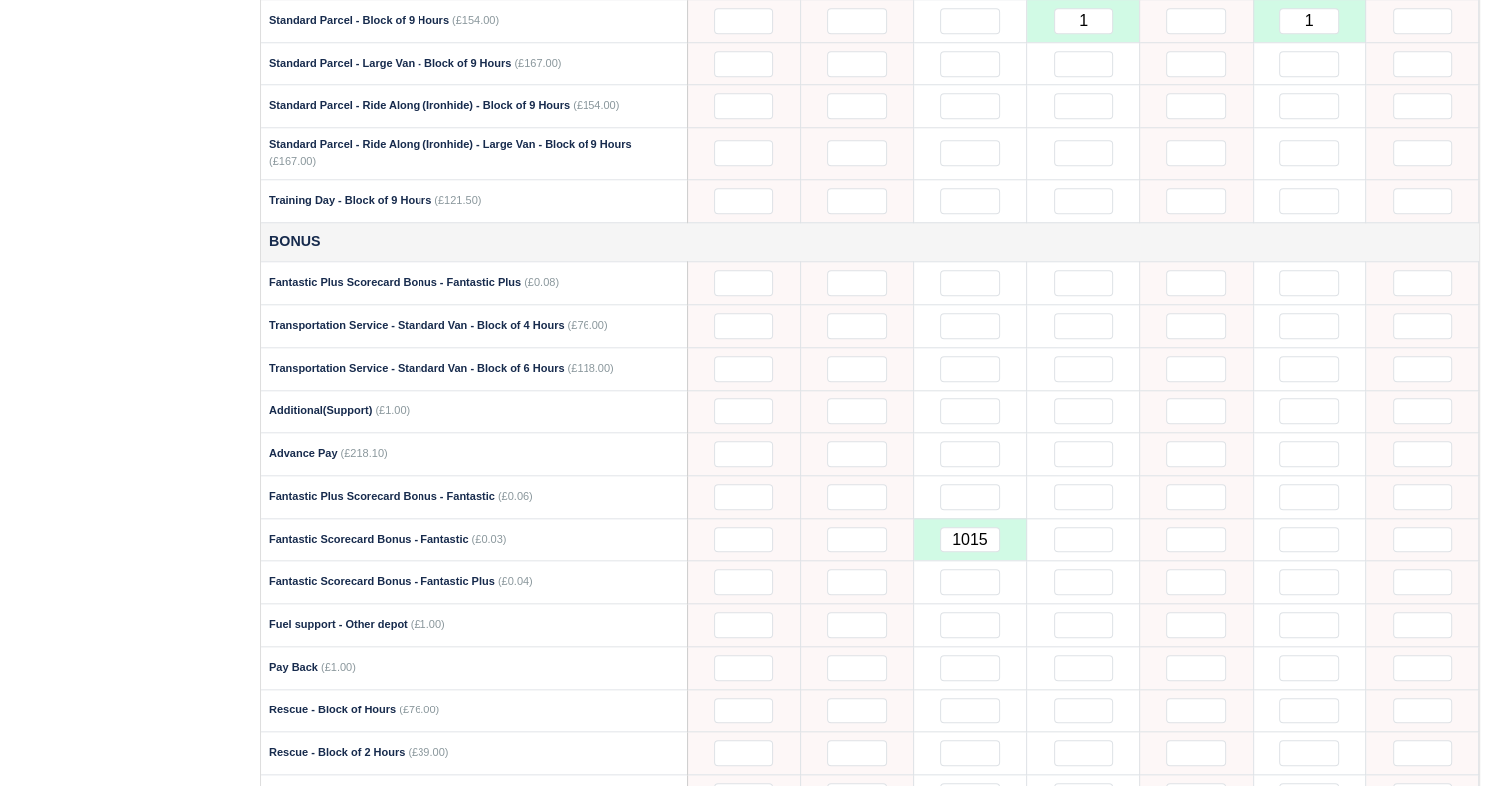 scroll, scrollTop: 1987, scrollLeft: 0, axis: vertical 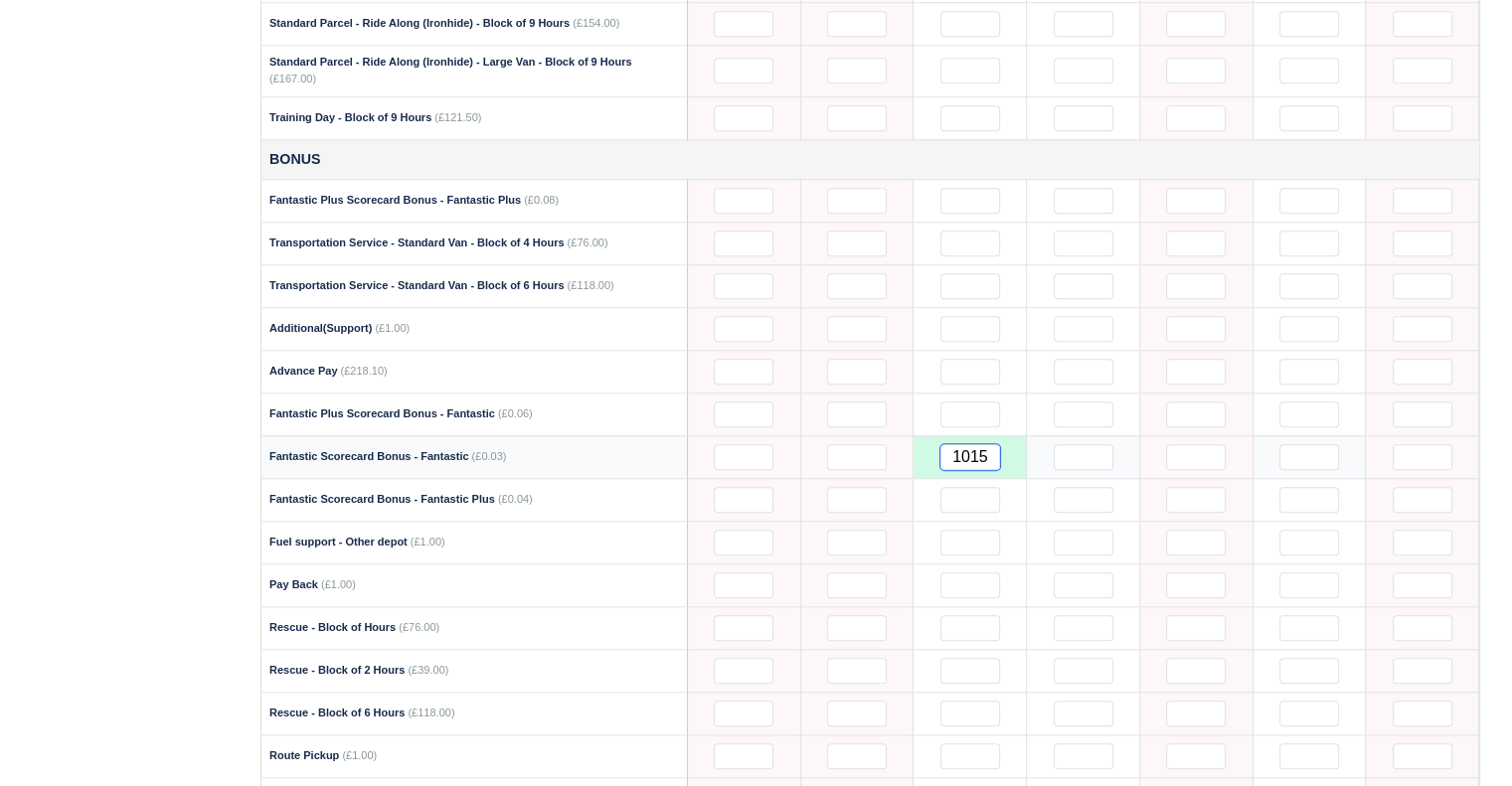 drag, startPoint x: 982, startPoint y: 415, endPoint x: 907, endPoint y: 416, distance: 75.00667 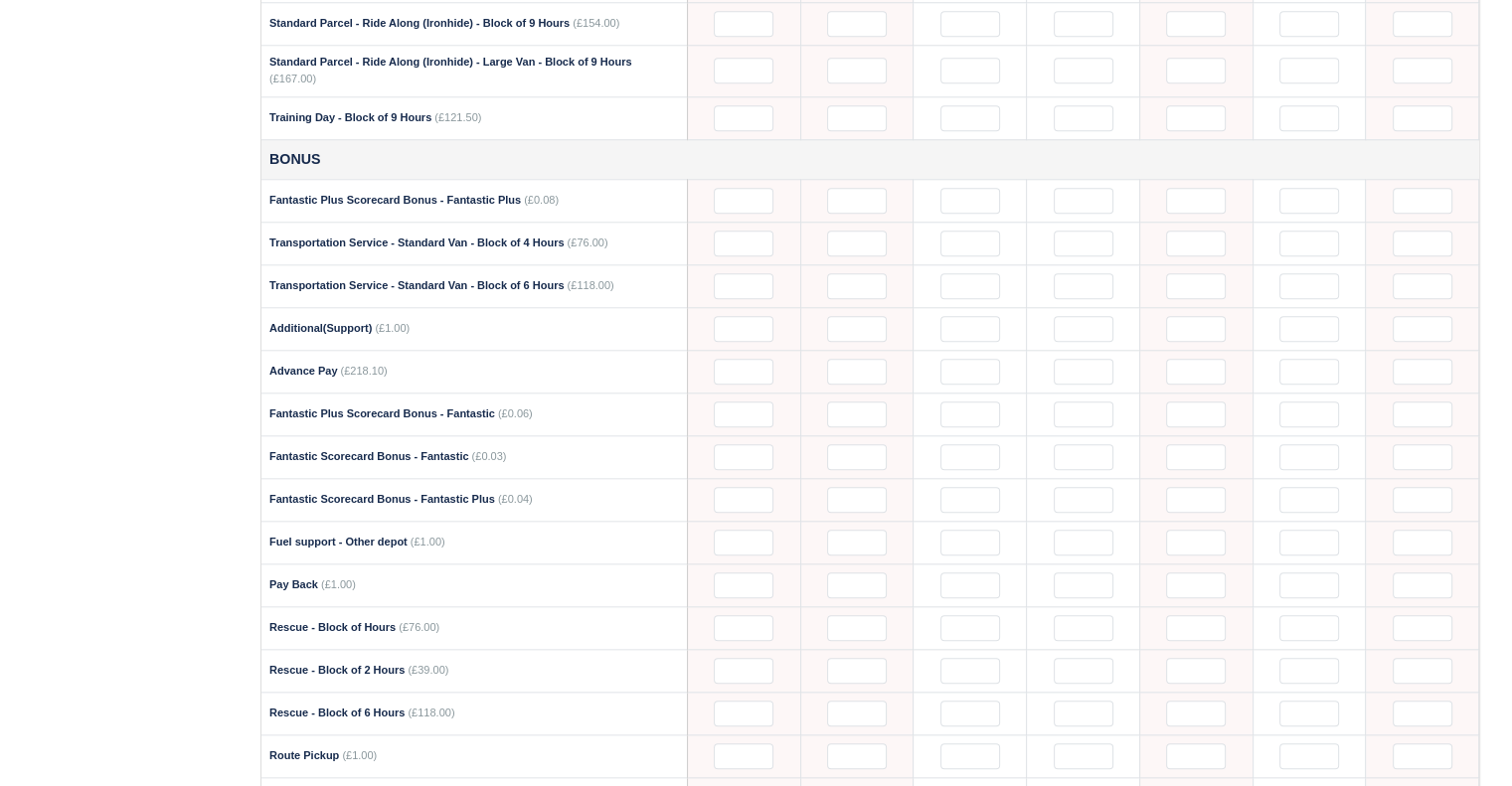 click on "Details
Timesheet
Invoices
Wallet
Customer Escalations
Notes
Attendance
Documents" at bounding box center (130, -239) 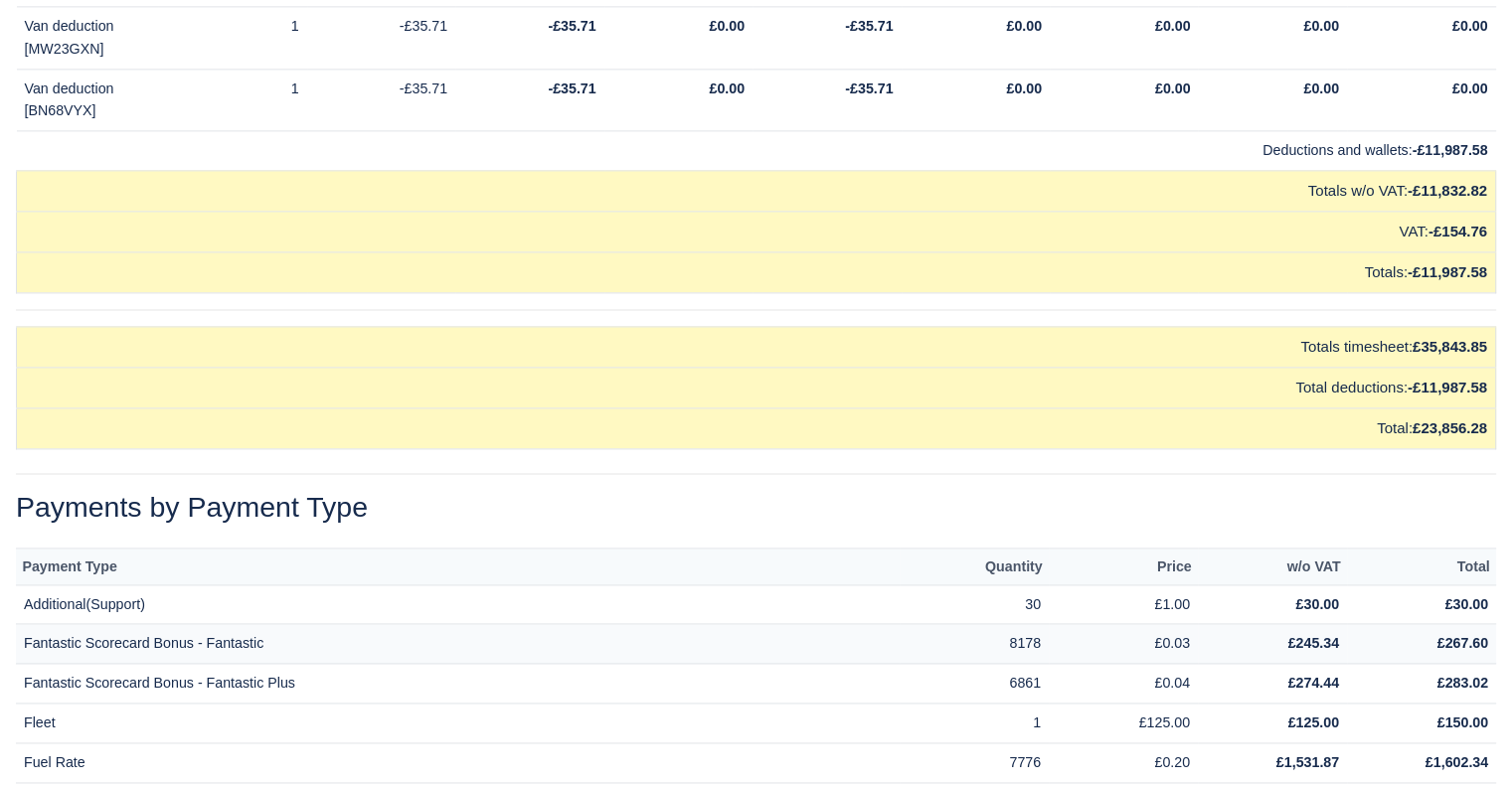 scroll, scrollTop: 25583, scrollLeft: 0, axis: vertical 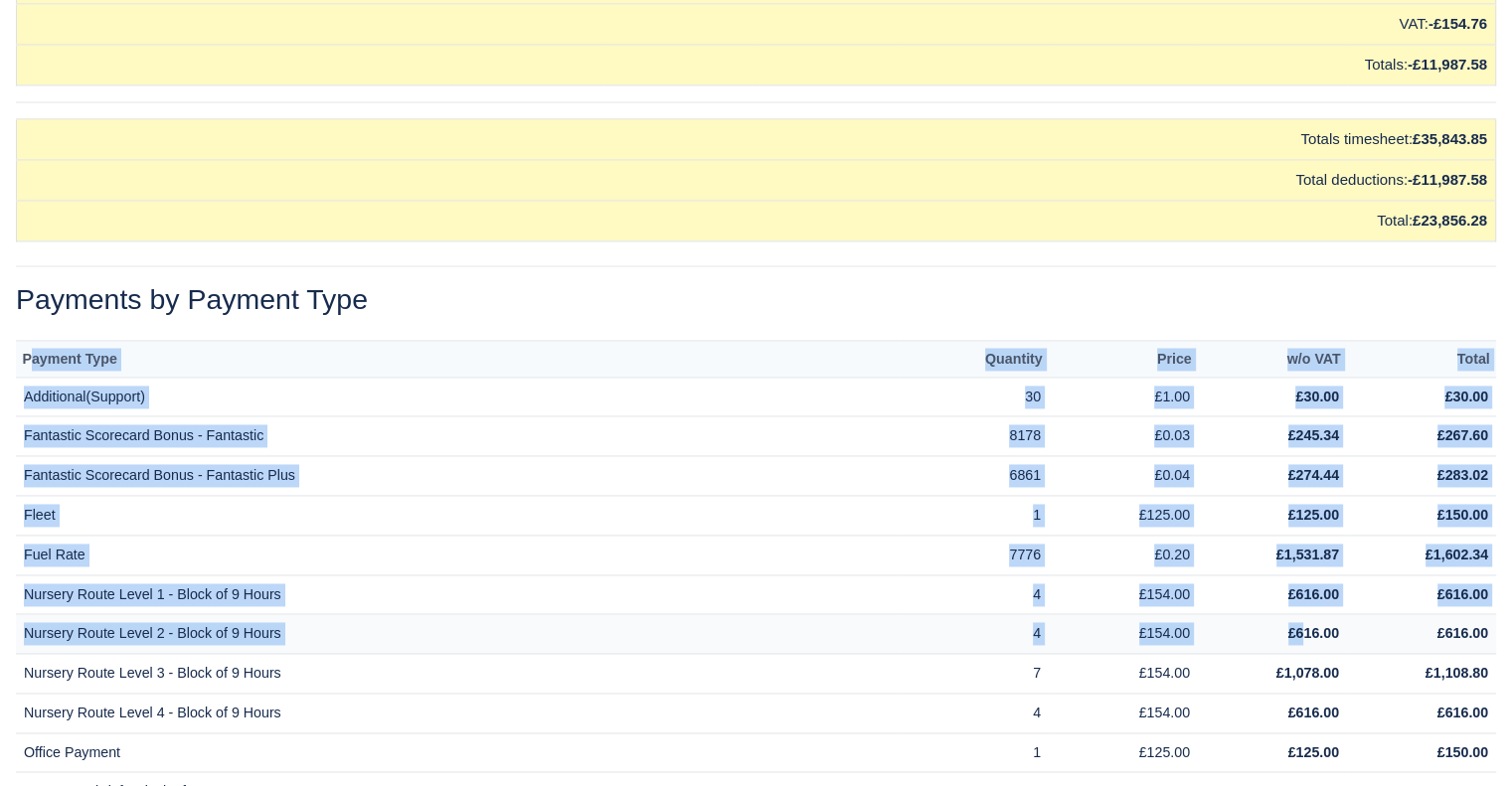 drag, startPoint x: 26, startPoint y: 215, endPoint x: 1302, endPoint y: 499, distance: 1307.223 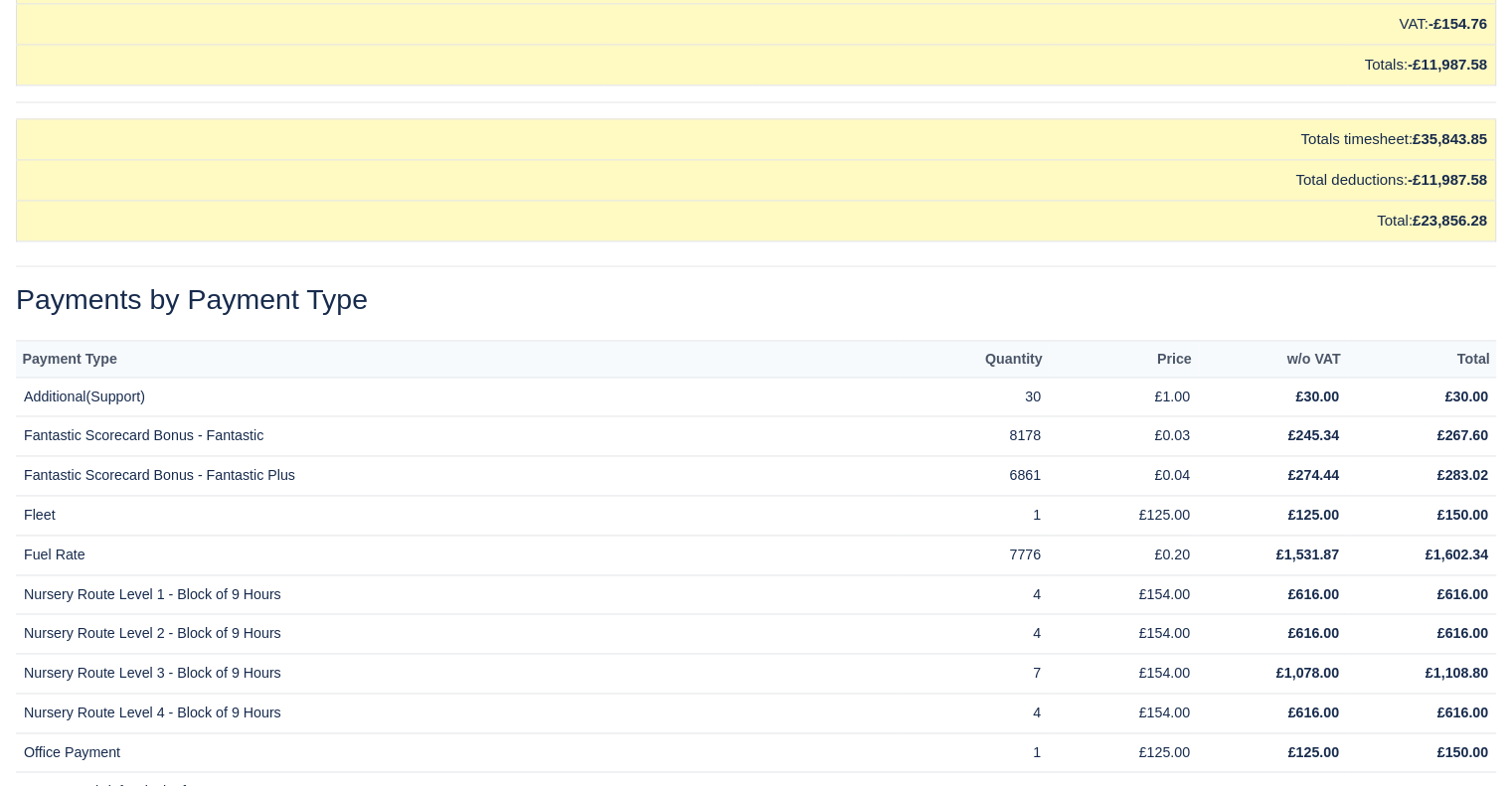 click on "All amounts in the Payments Overview are inclusive with any VAT if you have contractors registered for
VAT.
Week
Week #30 2025 (20 July - 26 July)
Week #29 2025 (13 July - 19 July)
Week #28 2025 (06 July - 12 July)
Week #27 2025 (29 June - 05 July)
Week #26 2025 (22 June - 28 June)
Week #25 2025 (15 June - 21 June)
Week #24 2025 (08 June - 14 June)
Week #23 2025 (01 June - 07 June)
Week #22 2025 (25 May - 31 May)
Week #21 2025 (18 May - 24 May)
Week #20 2025 (11 May - 17 May)
Week #19 2025 (04 May - 10 May)
Week #18 2025 (27 April - 03 May)
1" at bounding box center [756, -12237] 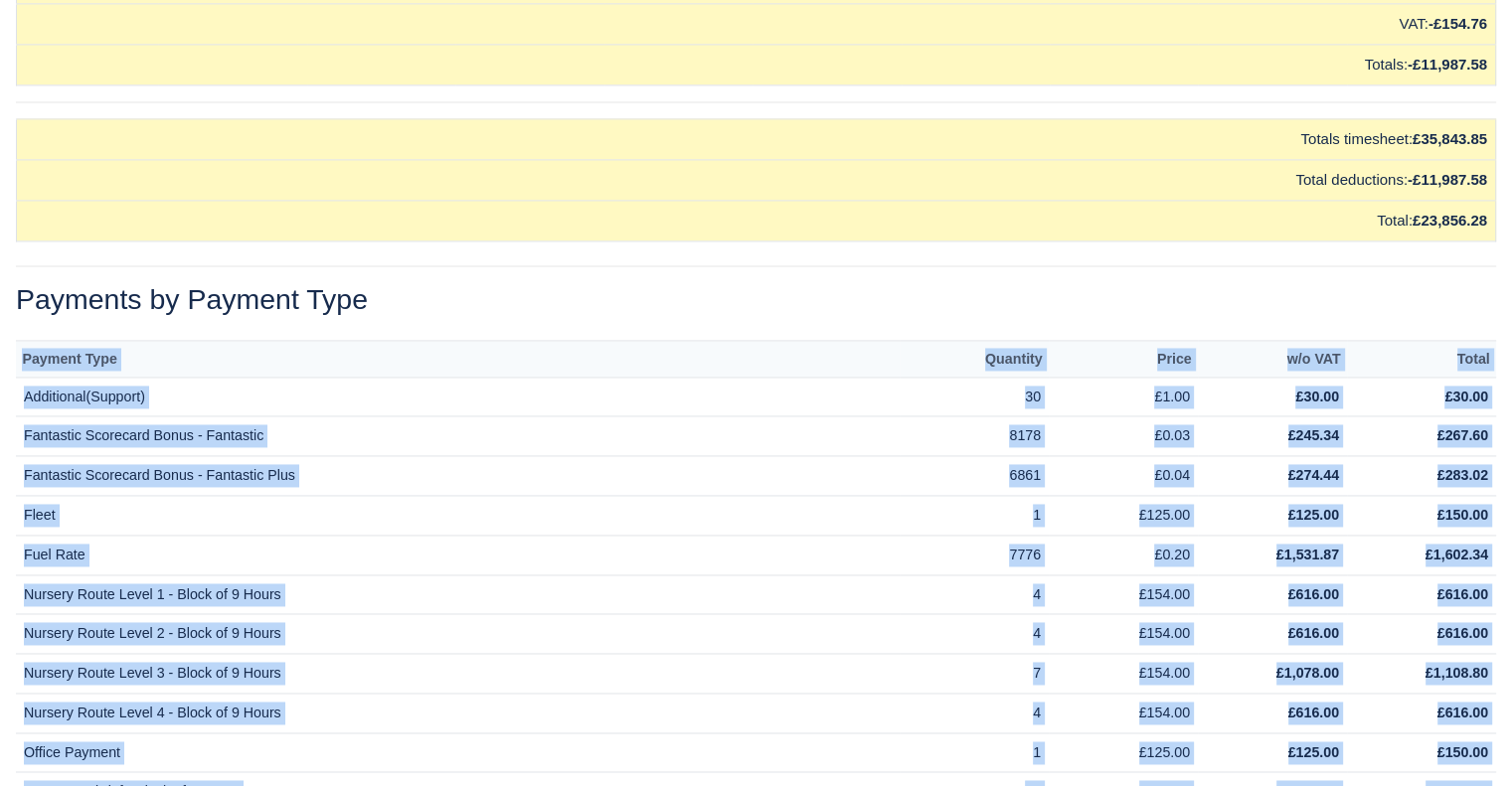 scroll, scrollTop: 25683, scrollLeft: 0, axis: vertical 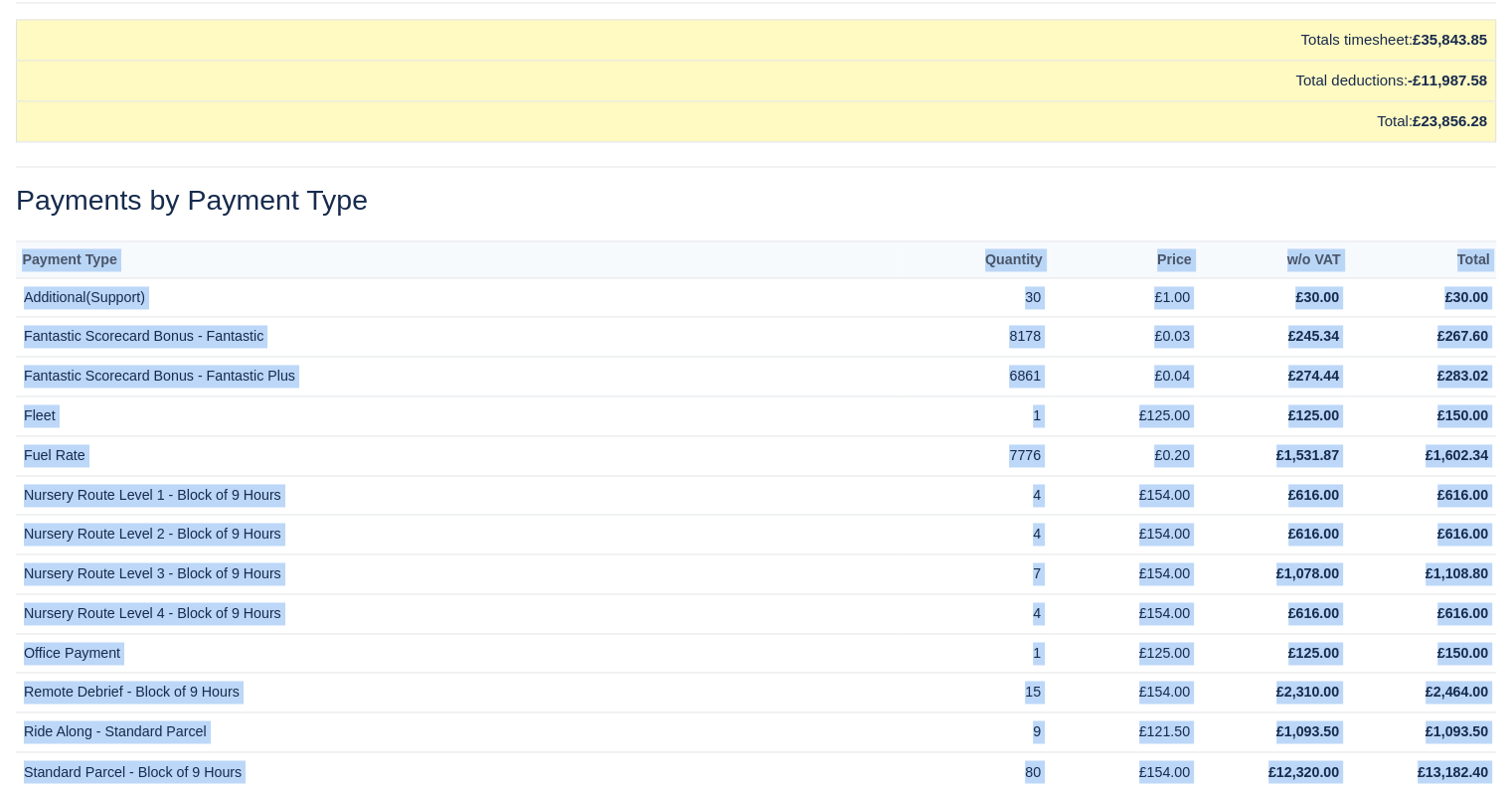 drag, startPoint x: 23, startPoint y: 213, endPoint x: 1335, endPoint y: 735, distance: 1412.0297 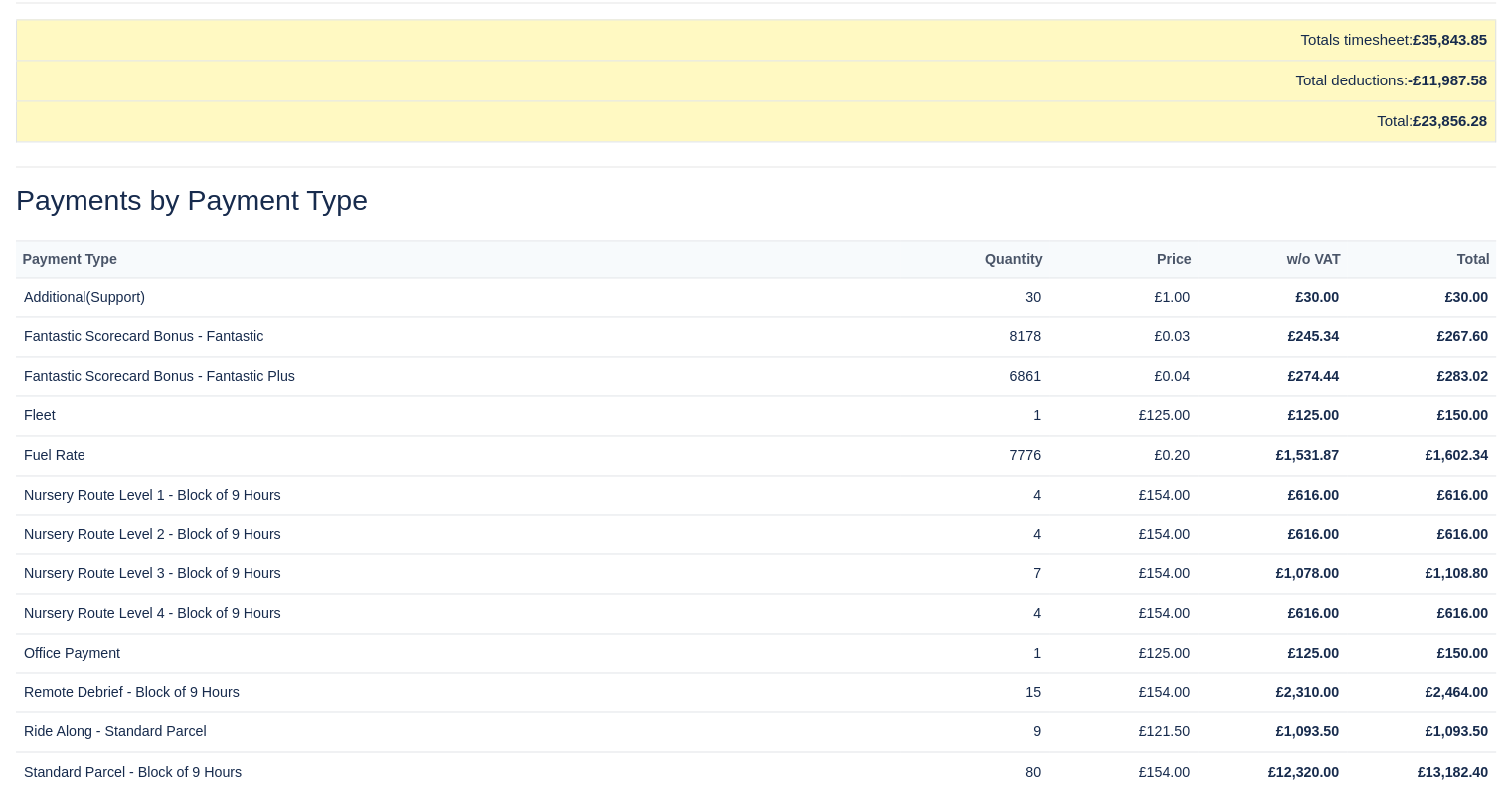 click on "All amounts in the Payments Overview are inclusive with any VAT if you have contractors registered for
VAT.
Week
Week #30 2025 (20 July - 26 July)
Week #29 2025 (13 July - 19 July)
Week #28 2025 (06 July - 12 July)
Week #27 2025 (29 June - 05 July)
Week #26 2025 (22 June - 28 June)
Week #25 2025 (15 June - 21 June)
Week #24 2025 (08 June - 14 June)
Week #23 2025 (01 June - 07 June)
Week #22 2025 (25 May - 31 May)
Week #21 2025 (18 May - 24 May)
Week #20 2025 (11 May - 17 May)
Week #19 2025 (04 May - 10 May)
Week #18 2025 (27 April - 03 May)
1" at bounding box center (756, -12337) 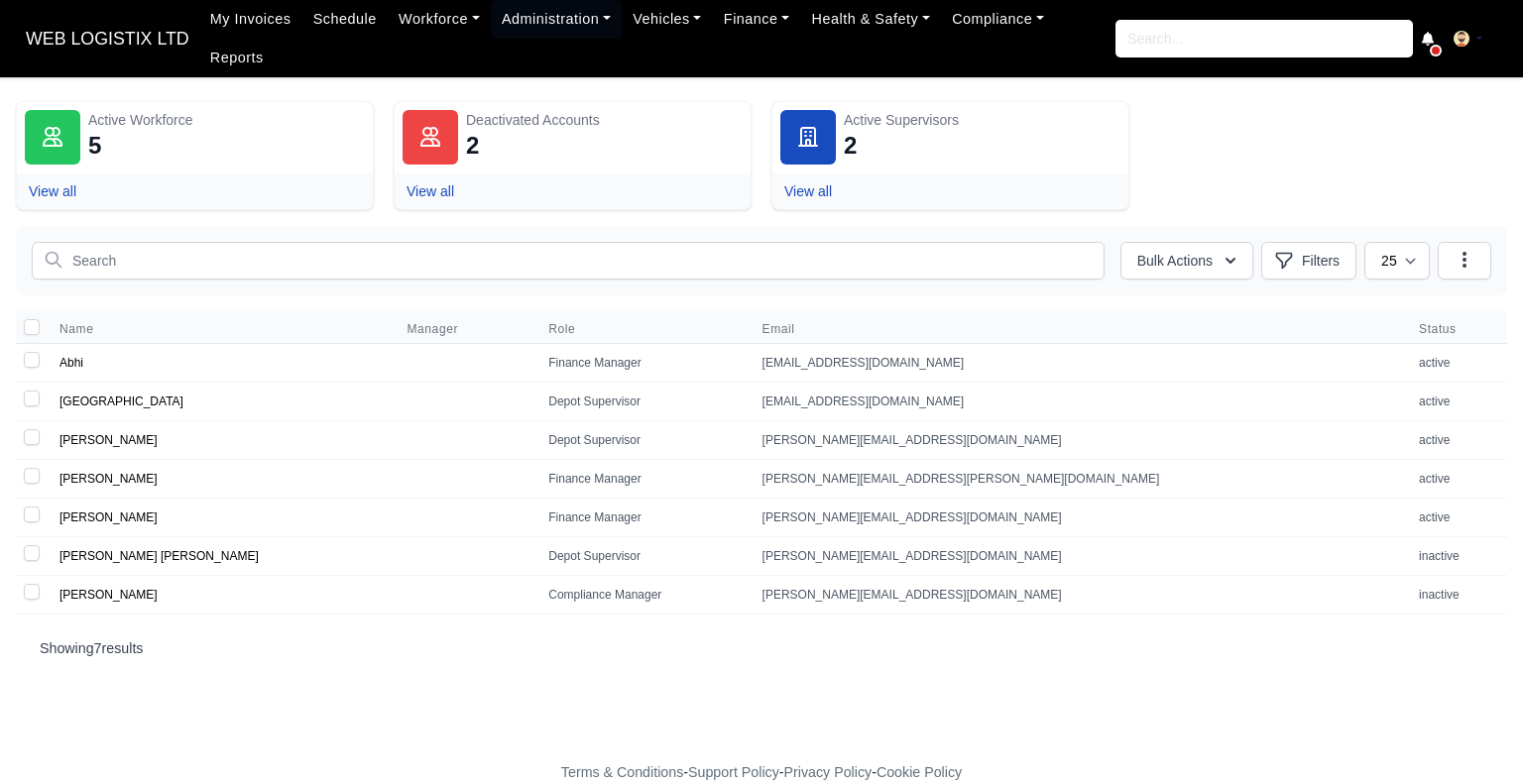 scroll, scrollTop: 0, scrollLeft: 0, axis: both 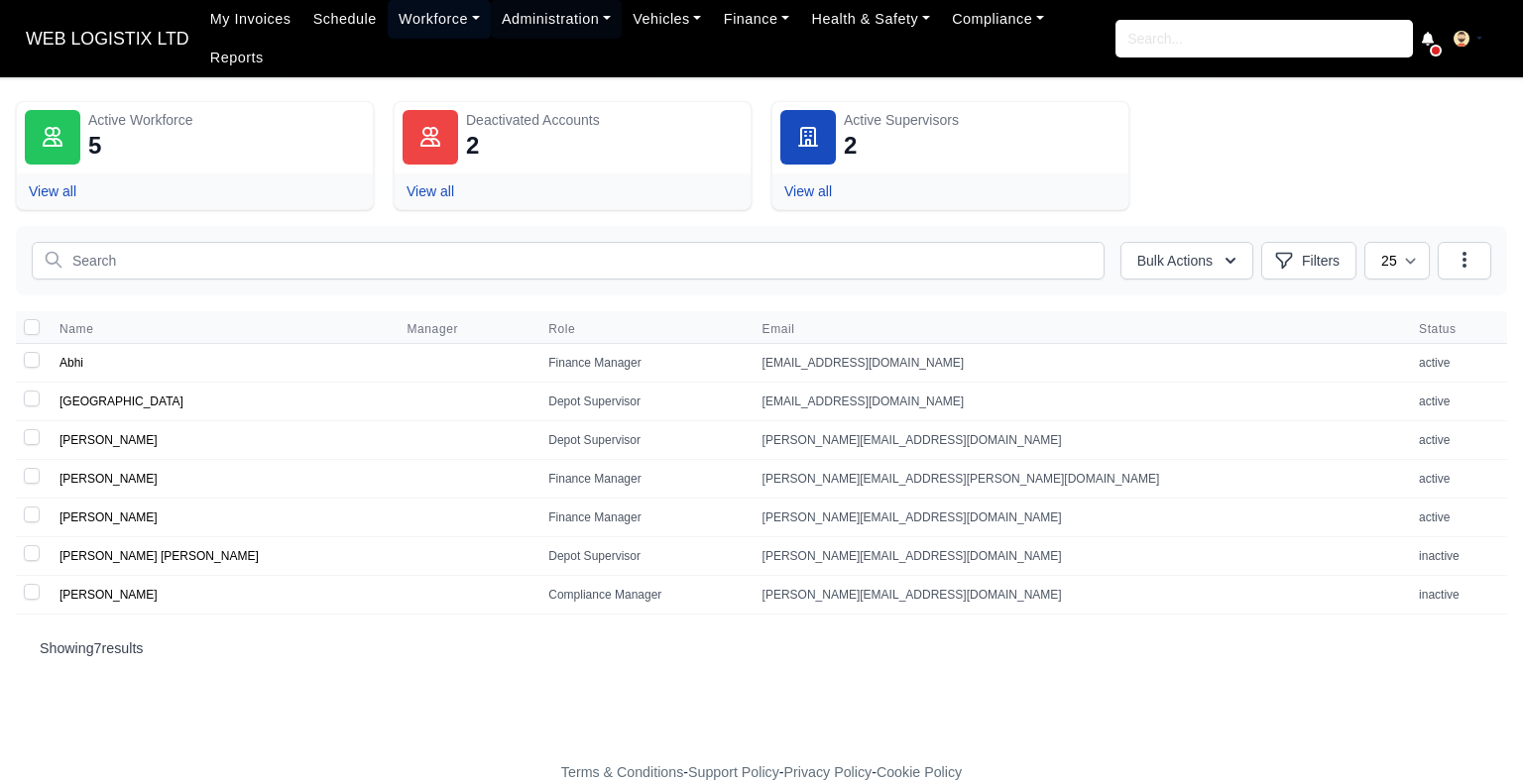 click on "Workforce" at bounding box center (439, 19) 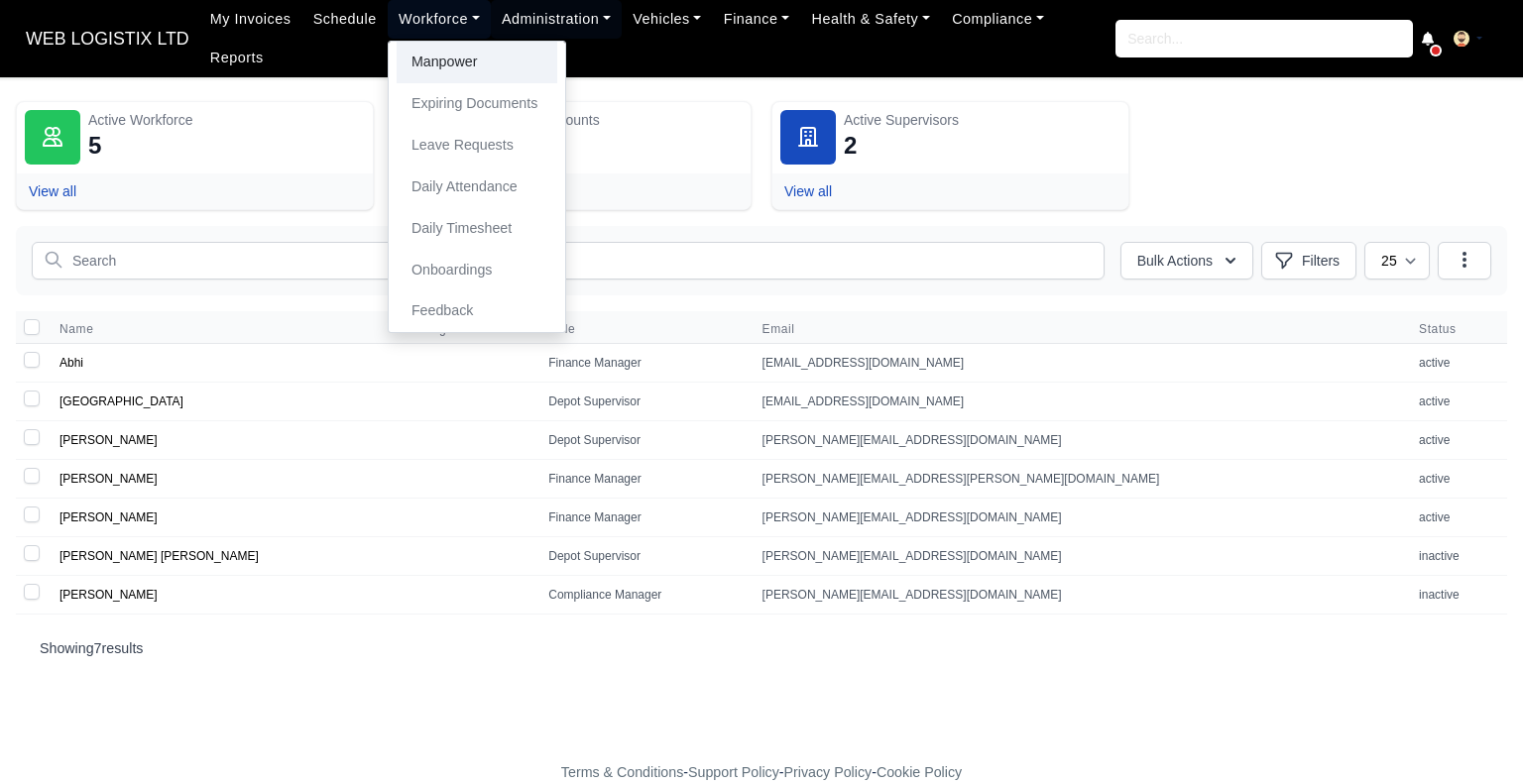 click on "Manpower" at bounding box center [477, 62] 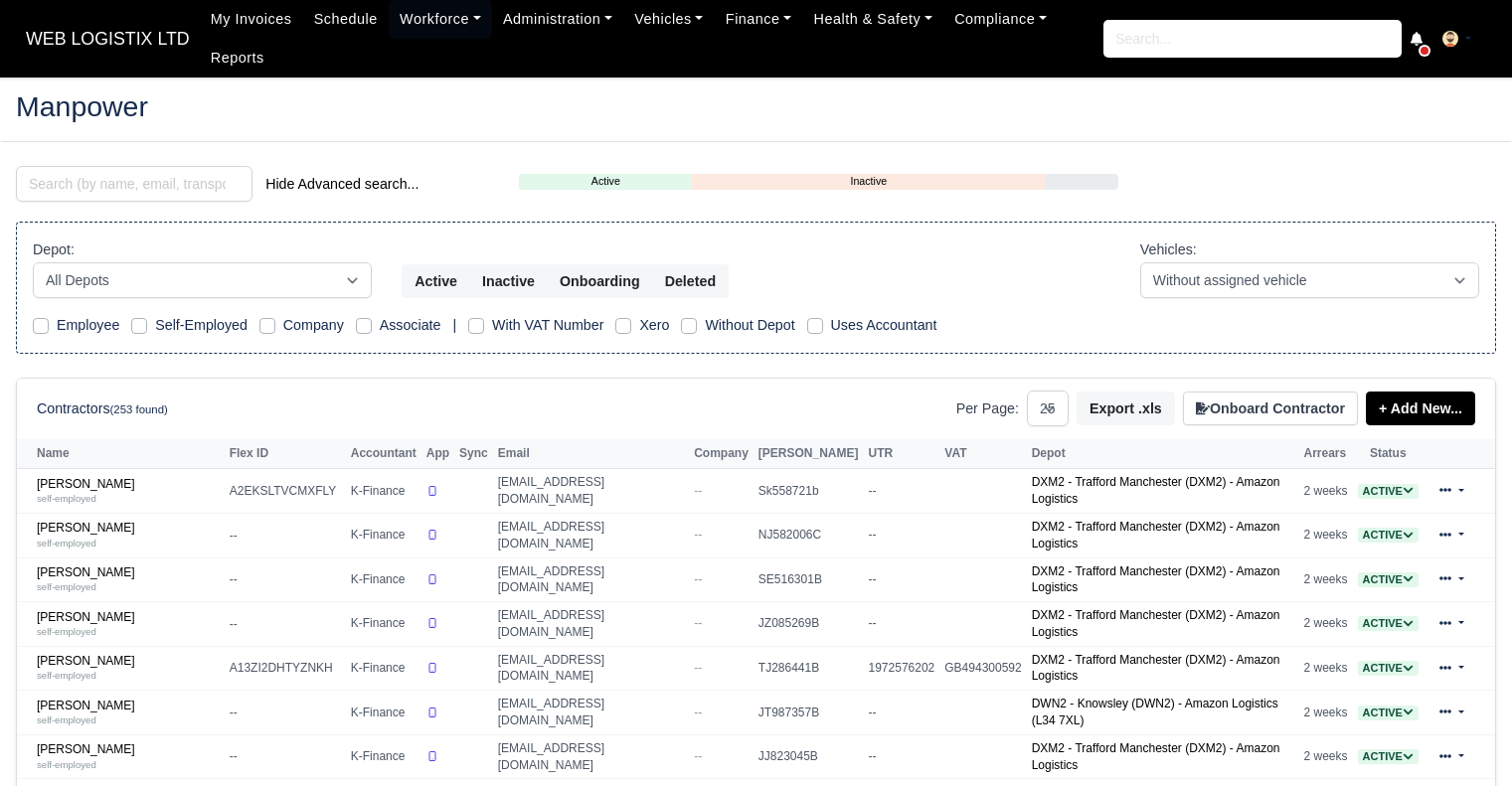select on "25" 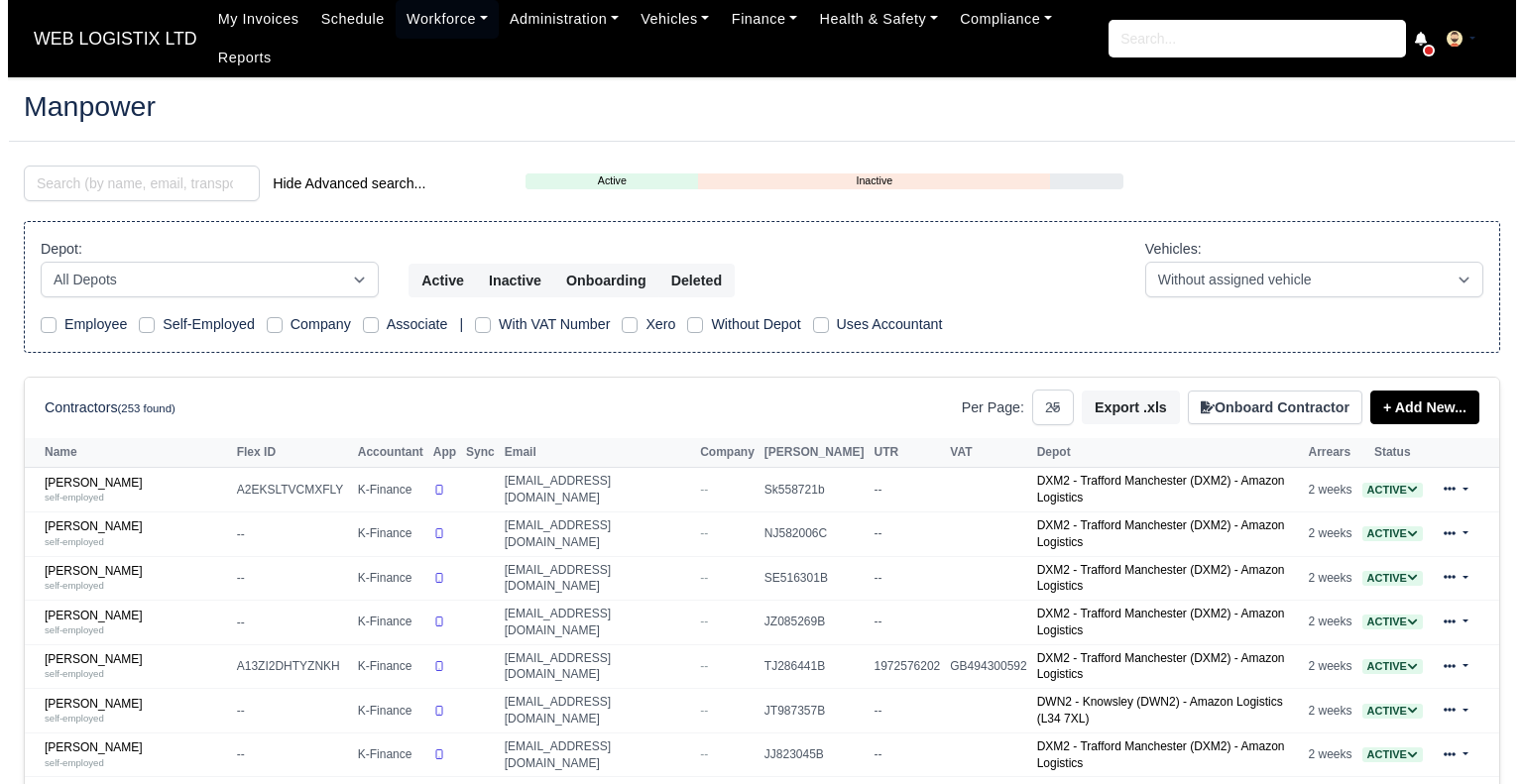 scroll, scrollTop: 0, scrollLeft: 0, axis: both 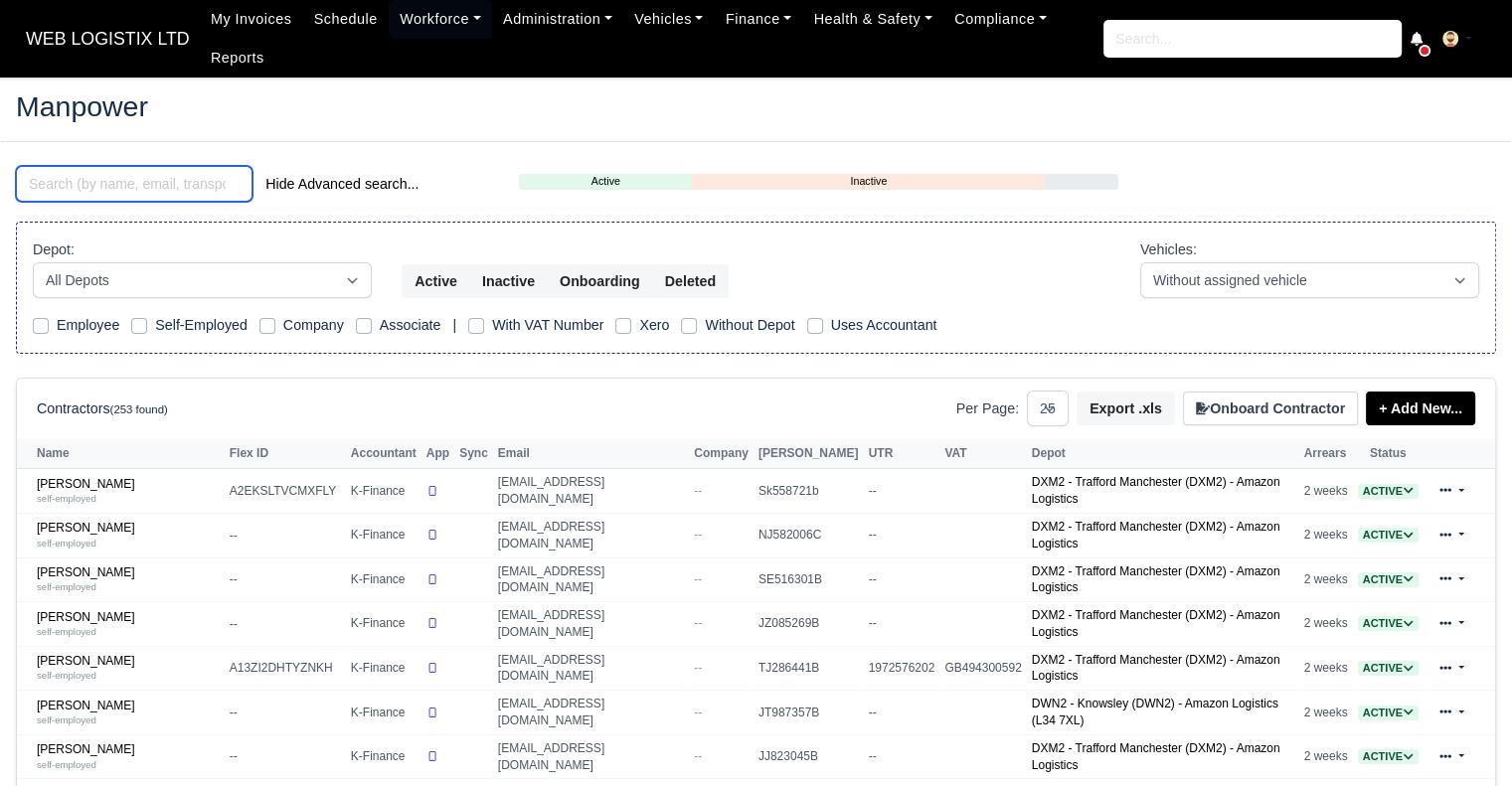 click at bounding box center [134, 184] 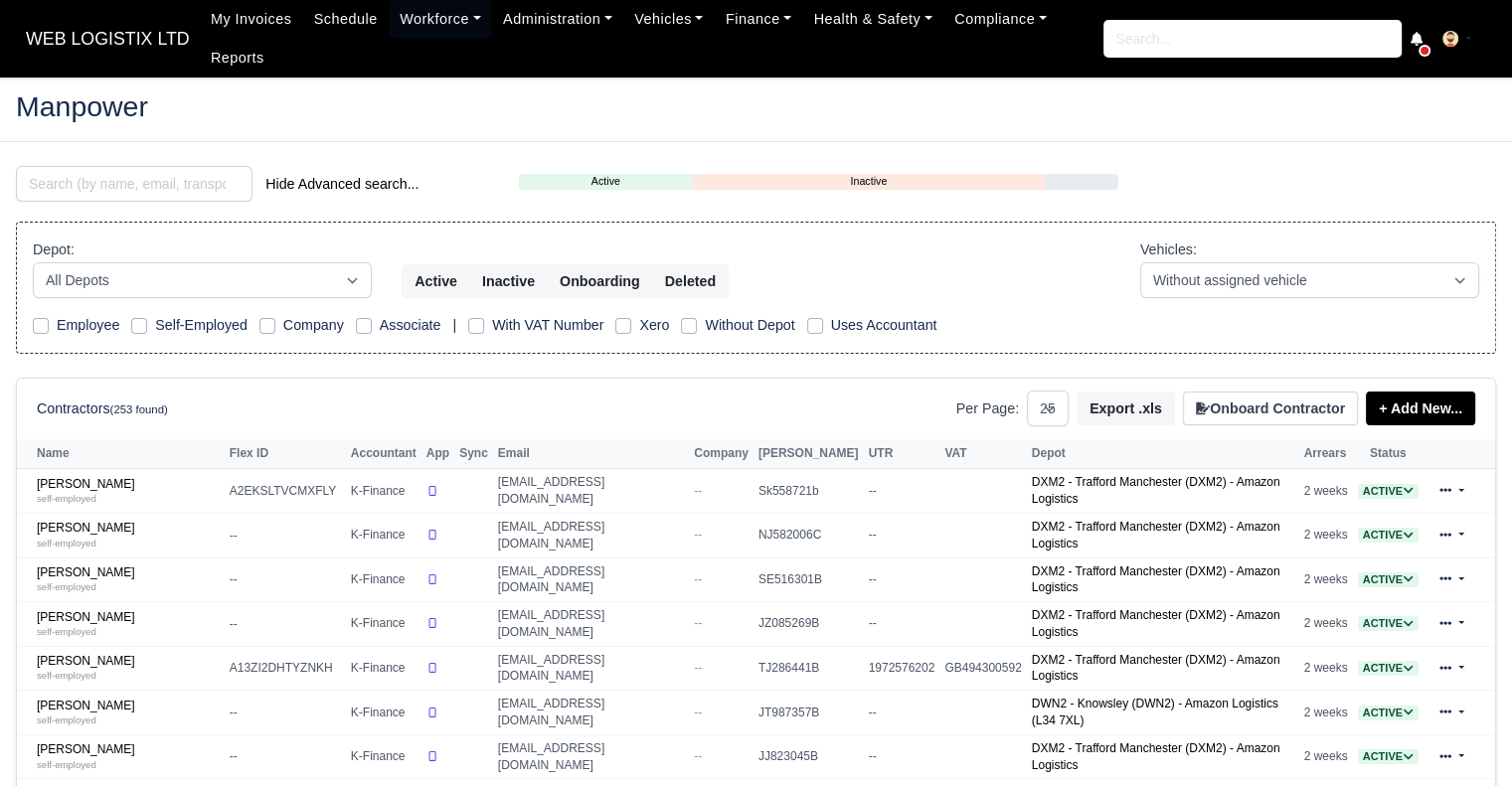 click on "Manpower
Hide
Advanced search...
Active
Inactive
Onboarding
Depot:
All Depots
Amazon DCE1" at bounding box center [756, 903] 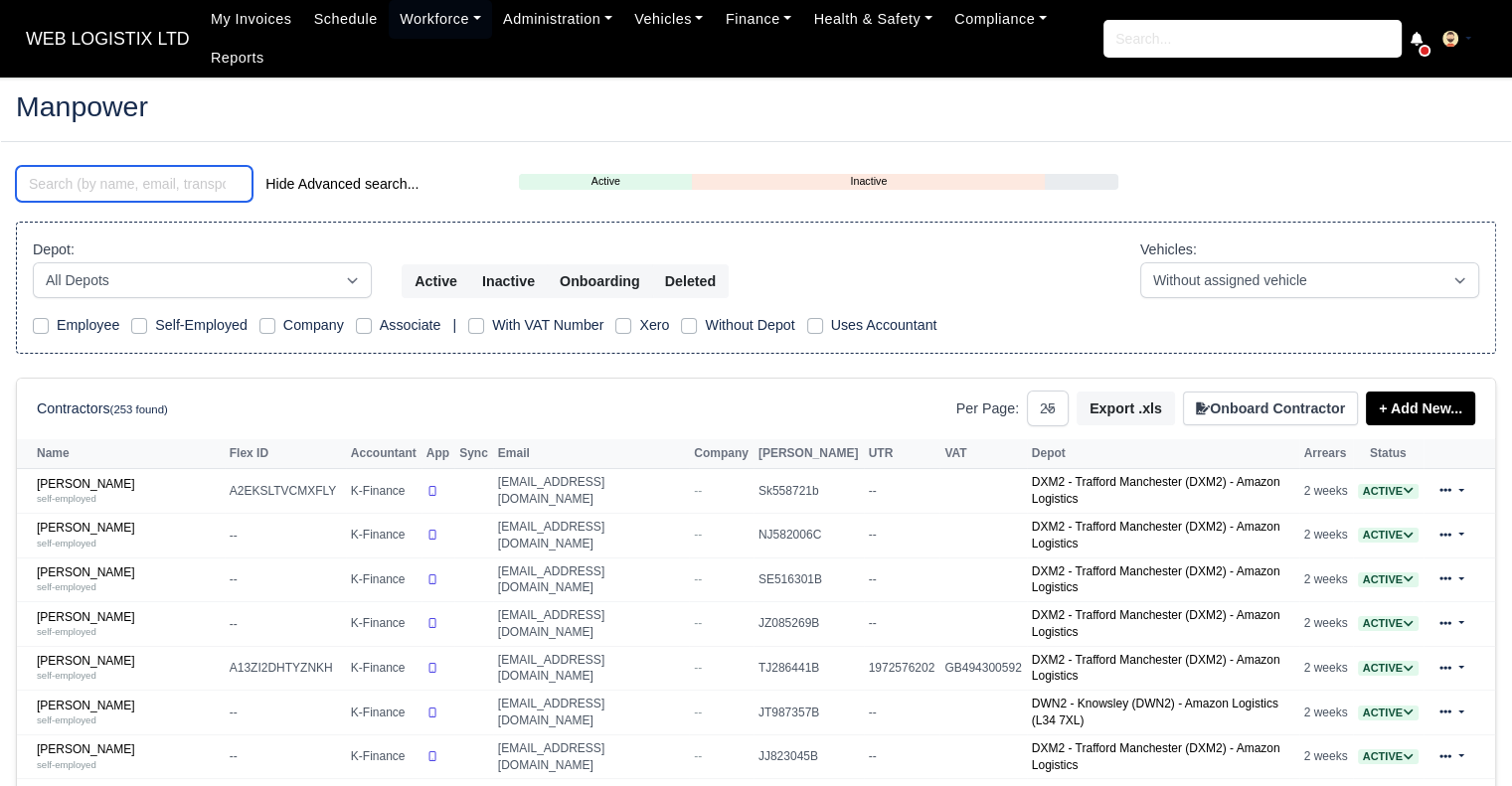 click at bounding box center (134, 184) 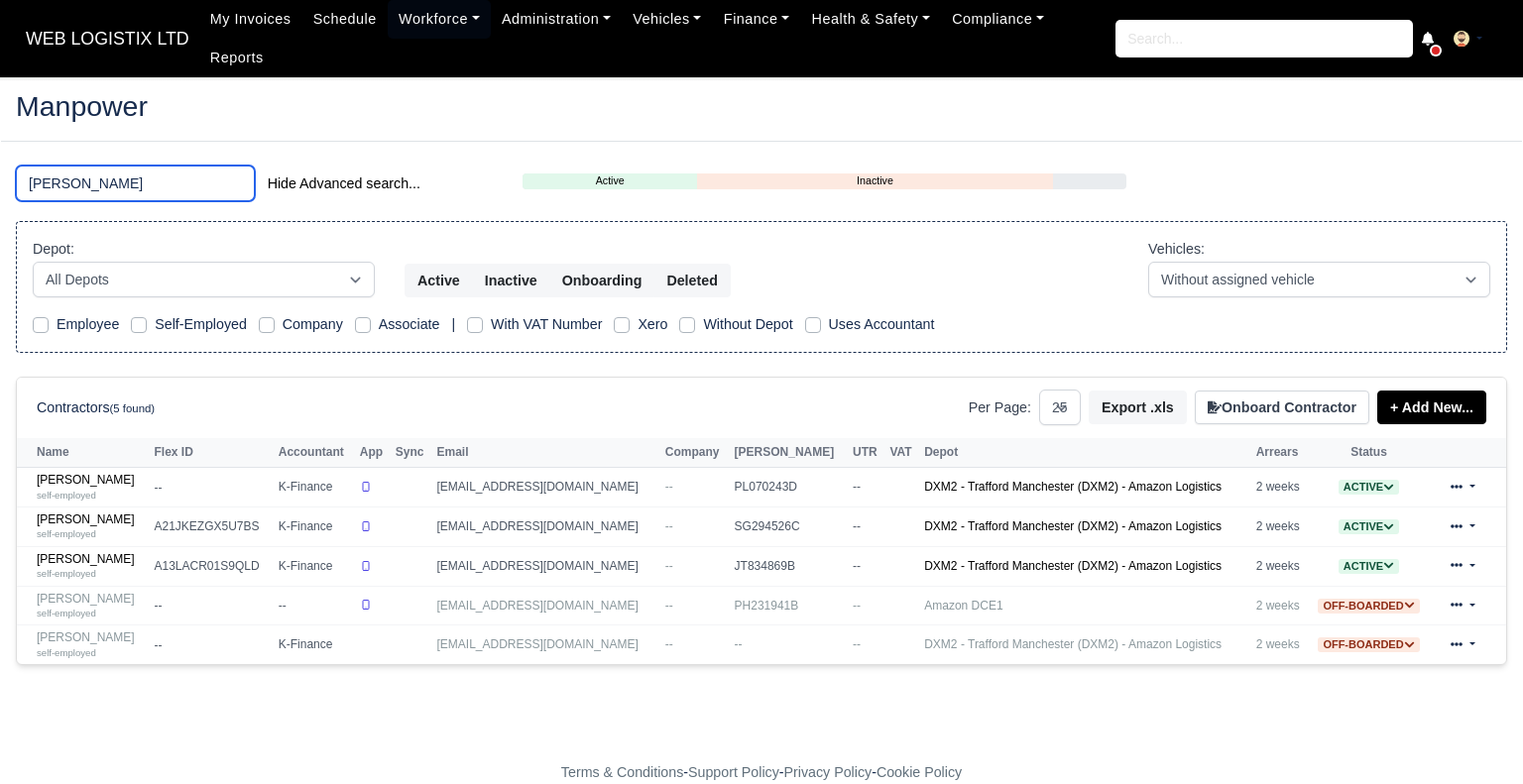 type on "[PERSON_NAME]" 